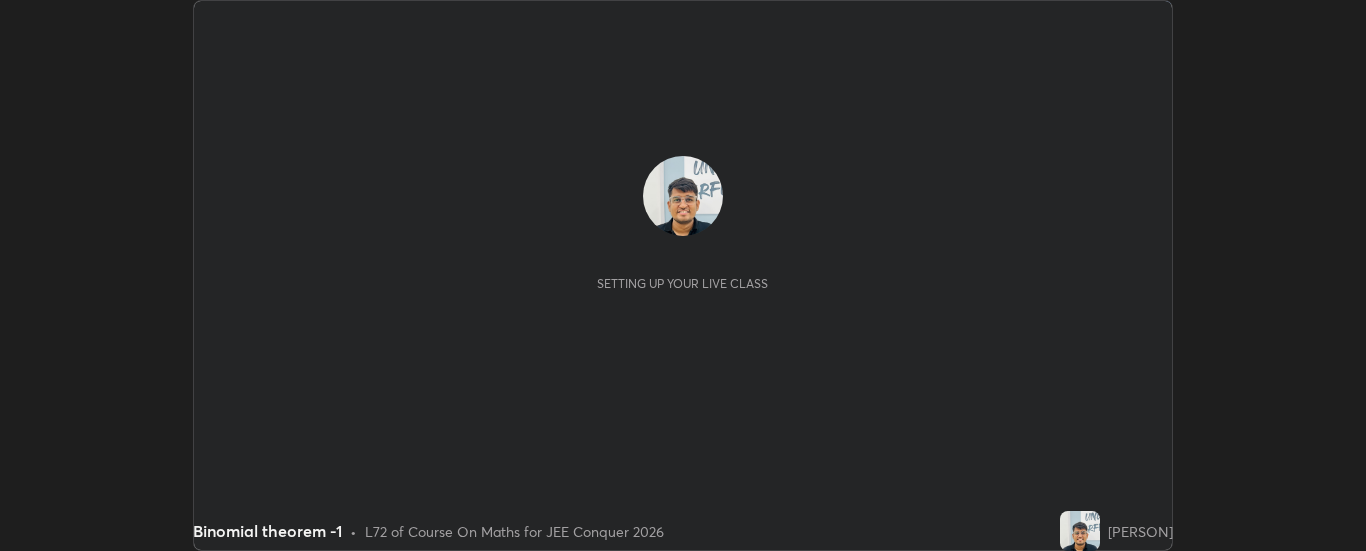 scroll, scrollTop: 0, scrollLeft: 0, axis: both 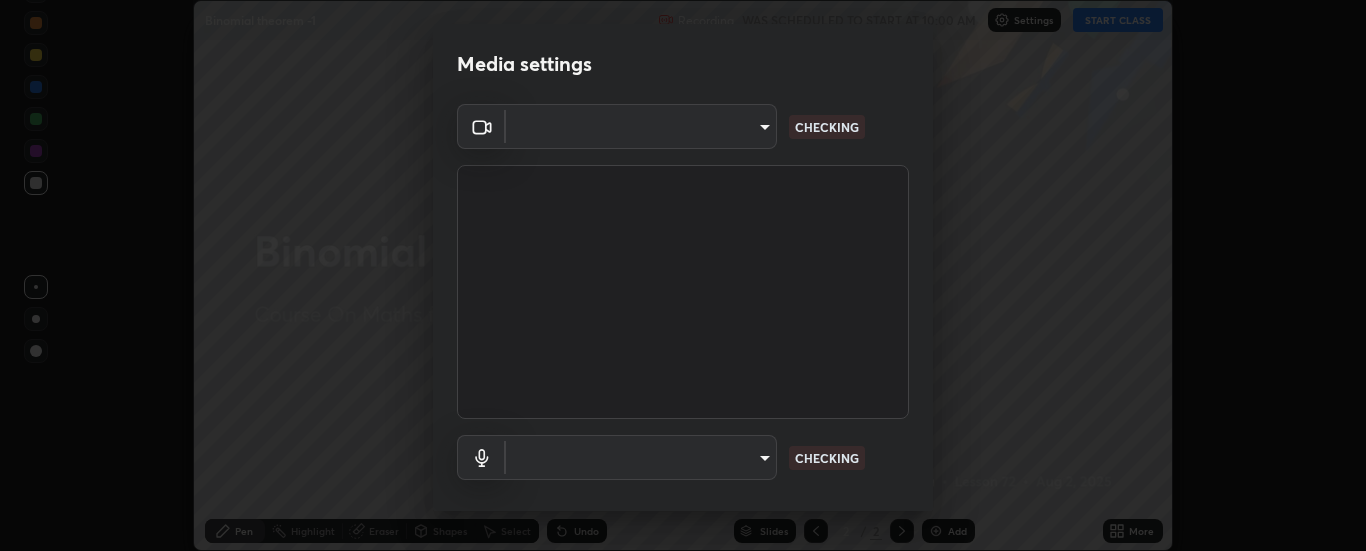 type on "6d3829c99f98afdfe7c29186be8927c2ef9ac3e8f7233b1026567672352cba5b" 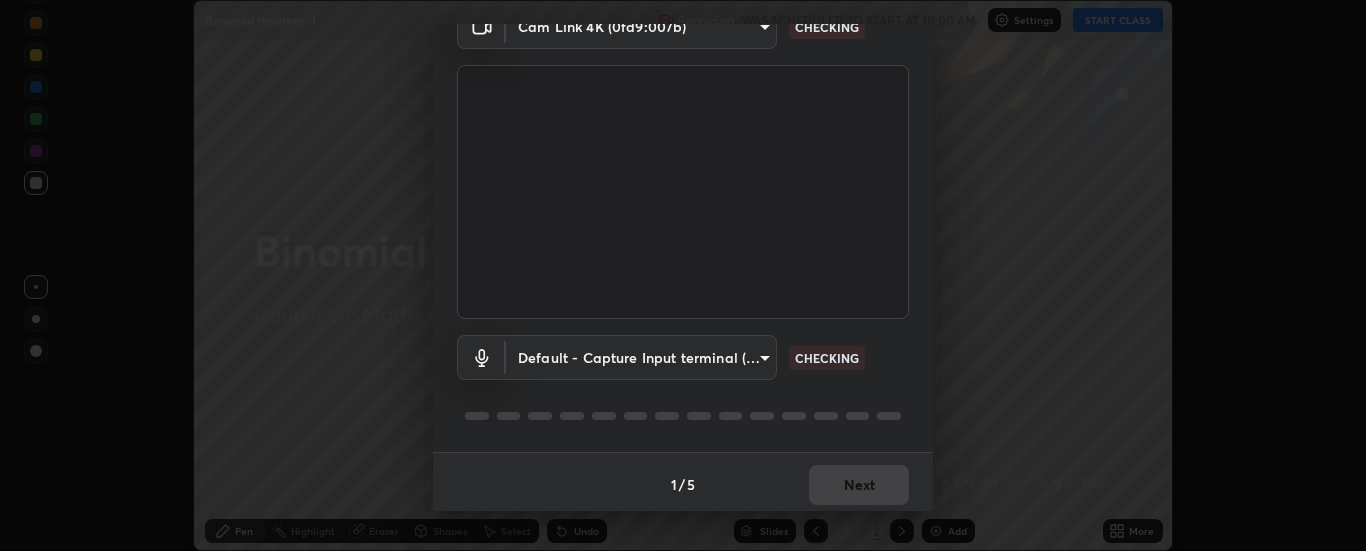 scroll, scrollTop: 105, scrollLeft: 0, axis: vertical 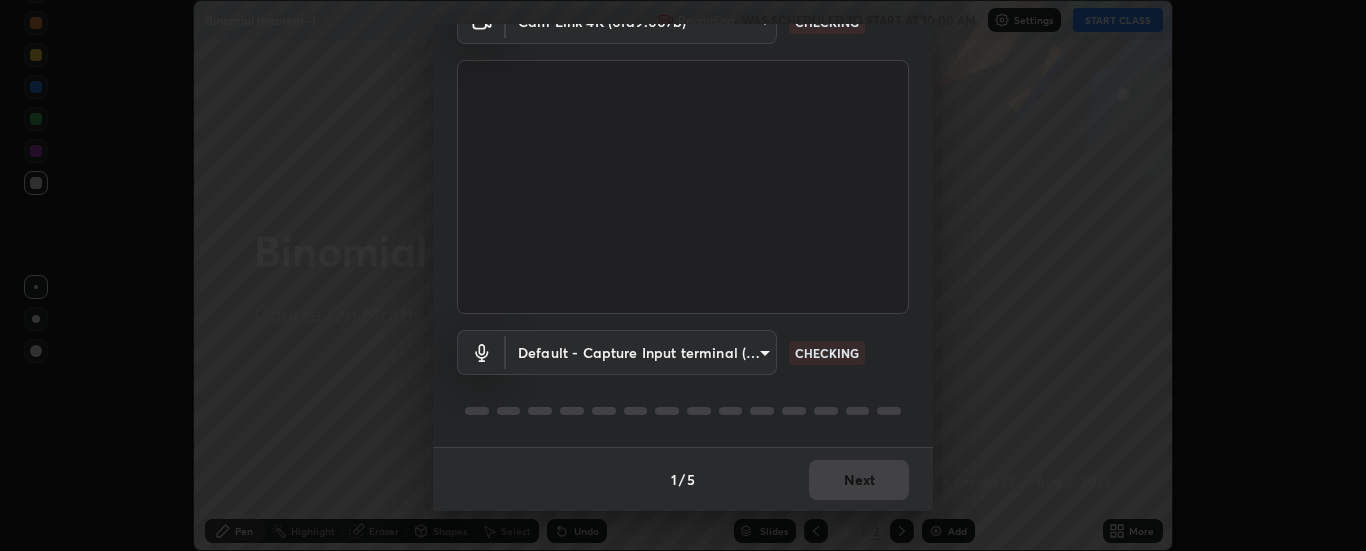 click on "Erase all Binomial theorem -1 Recording WAS SCHEDULED TO START AT  10:00 AM Settings START CLASS Setting up your live class Binomial theorem -1 • L72 of Course On Maths for JEE Conquer 2026 [PERSON] Pen Highlight Eraser Shapes Select Undo Slides 2 / 2 Add More No doubts shared Encourage your learners to ask a doubt for better clarity Report an issue Reason for reporting Buffering Chat not working Audio - Video sync issue Educator video quality low ​ Attach an image Report Media settings Cam Link 4K (0fd9:007b) 6d3829c99f98afdfe7c29186be8927c2ef9ac3e8f7233b1026567672352cba5b CHECKING Default - Capture Input terminal (Digital Array MIC) default CHECKING 1 / 5 Next" at bounding box center [683, 275] 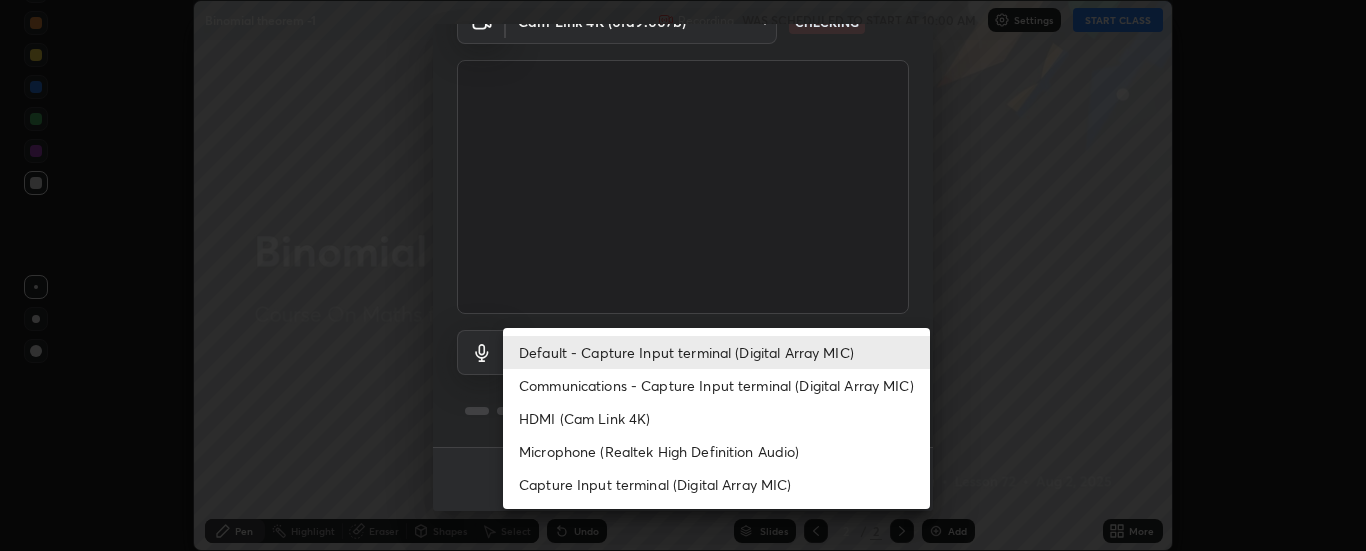 click at bounding box center (683, 275) 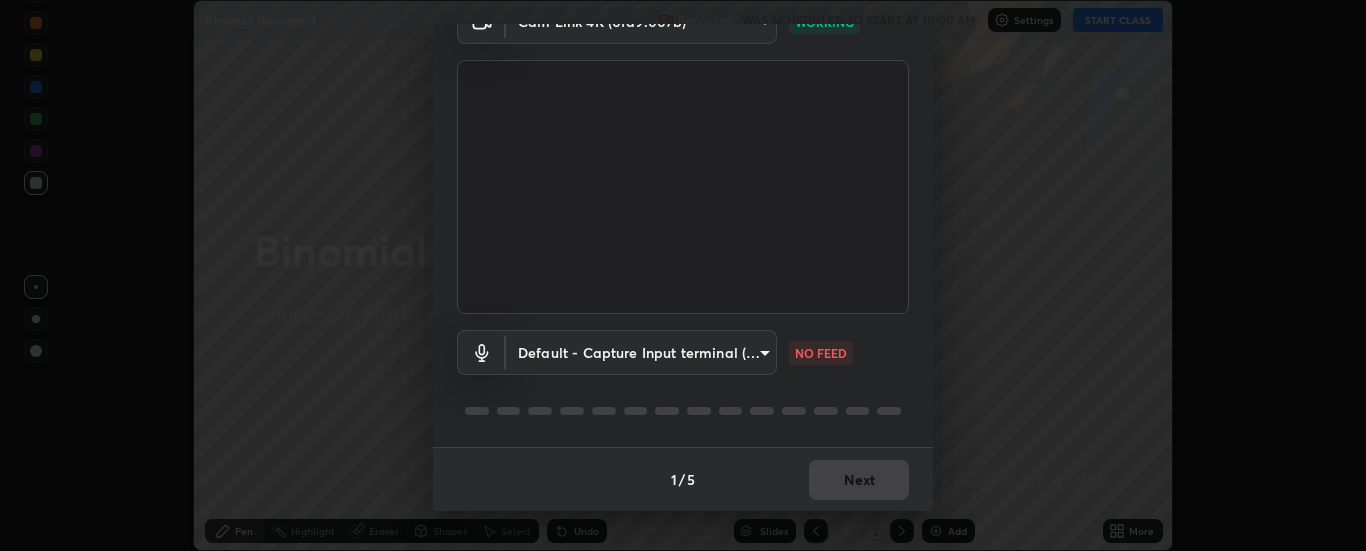 click on "Erase all Binomial theorem -1 Recording WAS SCHEDULED TO START AT  10:00 AM Settings START CLASS Setting up your live class Binomial theorem -1 • L72 of Course On Maths for JEE Conquer 2026 [PERSON] Pen Highlight Eraser Shapes Select Undo Slides 2 / 2 Add More No doubts shared Encourage your learners to ask a doubt for better clarity Report an issue Reason for reporting Buffering Chat not working Audio - Video sync issue Educator video quality low ​ Attach an image Report Media settings Cam Link 4K (0fd9:007b) 6d3829c99f98afdfe7c29186be8927c2ef9ac3e8f7233b1026567672352cba5b WORKING Default - Capture Input terminal (Digital Array MIC) default NO FEED 1 / 5 Next" at bounding box center [683, 275] 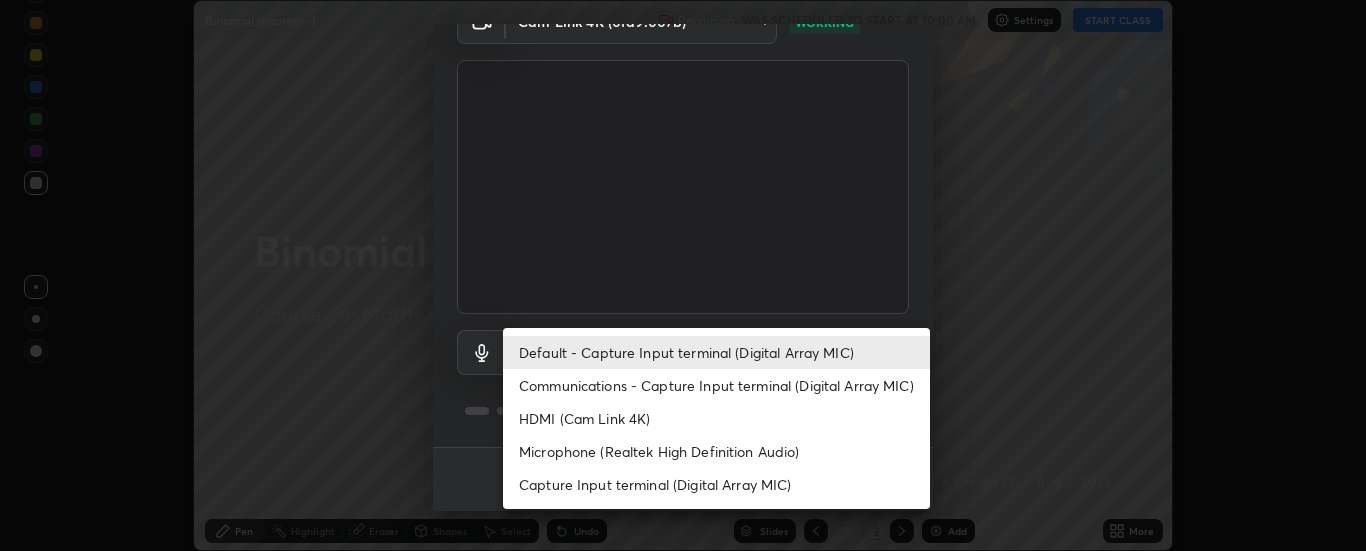 click on "Communications - Capture Input terminal (Digital Array MIC)" at bounding box center (716, 385) 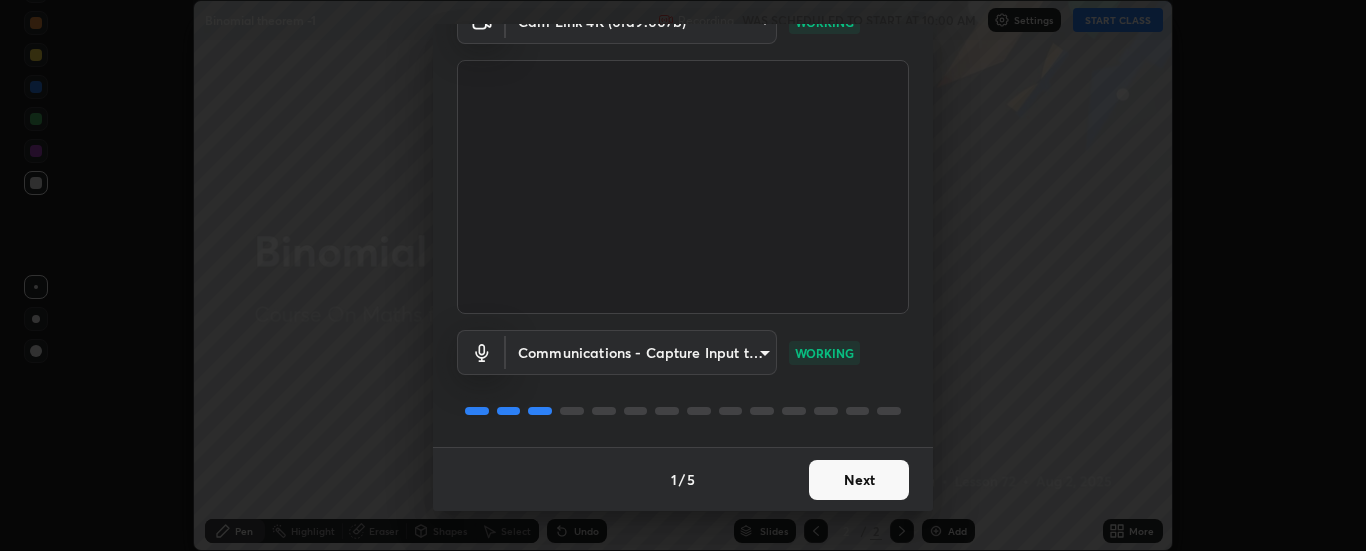 click on "Next" at bounding box center [859, 480] 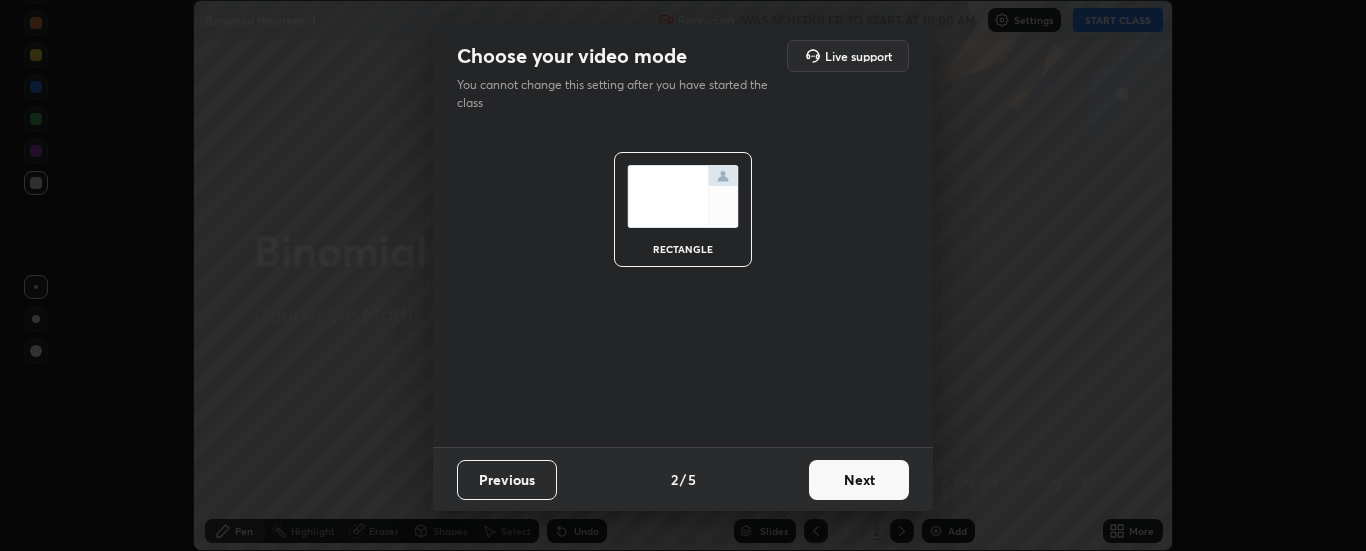 scroll, scrollTop: 0, scrollLeft: 0, axis: both 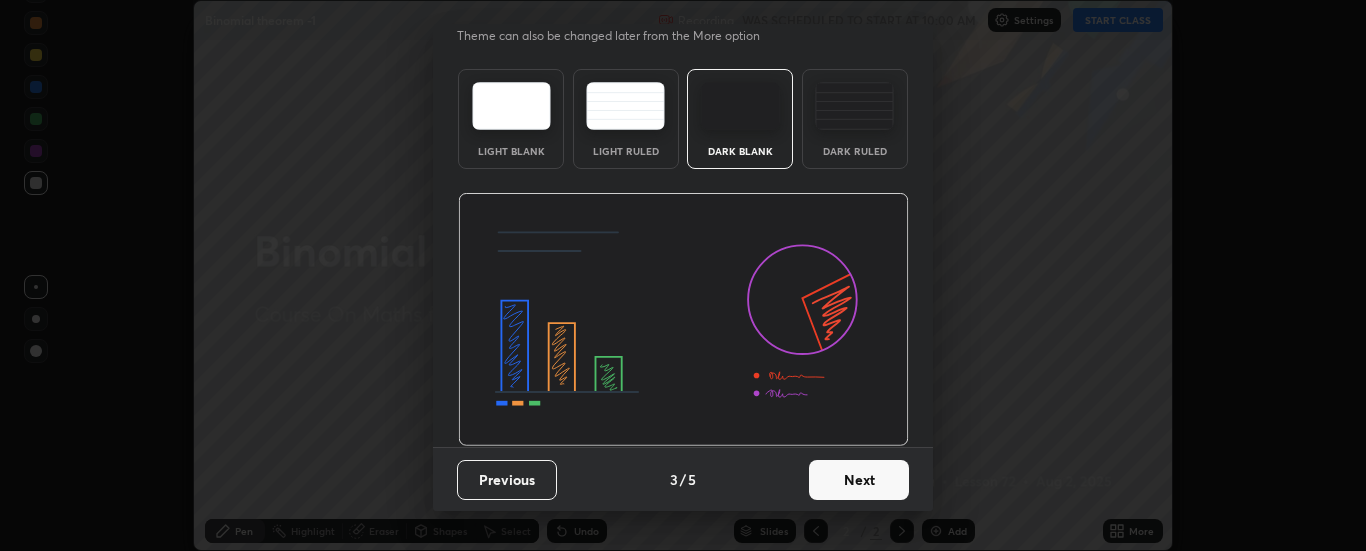click on "Next" at bounding box center [859, 480] 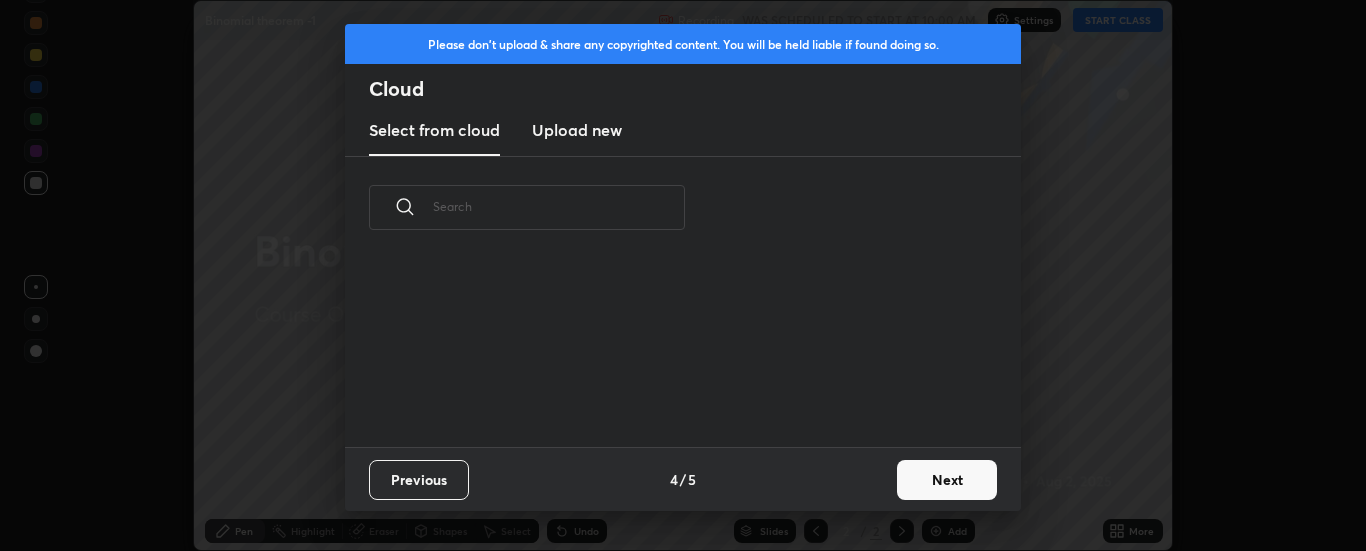 click on "Next" at bounding box center (947, 480) 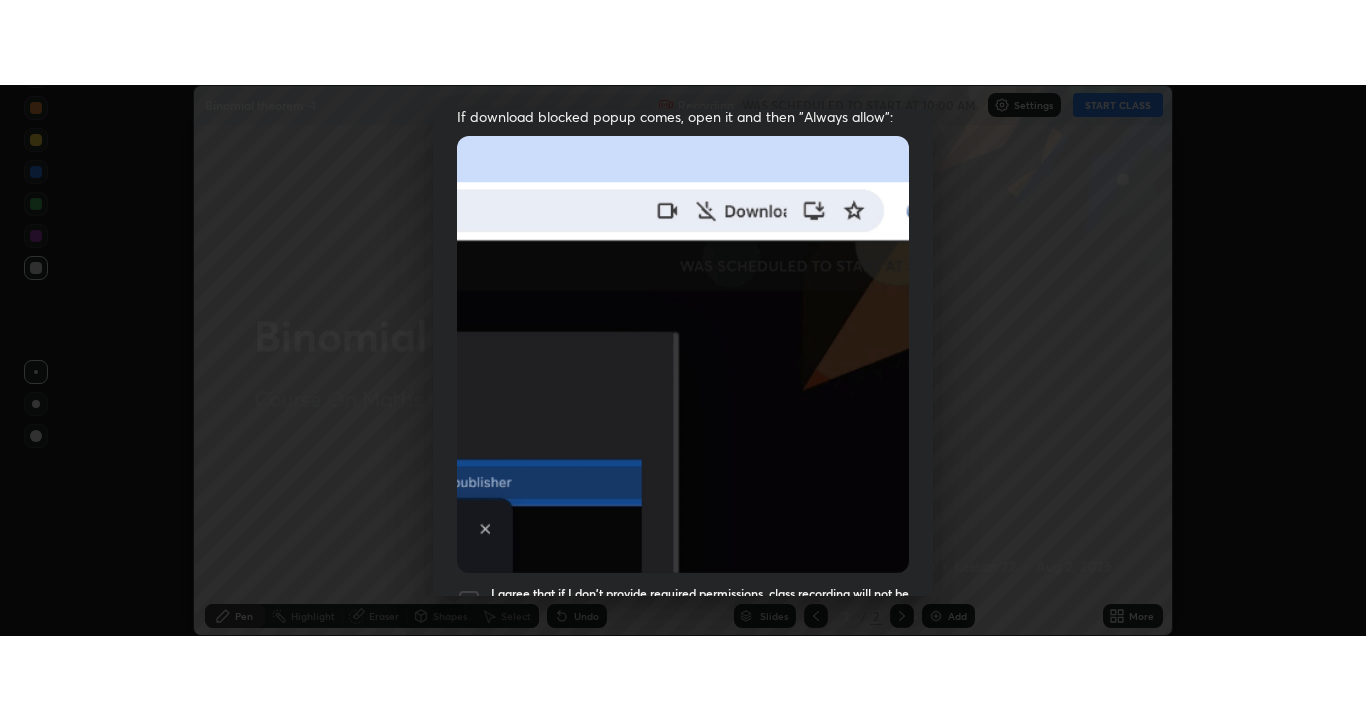 scroll, scrollTop: 513, scrollLeft: 0, axis: vertical 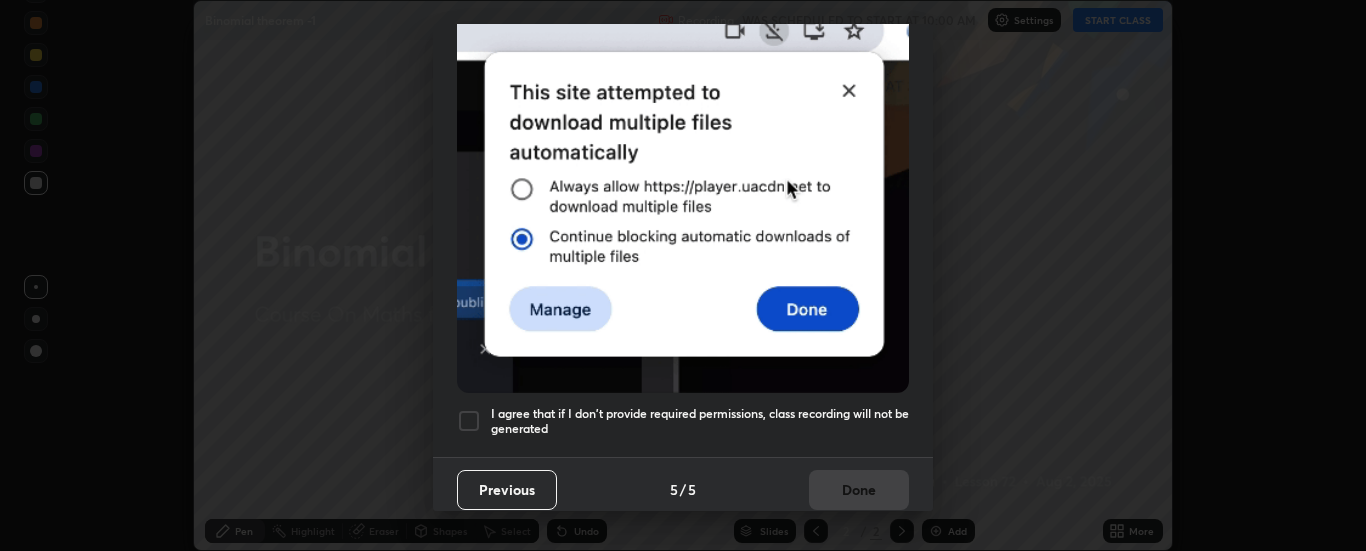 click on "I agree that if I don't provide required permissions, class recording will not be generated" at bounding box center (700, 421) 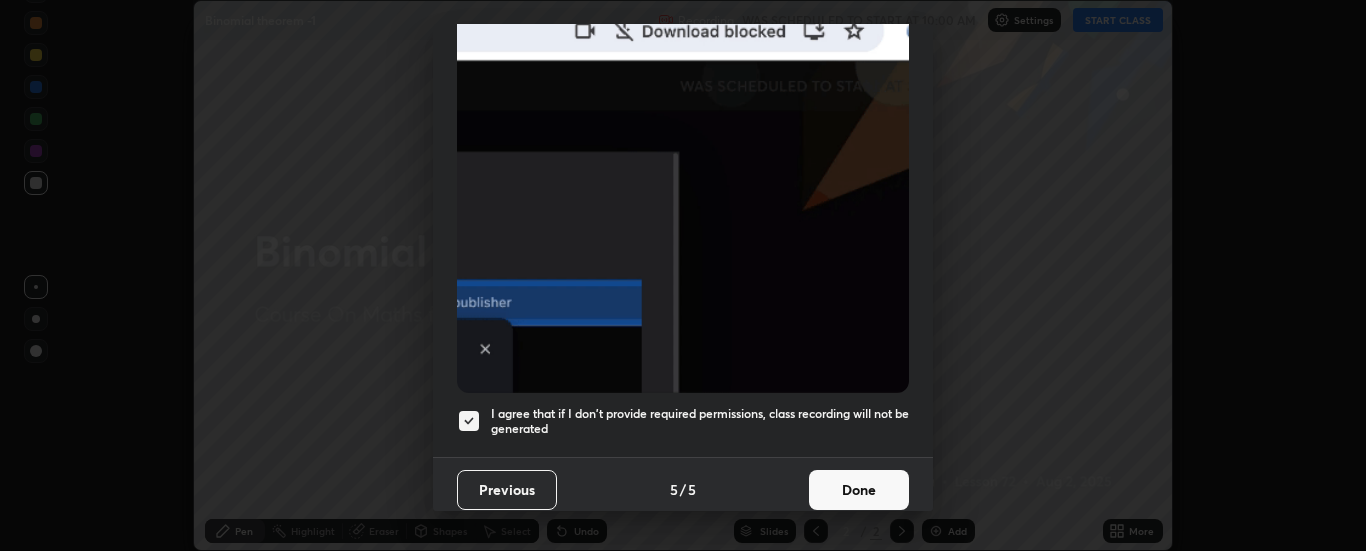click on "Done" at bounding box center (859, 490) 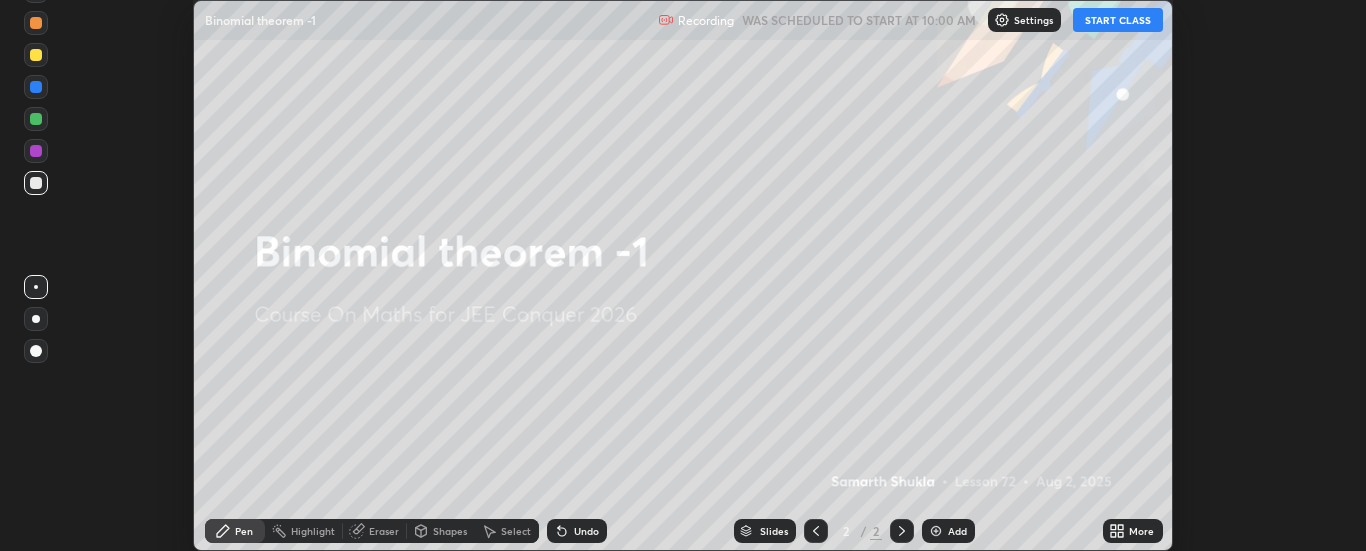 click 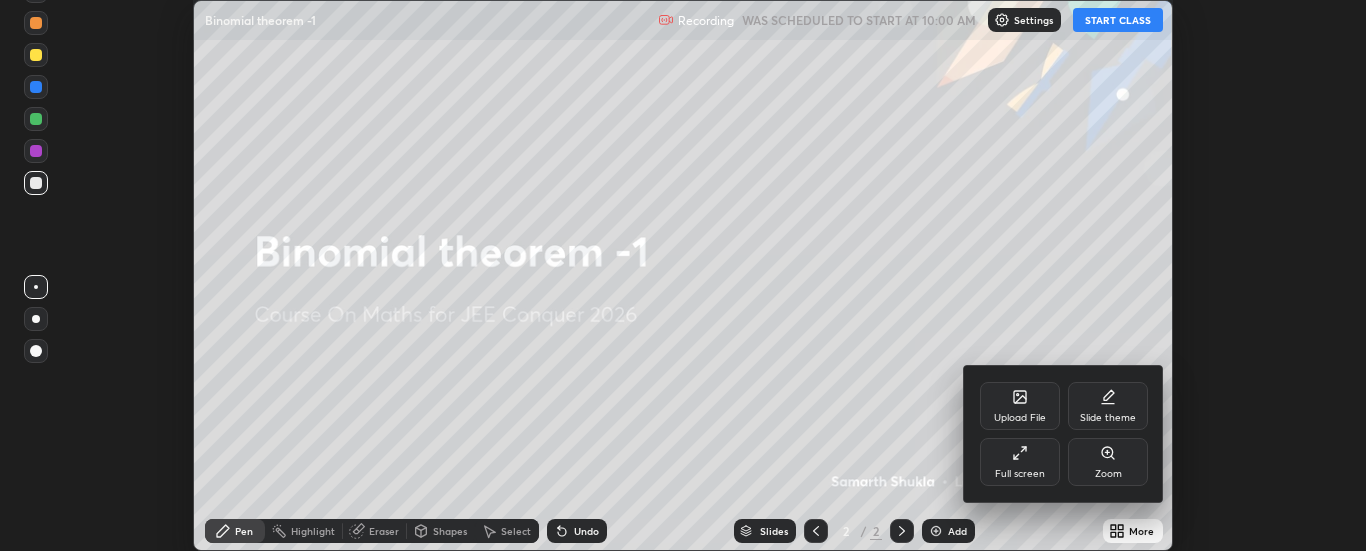 click on "Full screen" at bounding box center (1020, 462) 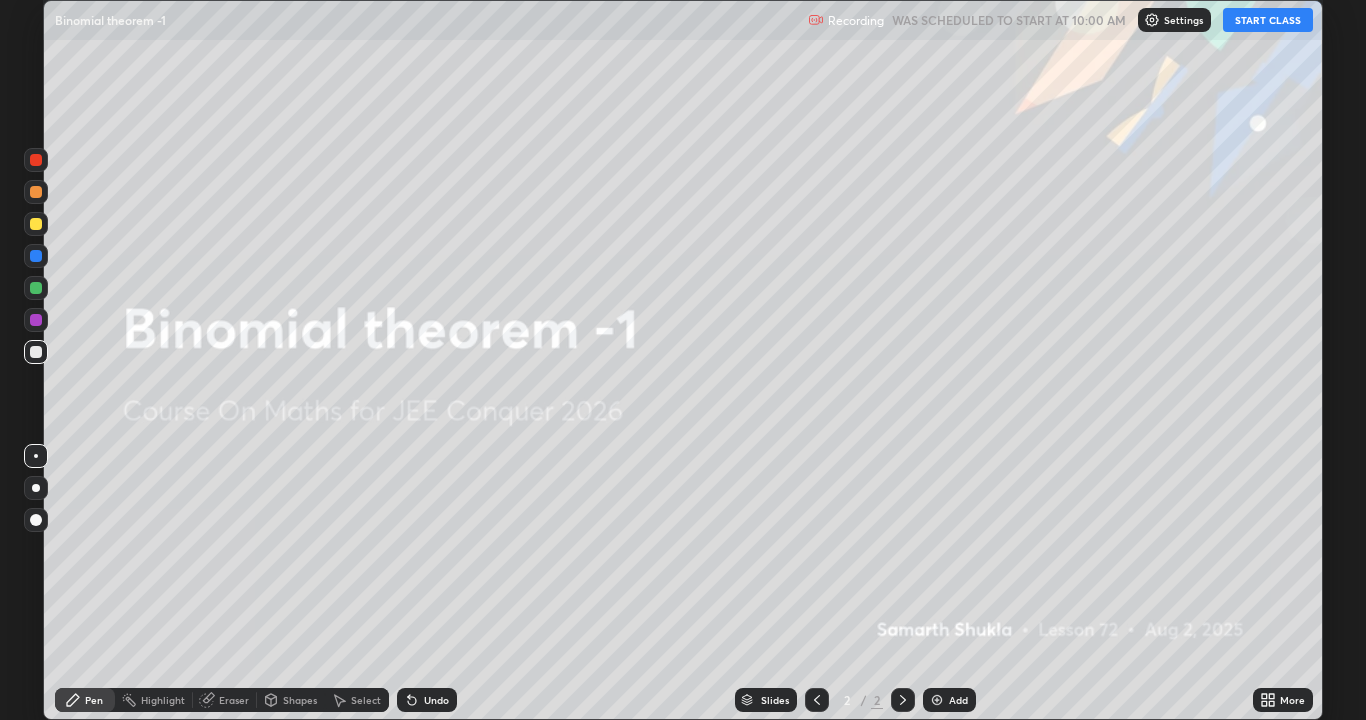 scroll, scrollTop: 99280, scrollLeft: 98634, axis: both 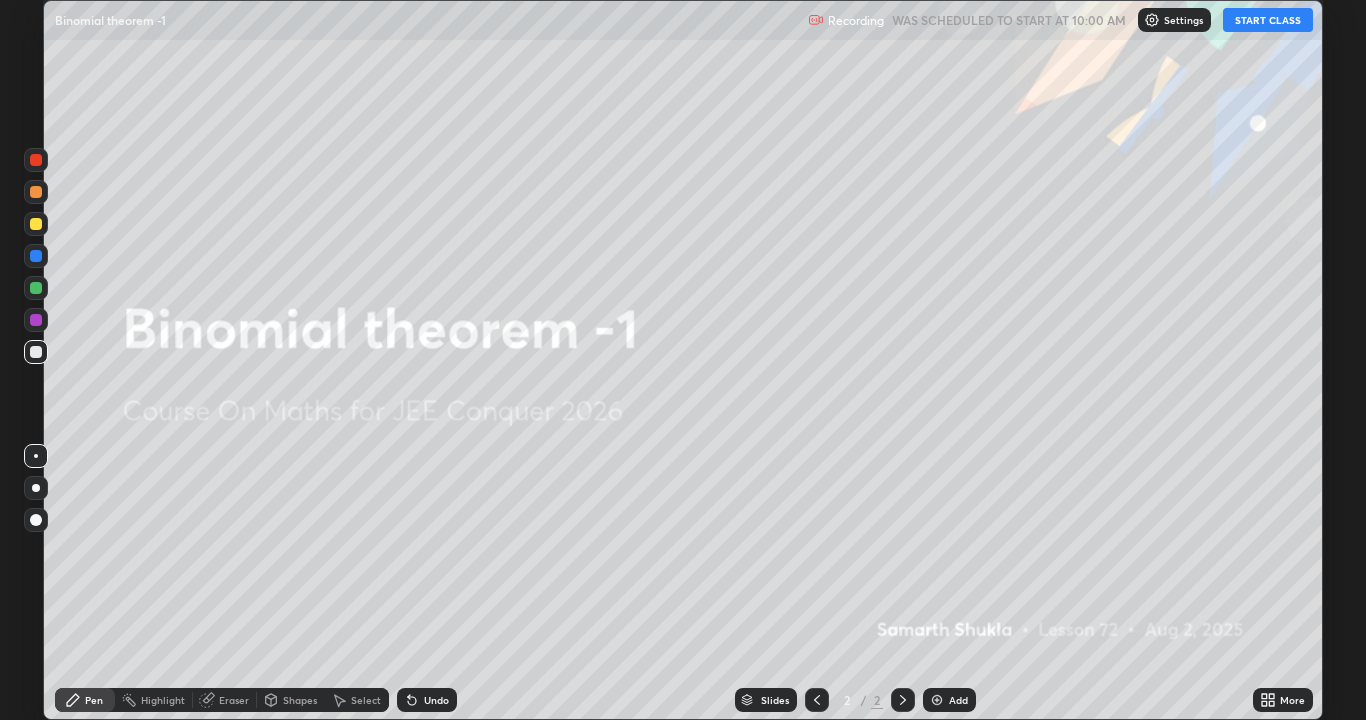 click on "START CLASS" at bounding box center (1268, 20) 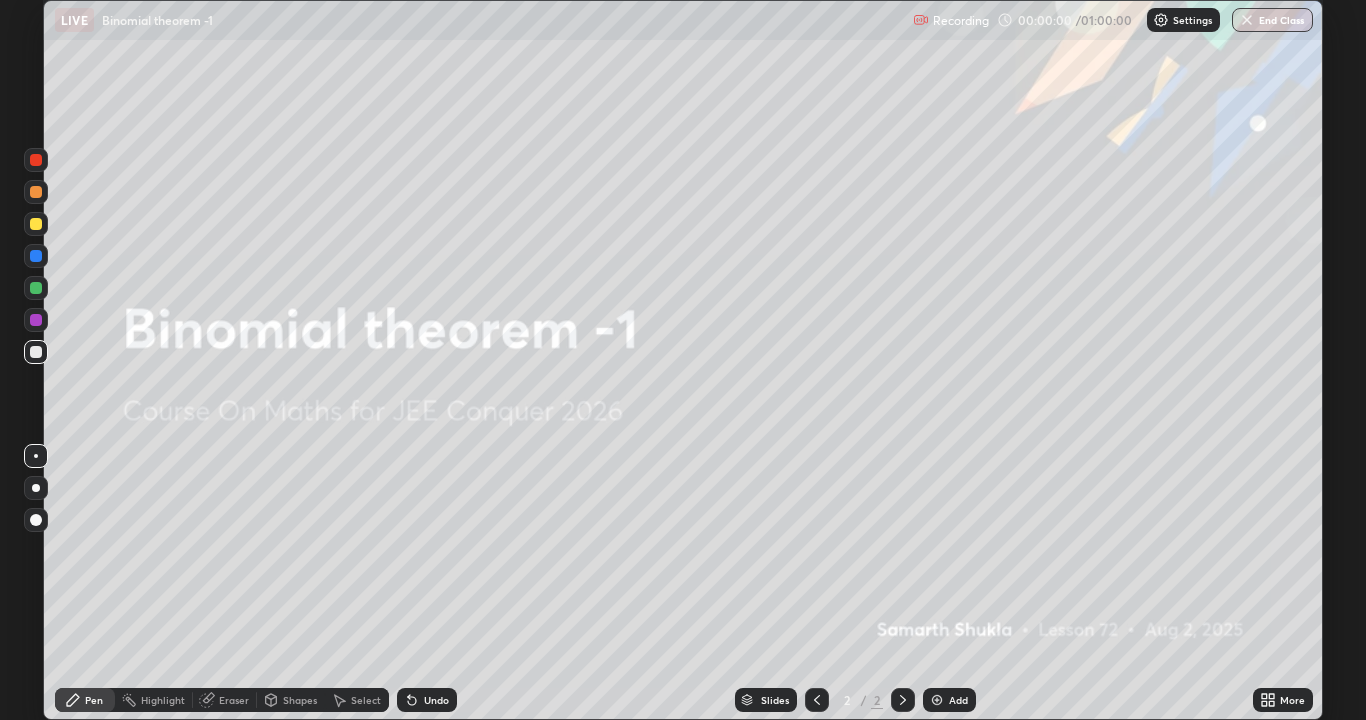 click on "Add" at bounding box center (958, 700) 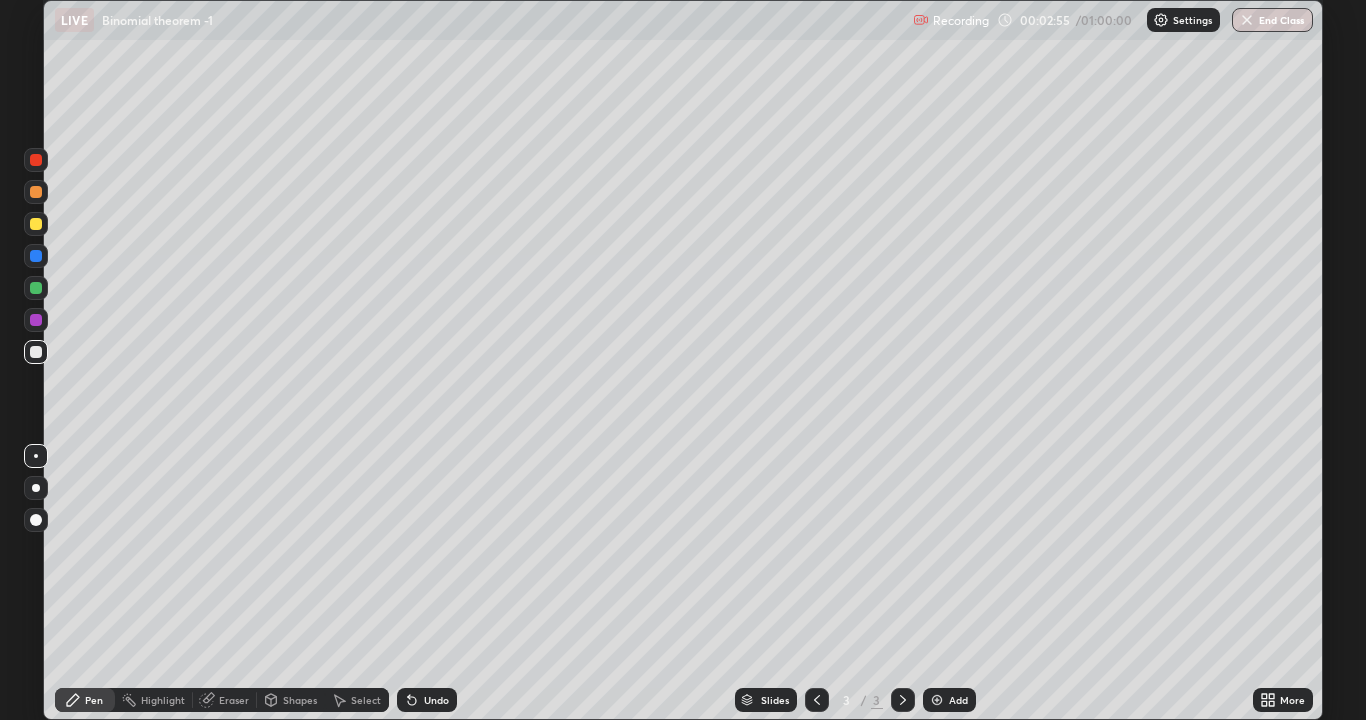 click on "Undo" at bounding box center (427, 700) 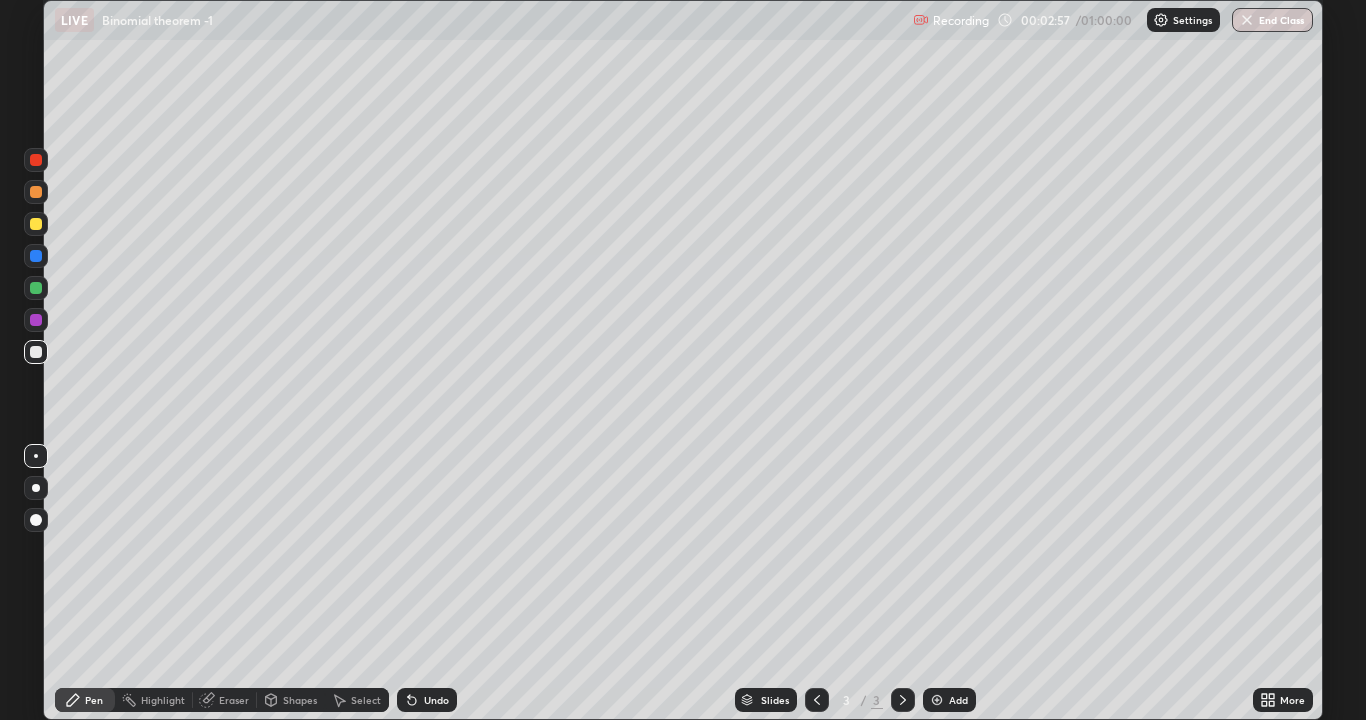 click on "Pen" at bounding box center [85, 700] 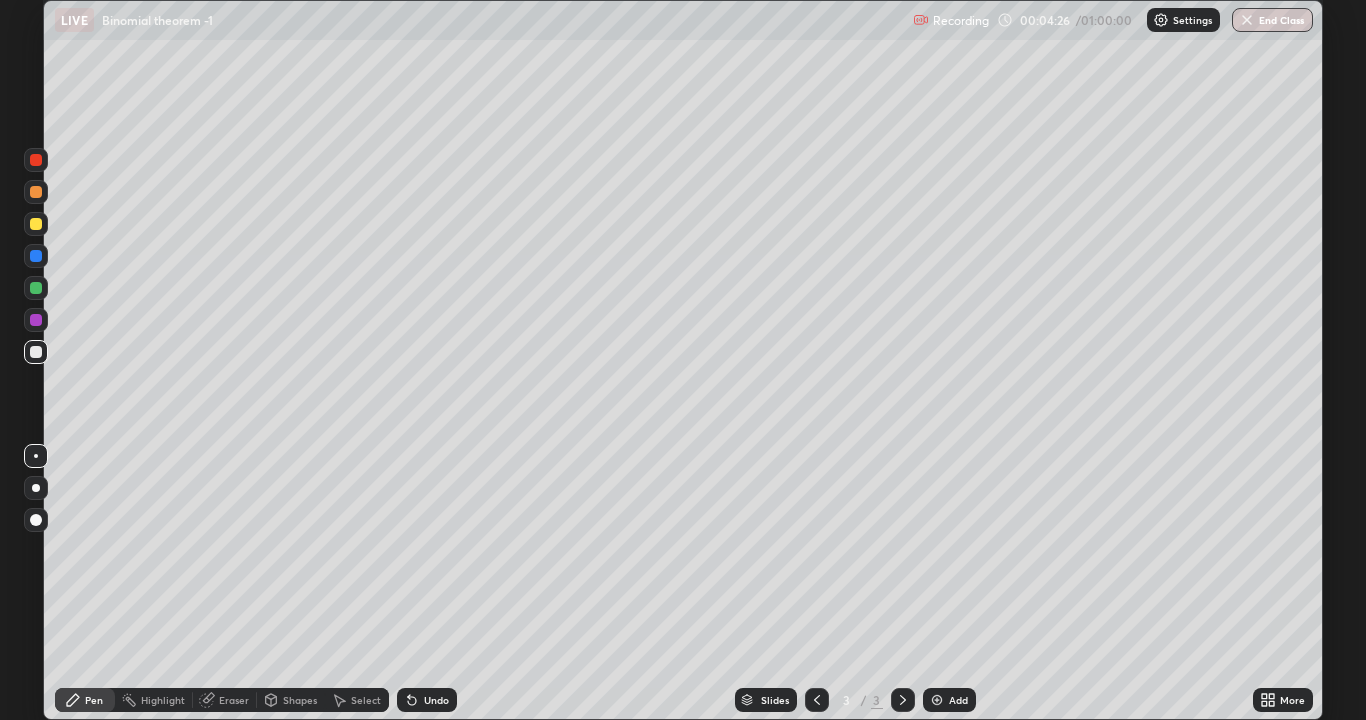 click on "Eraser" at bounding box center [225, 700] 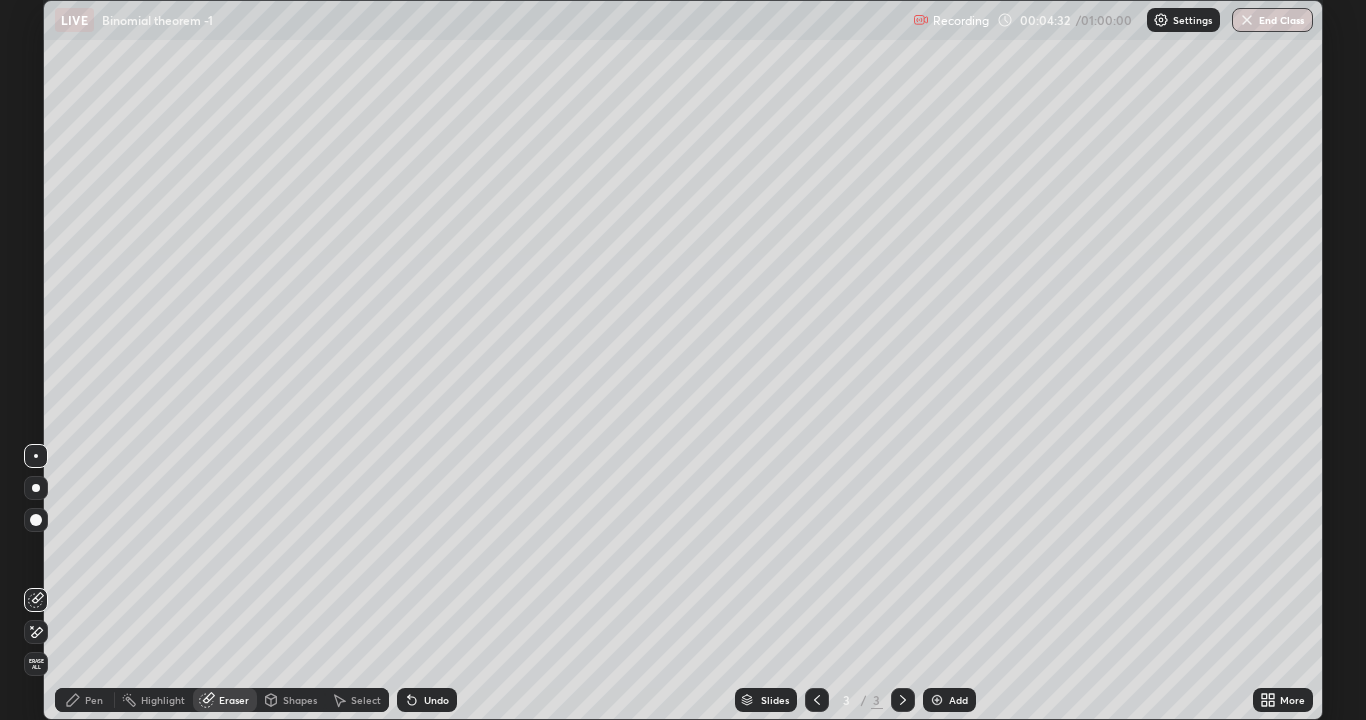 click 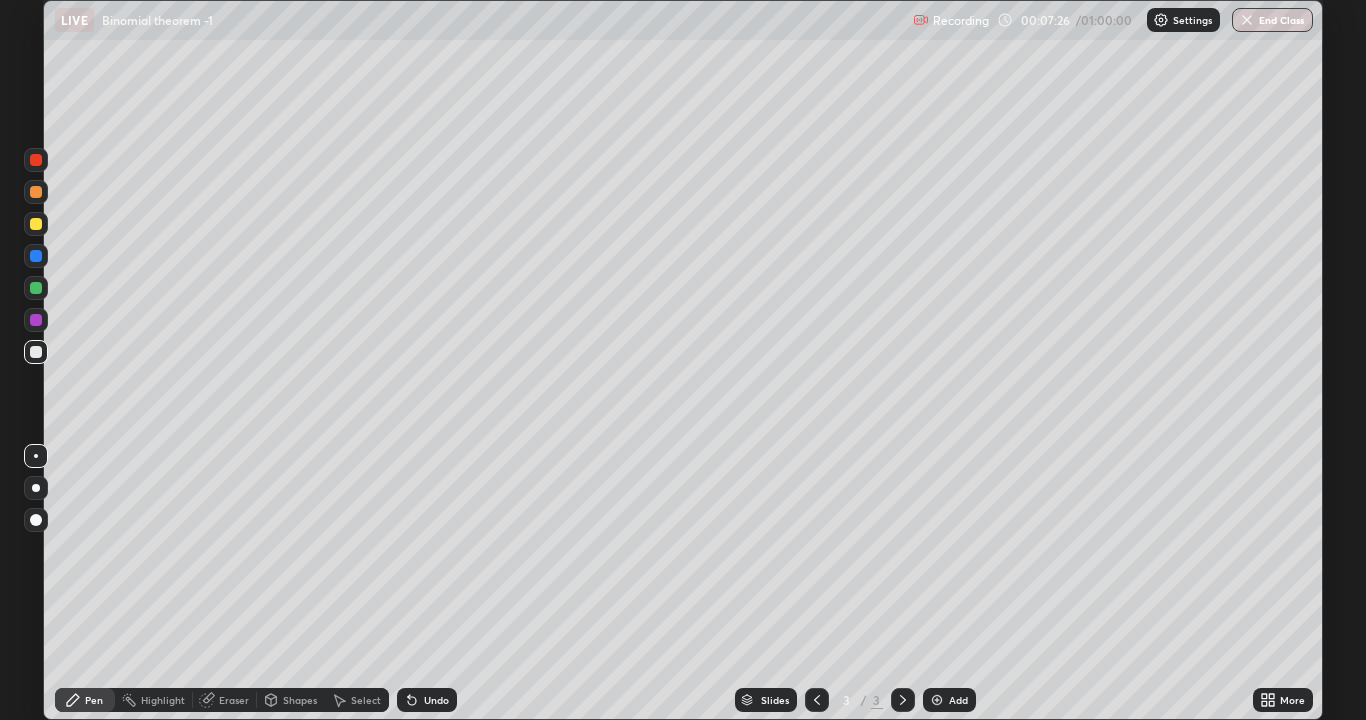 click at bounding box center (937, 700) 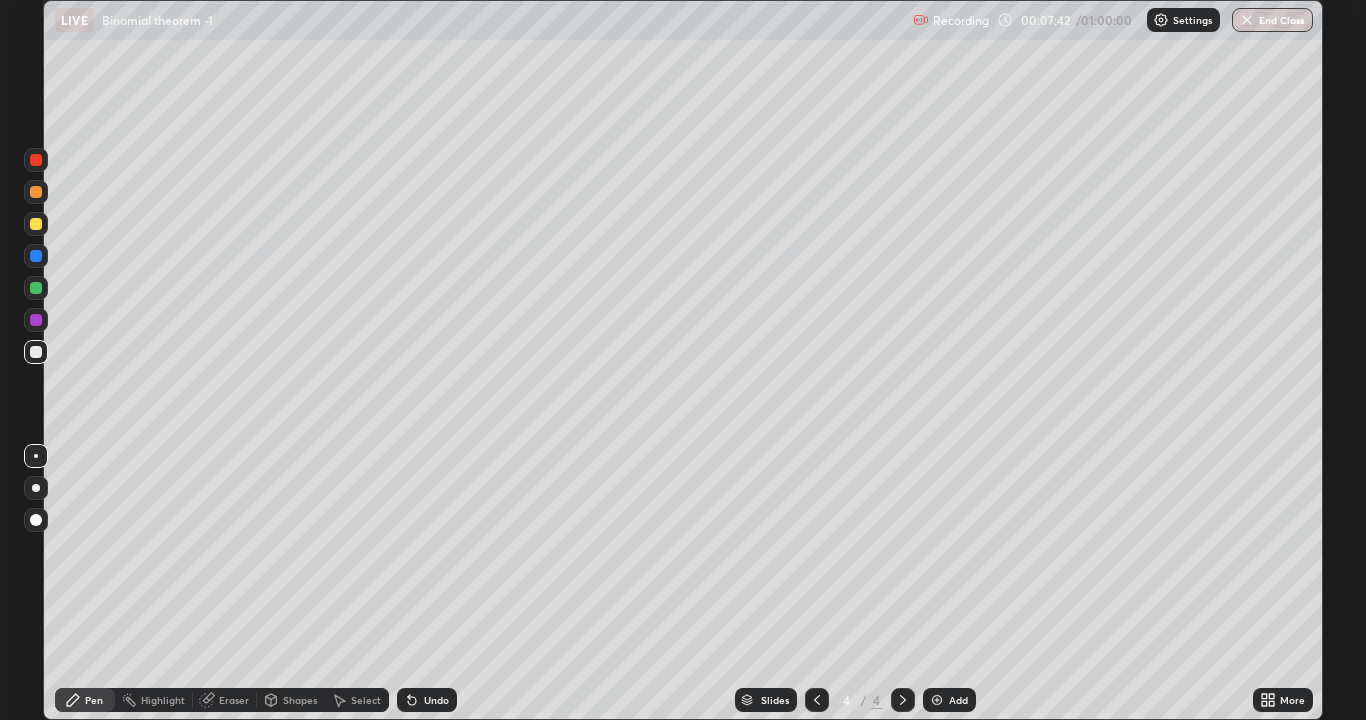 click on "Eraser" at bounding box center (234, 700) 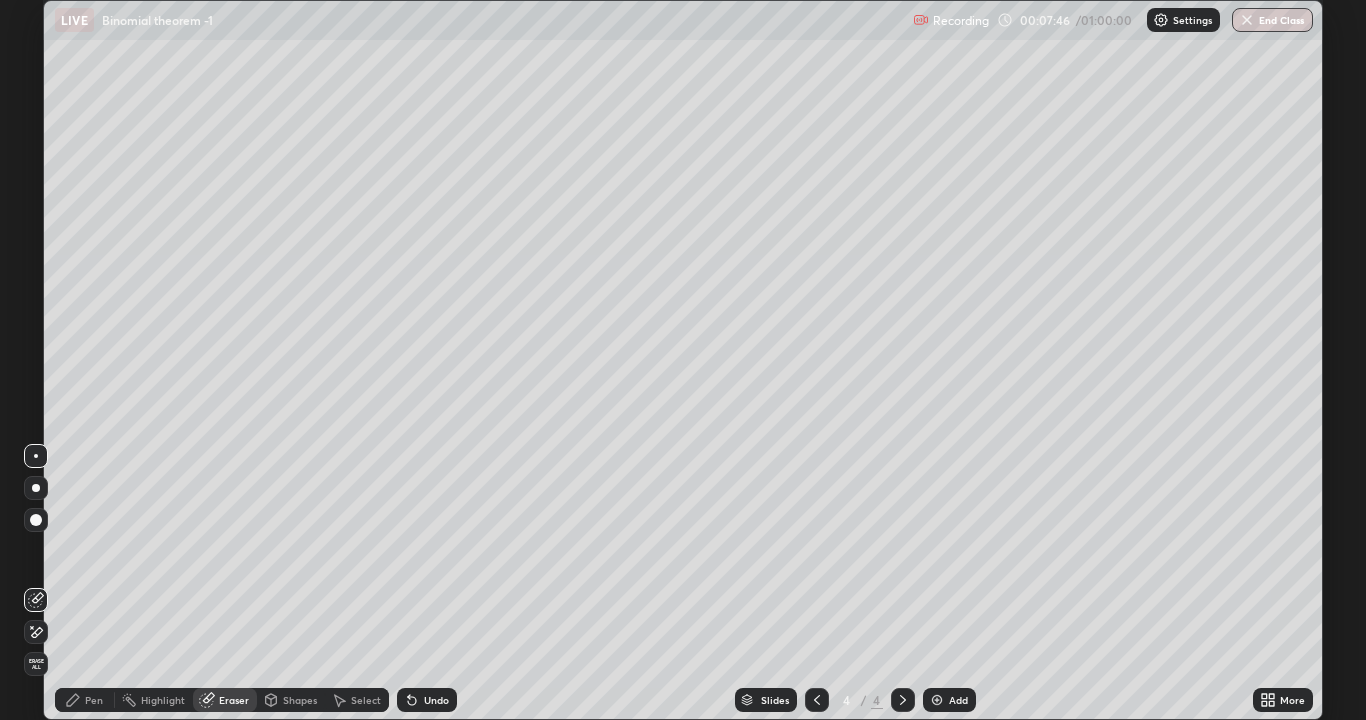 click on "Pen" at bounding box center [94, 700] 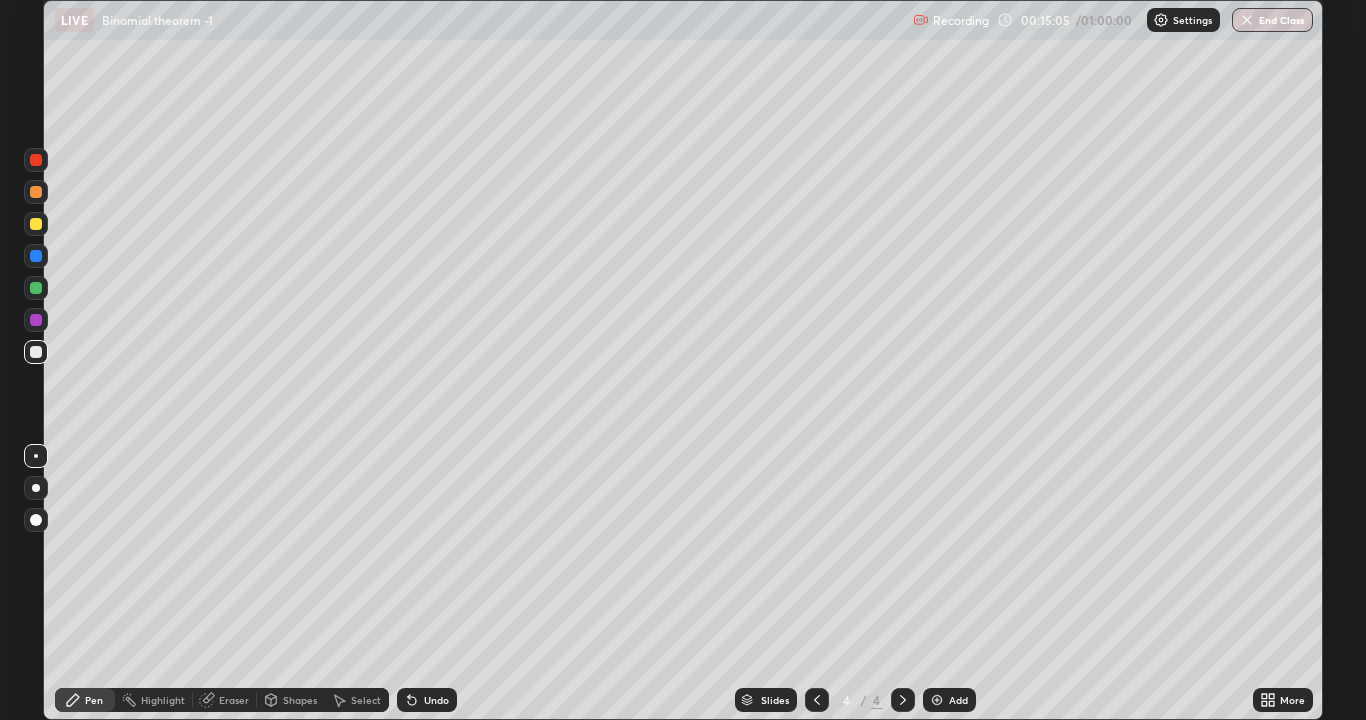 click on "Eraser" at bounding box center [234, 700] 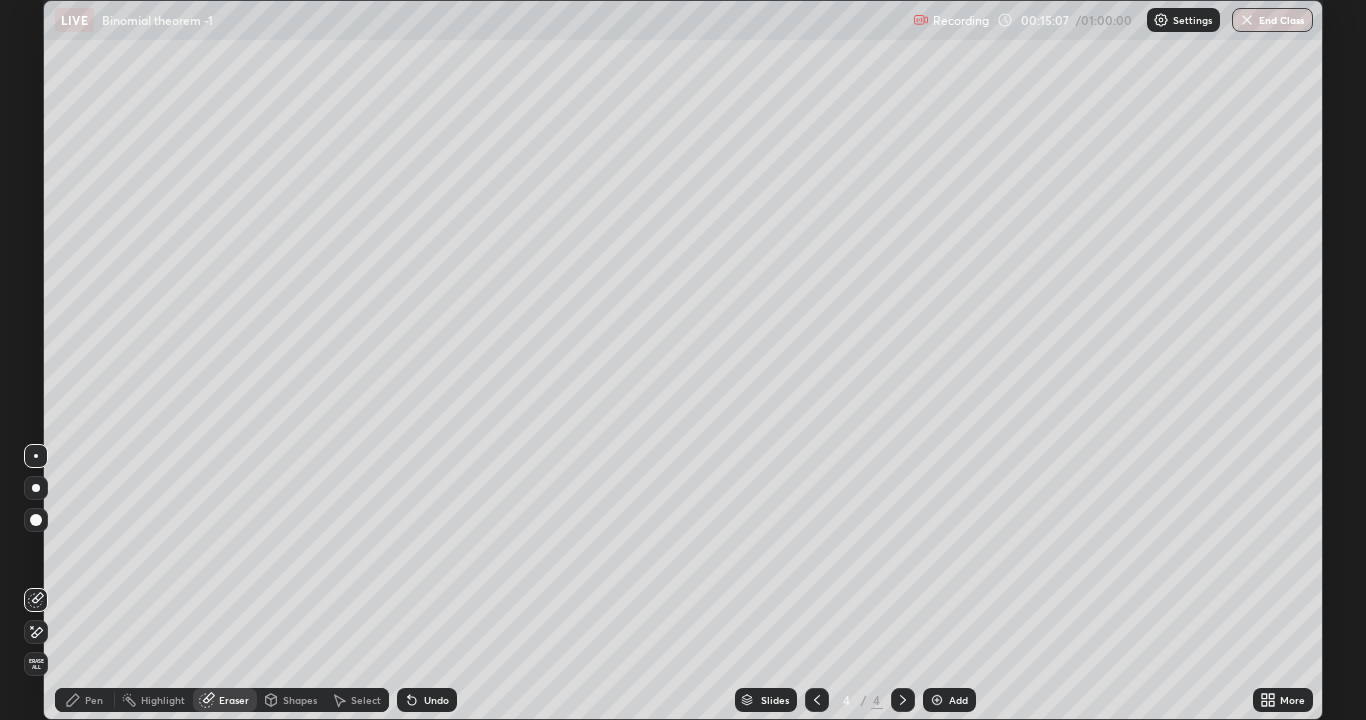 click on "Pen" at bounding box center (94, 700) 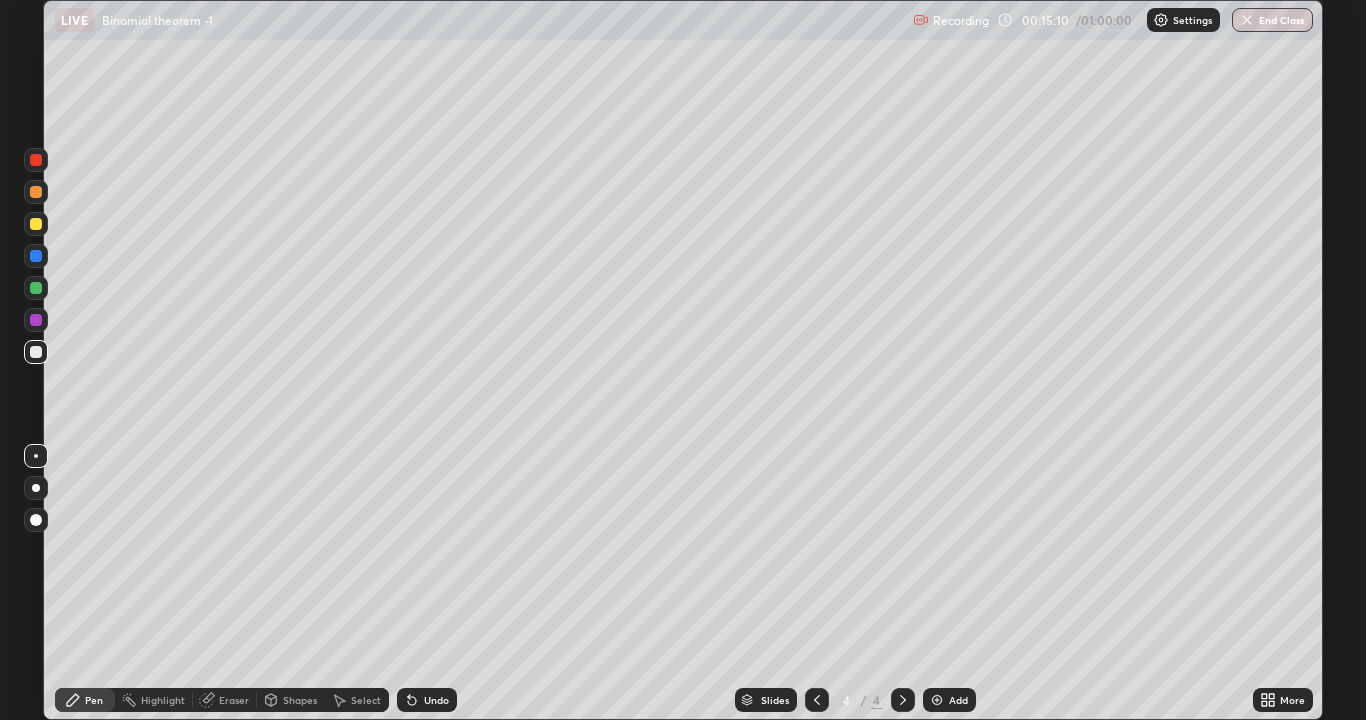 click on "Eraser" at bounding box center (234, 700) 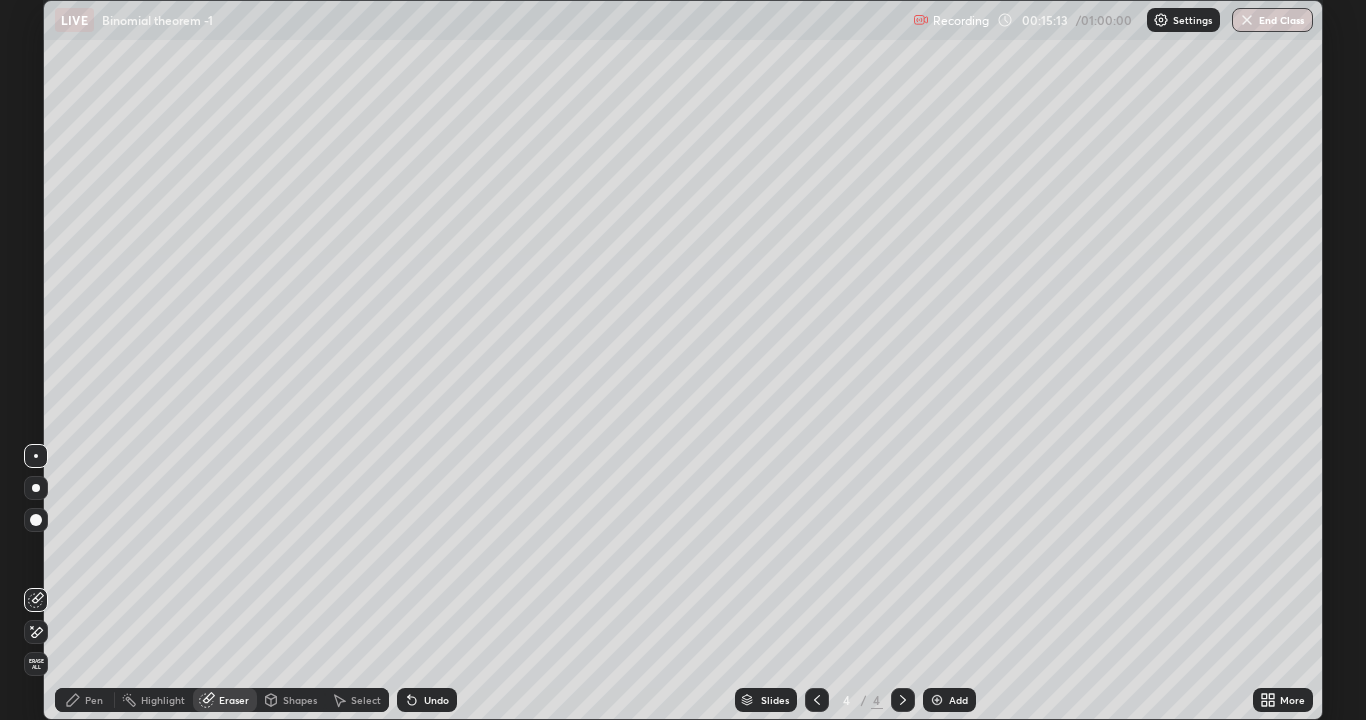 click 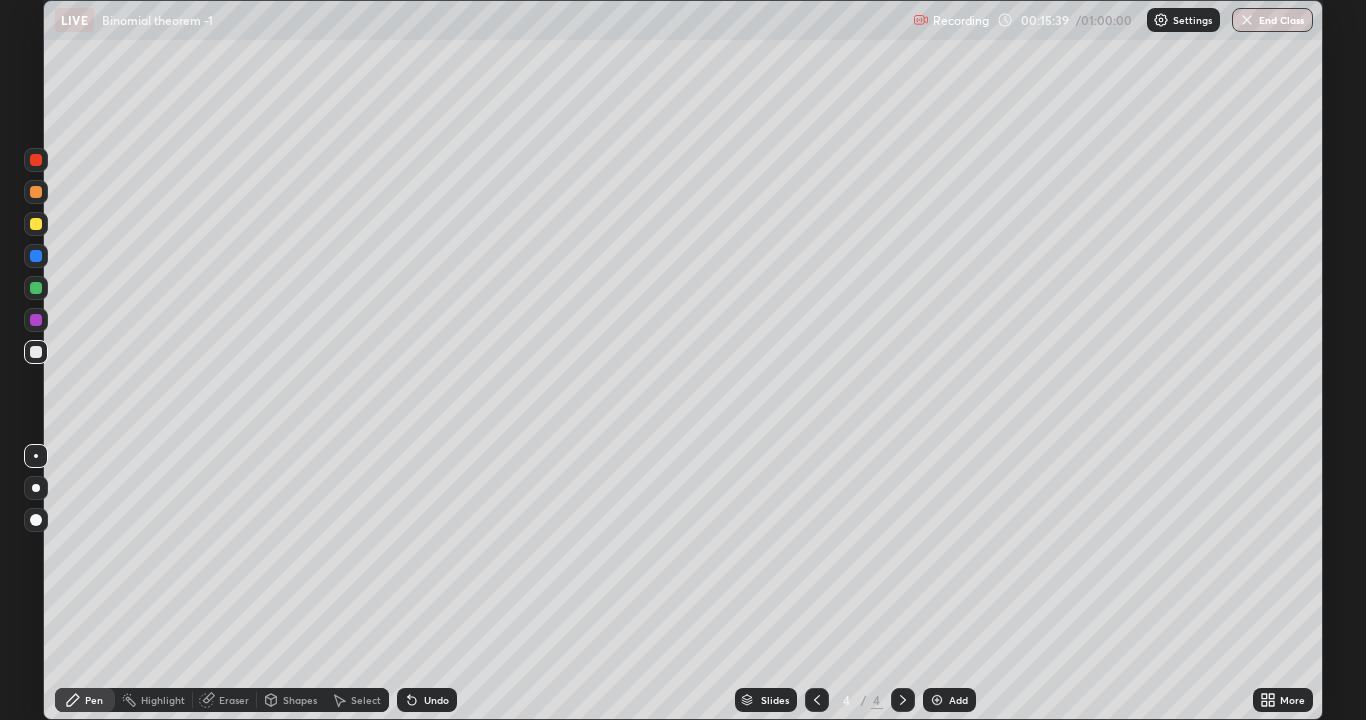 click on "Eraser" at bounding box center [225, 700] 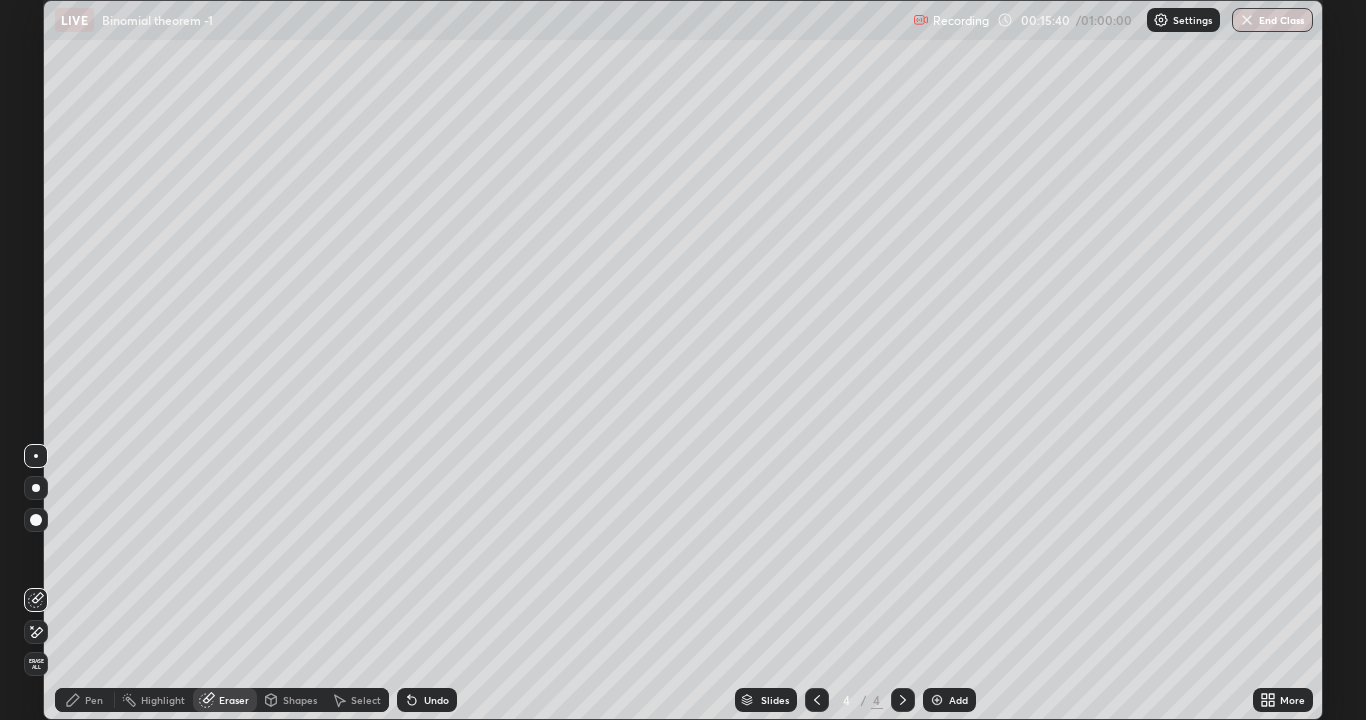 click 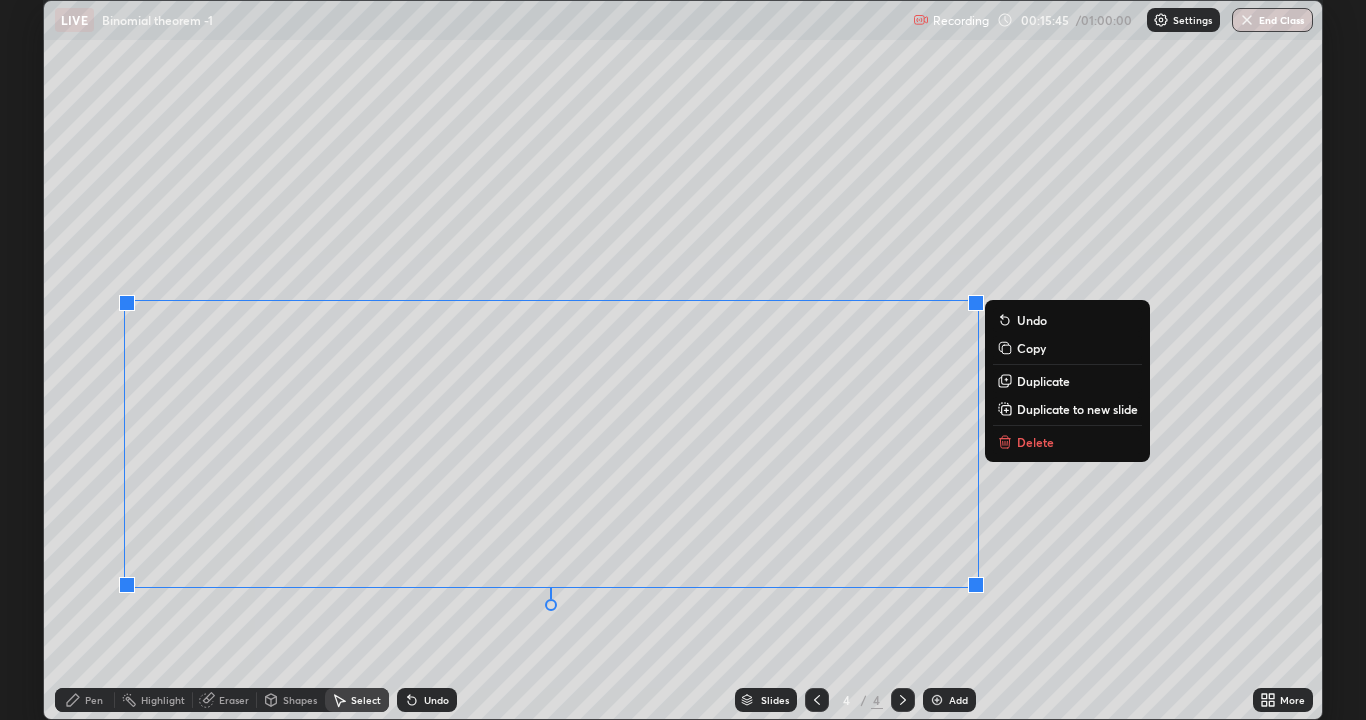 click on "Delete" at bounding box center (1035, 442) 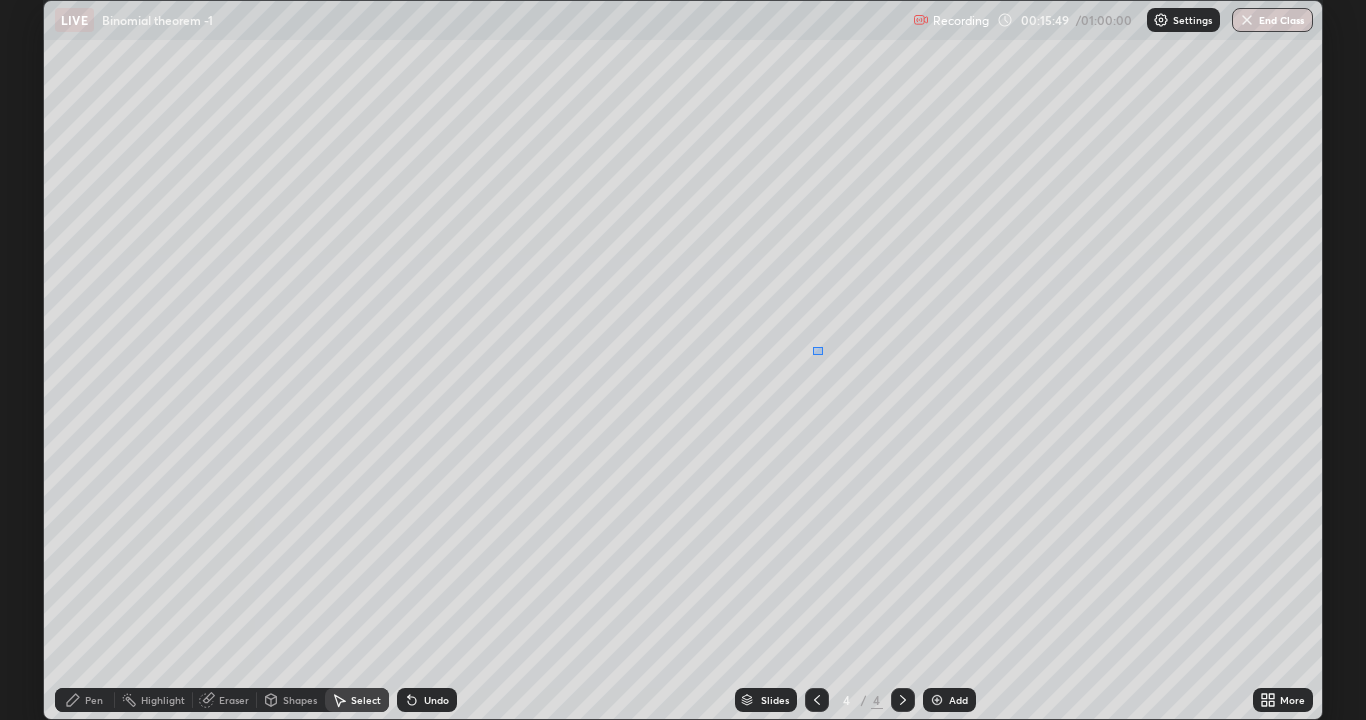 click on "0 ° Undo Copy Duplicate Duplicate to new slide Delete" at bounding box center (683, 360) 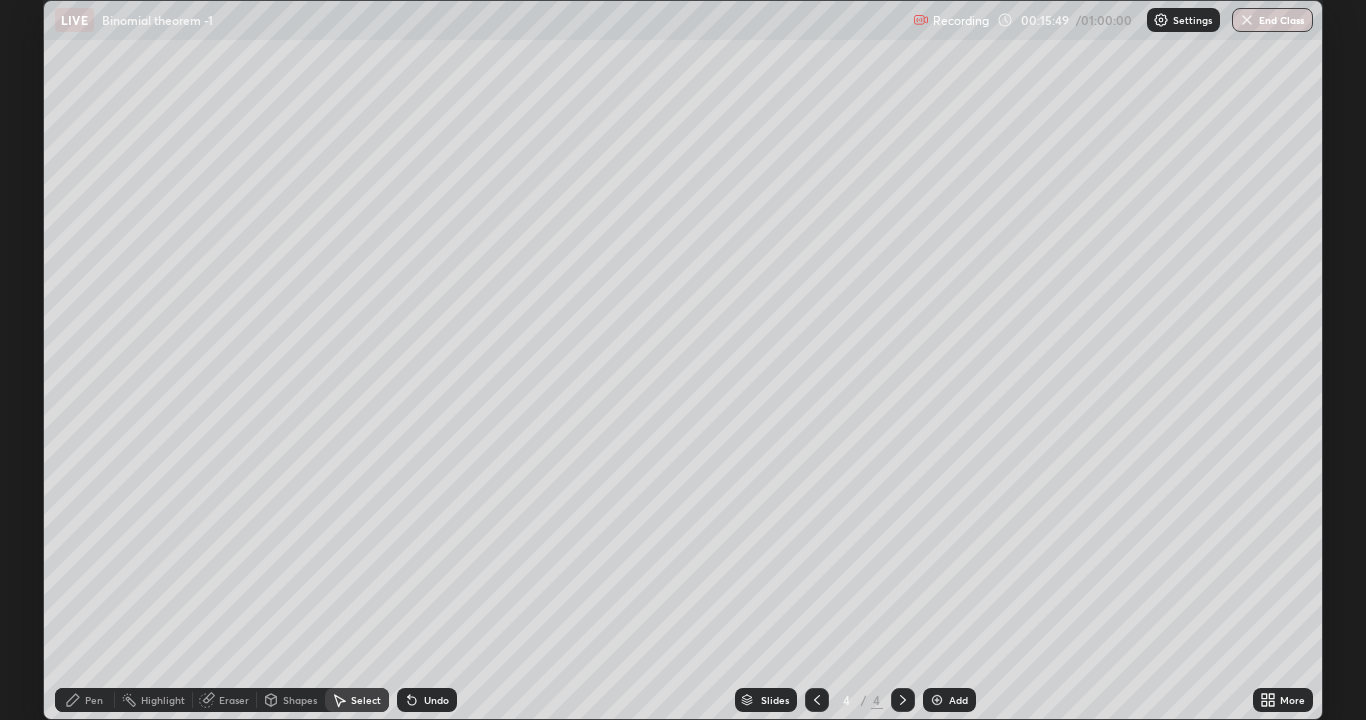 click on "Pen" at bounding box center (85, 700) 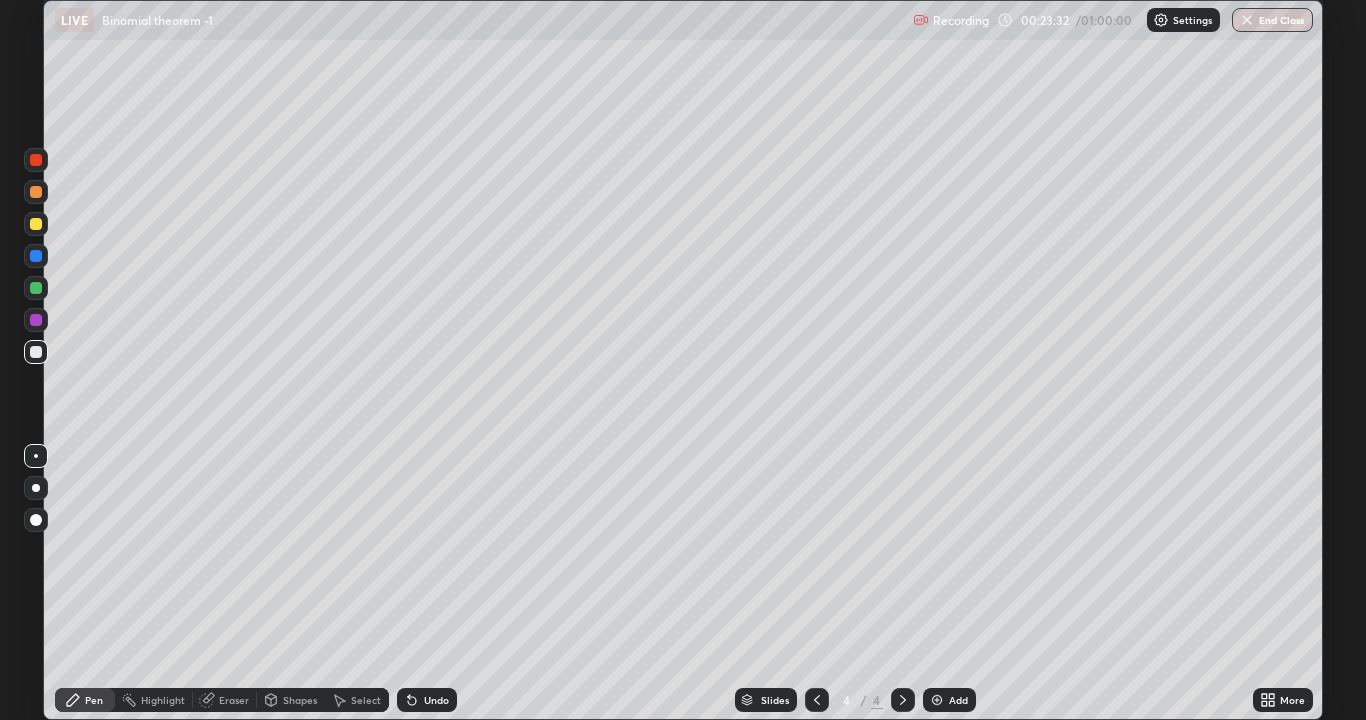 click on "Add" at bounding box center (949, 700) 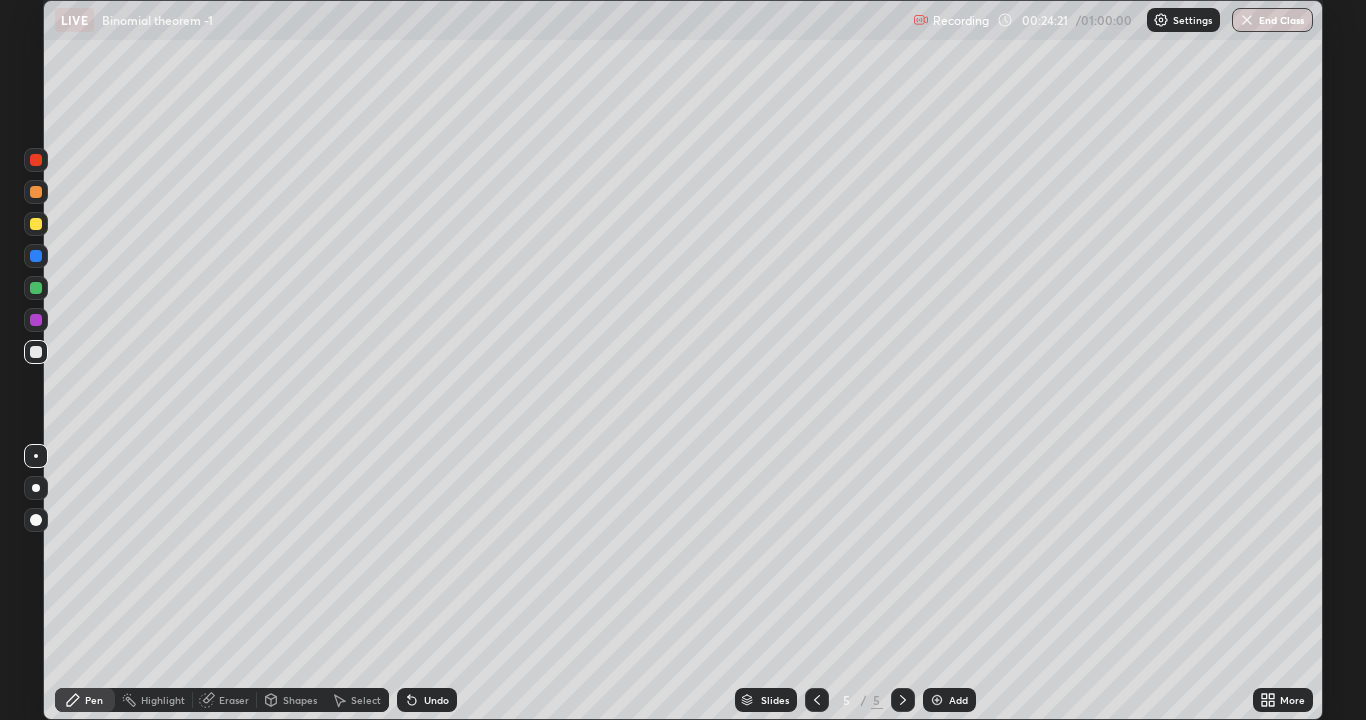 click at bounding box center [36, 256] 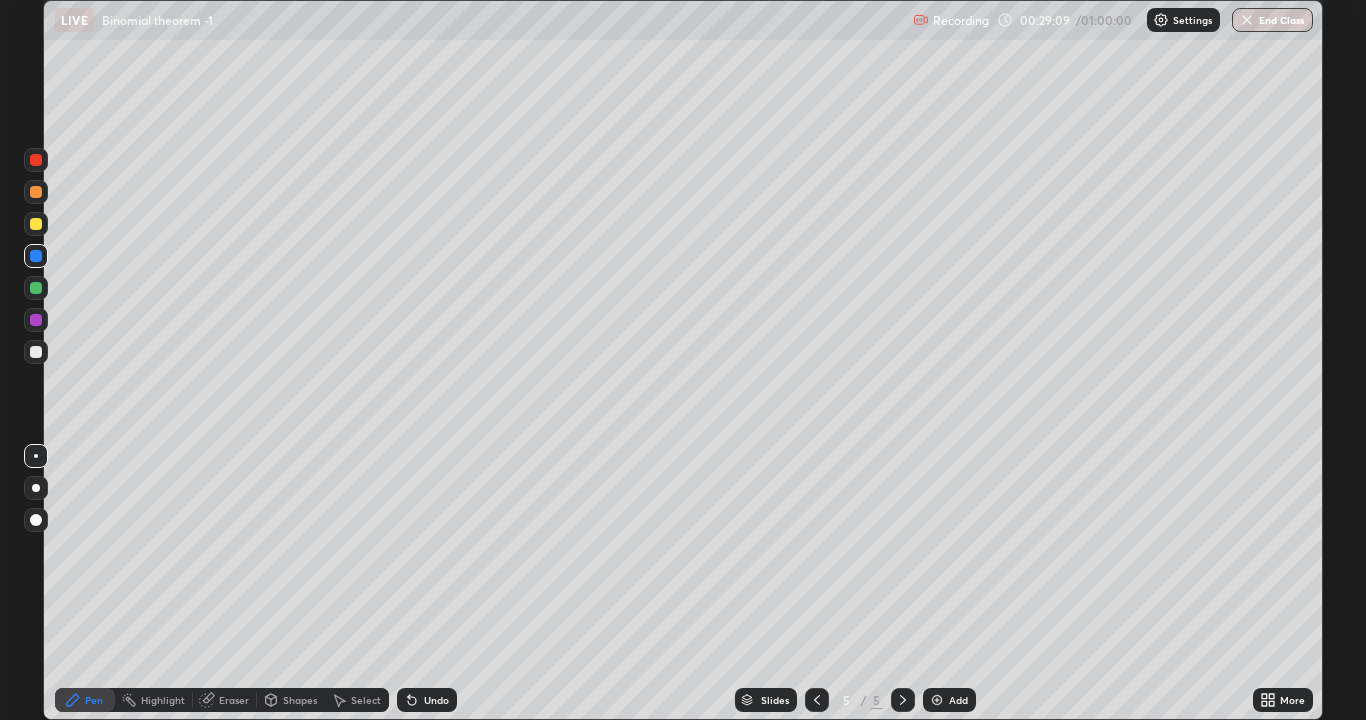 click on "Eraser" at bounding box center [234, 700] 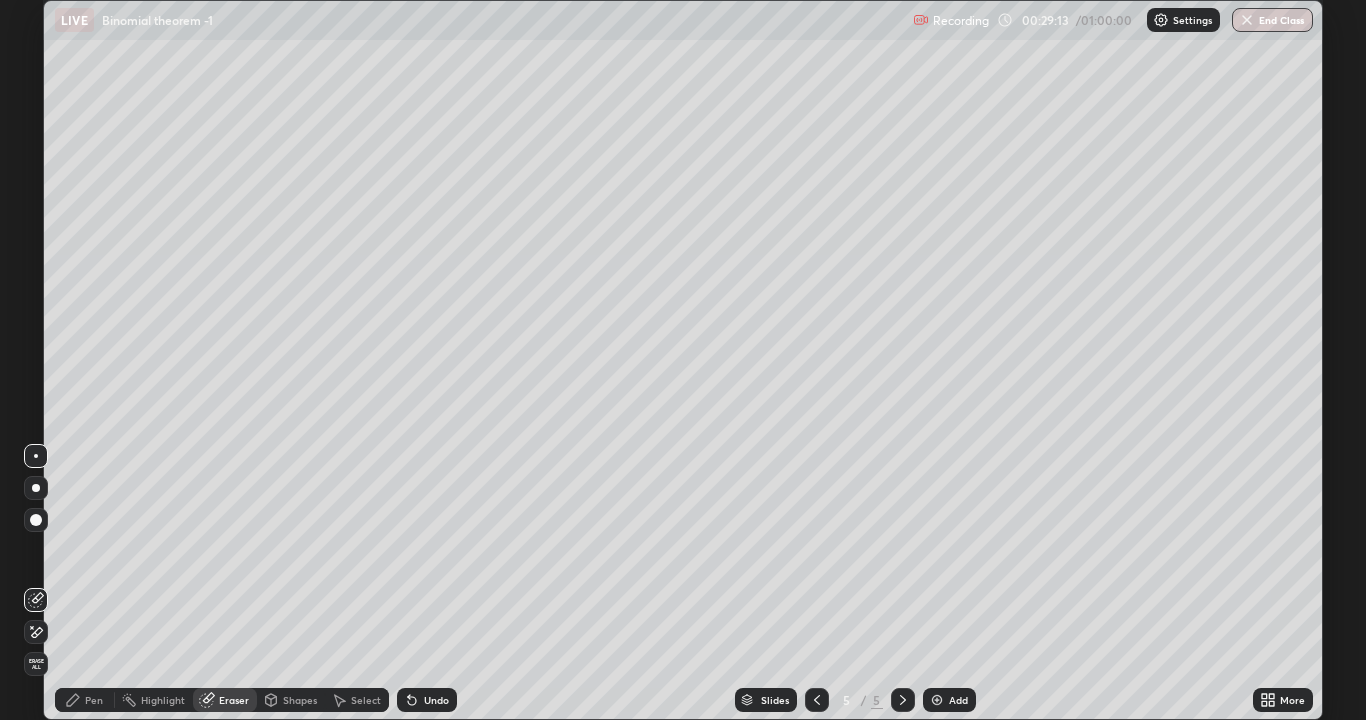 click on "Pen" at bounding box center [85, 700] 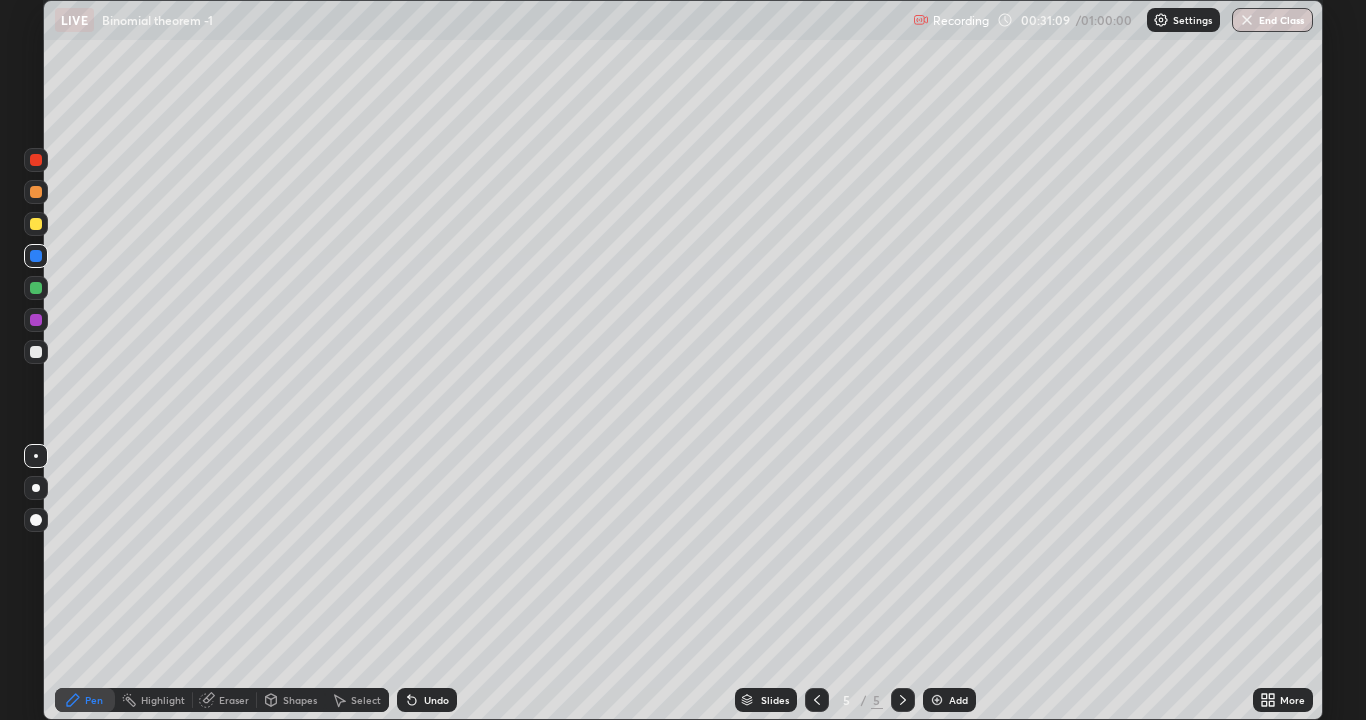 click on "Eraser" at bounding box center (225, 700) 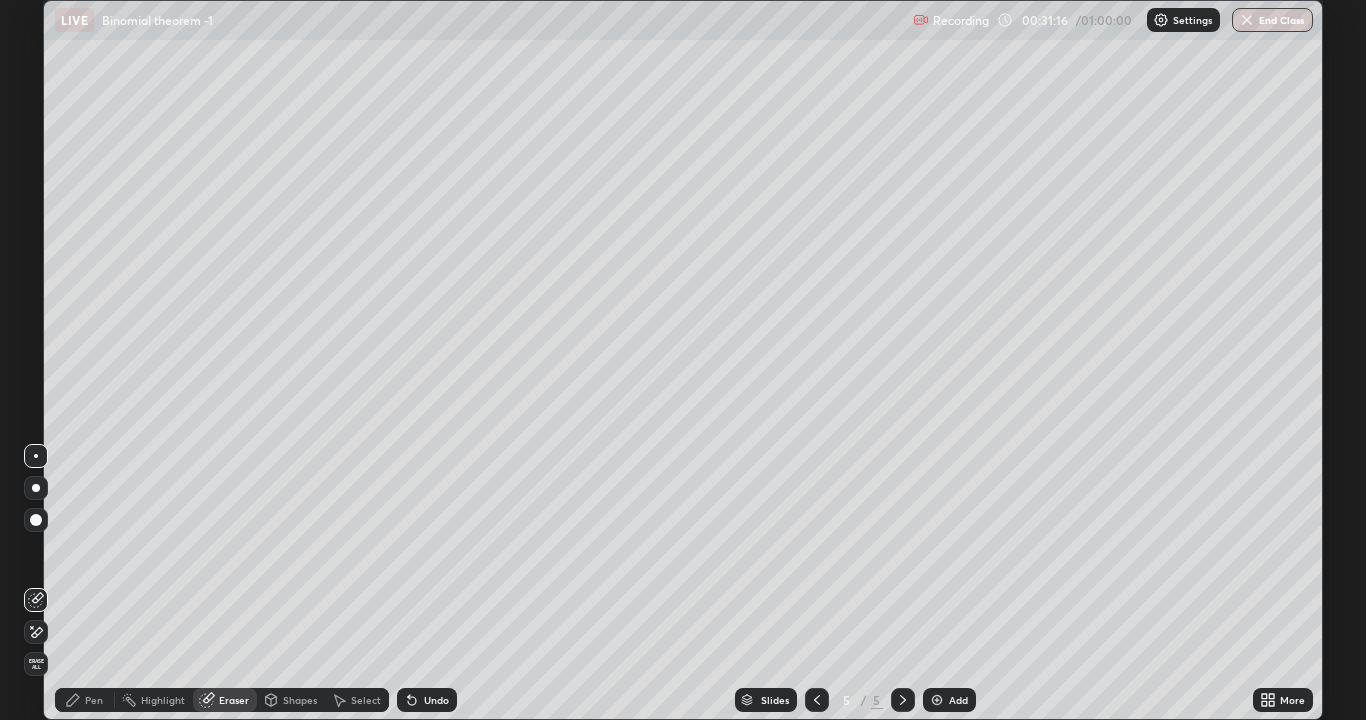 click 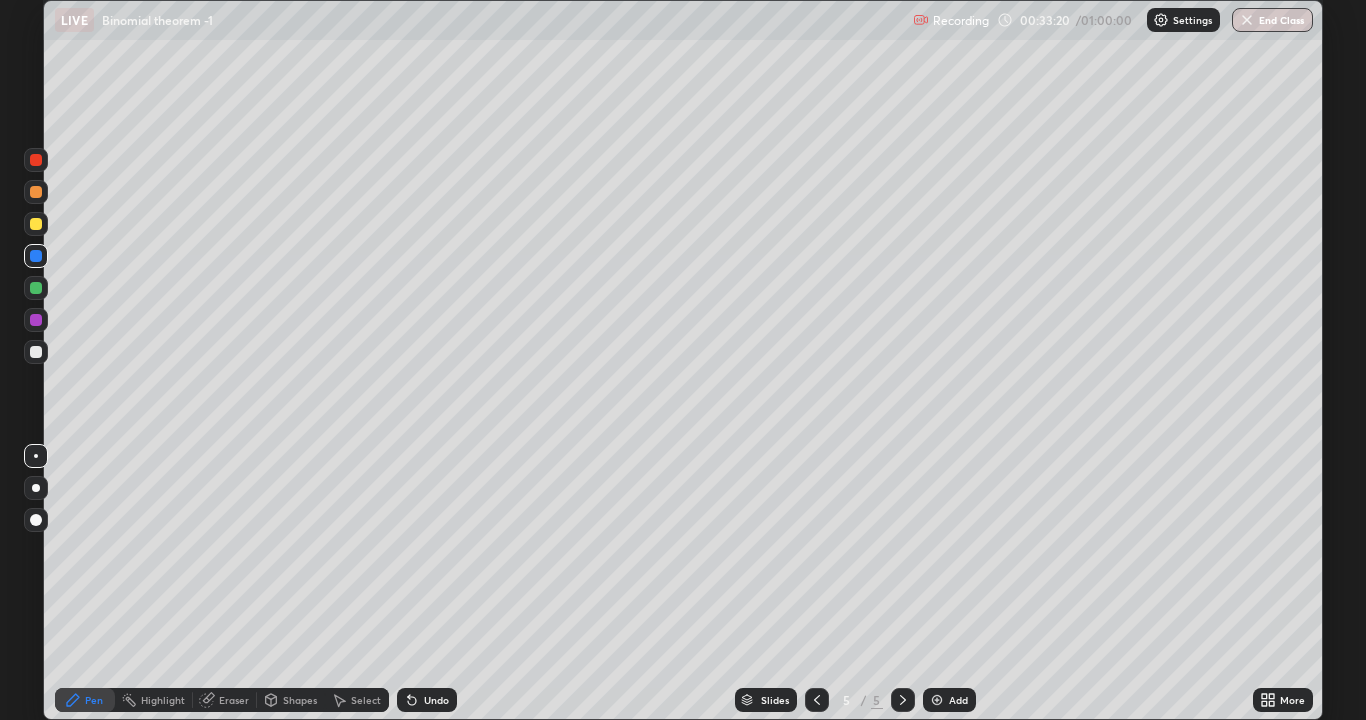 click at bounding box center [36, 352] 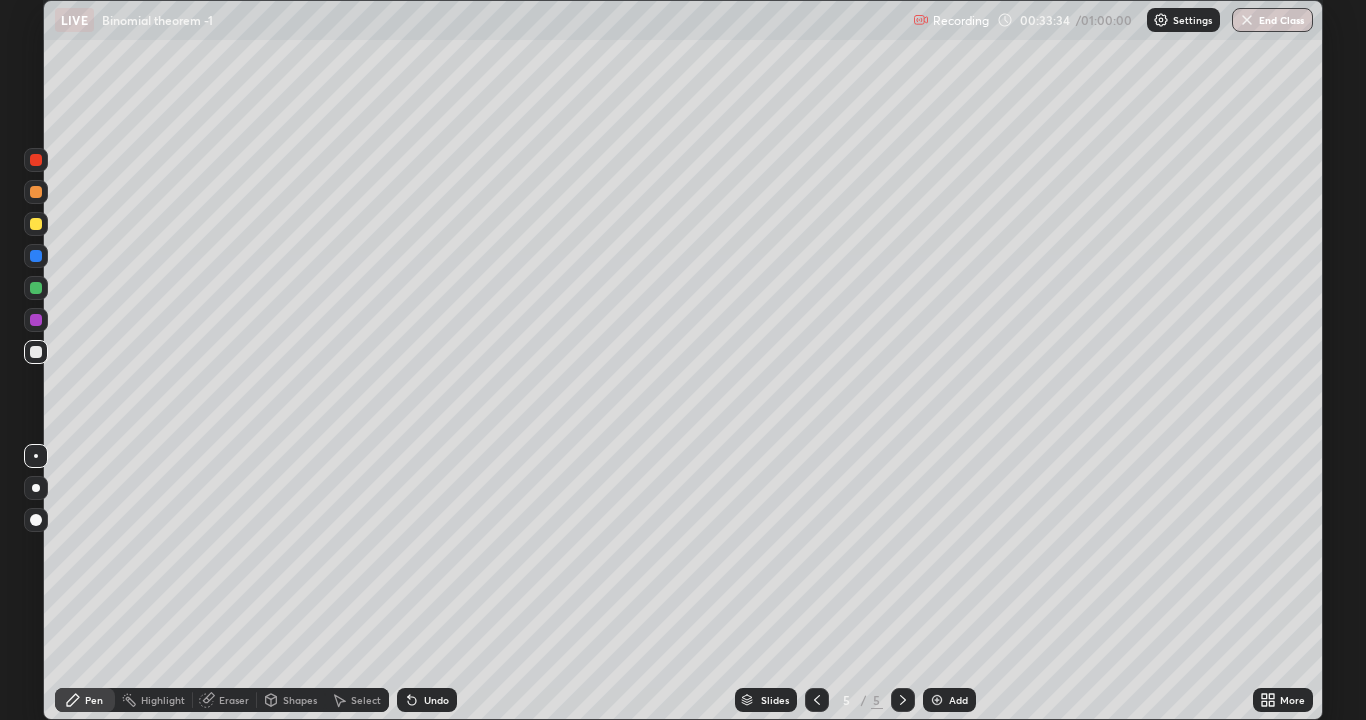 click at bounding box center (36, 352) 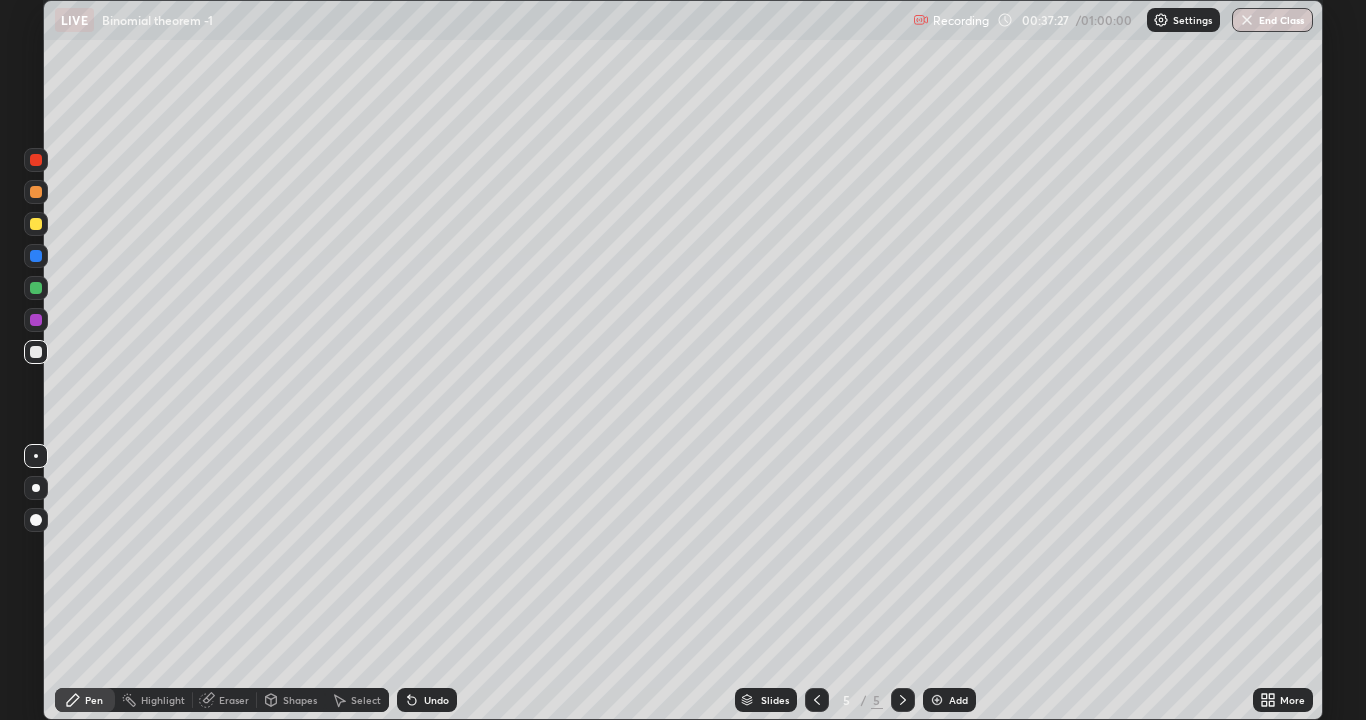 click at bounding box center [937, 700] 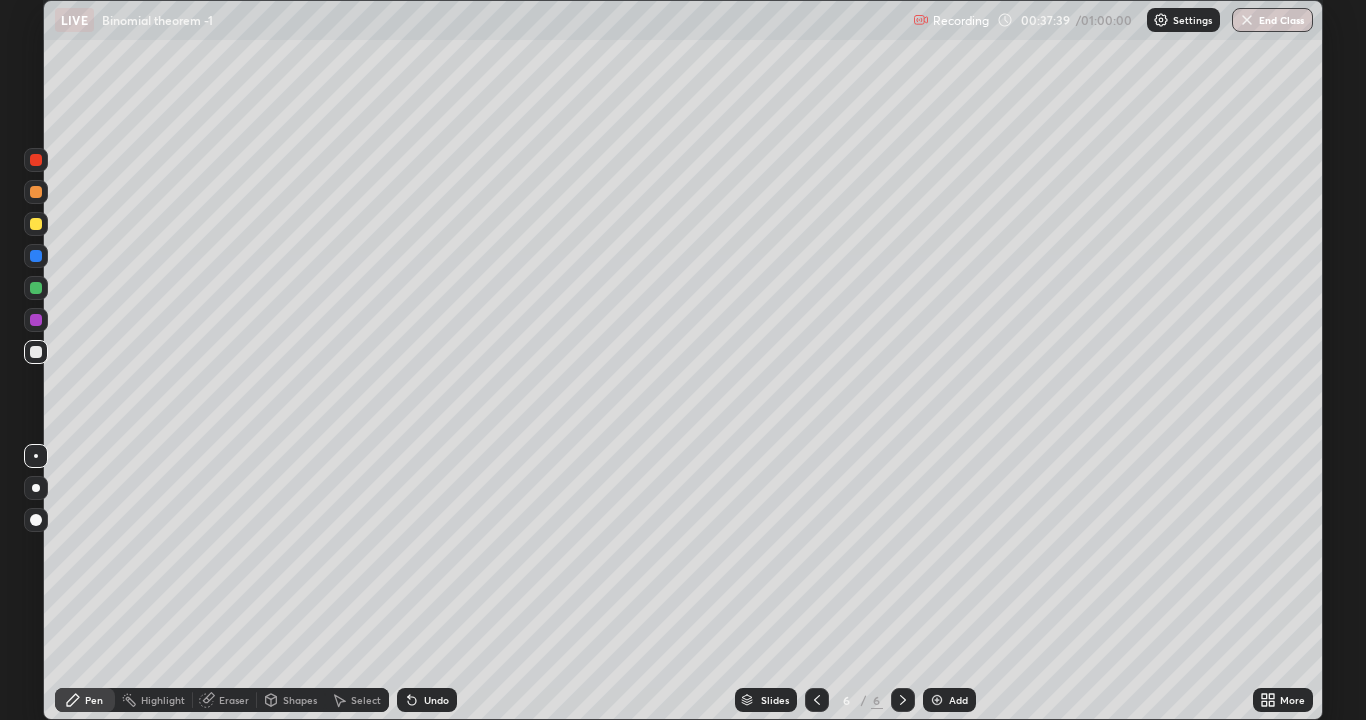 click on "Eraser" at bounding box center [234, 700] 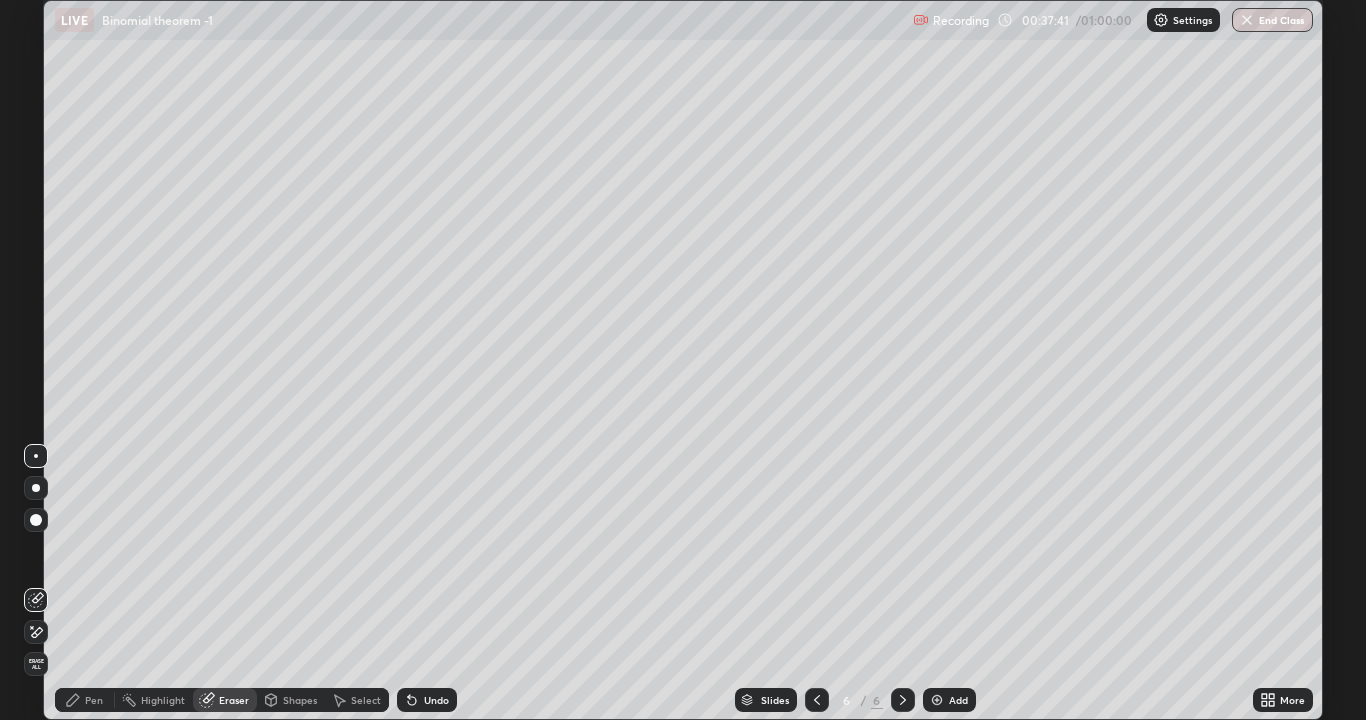 click on "Pen" at bounding box center [94, 700] 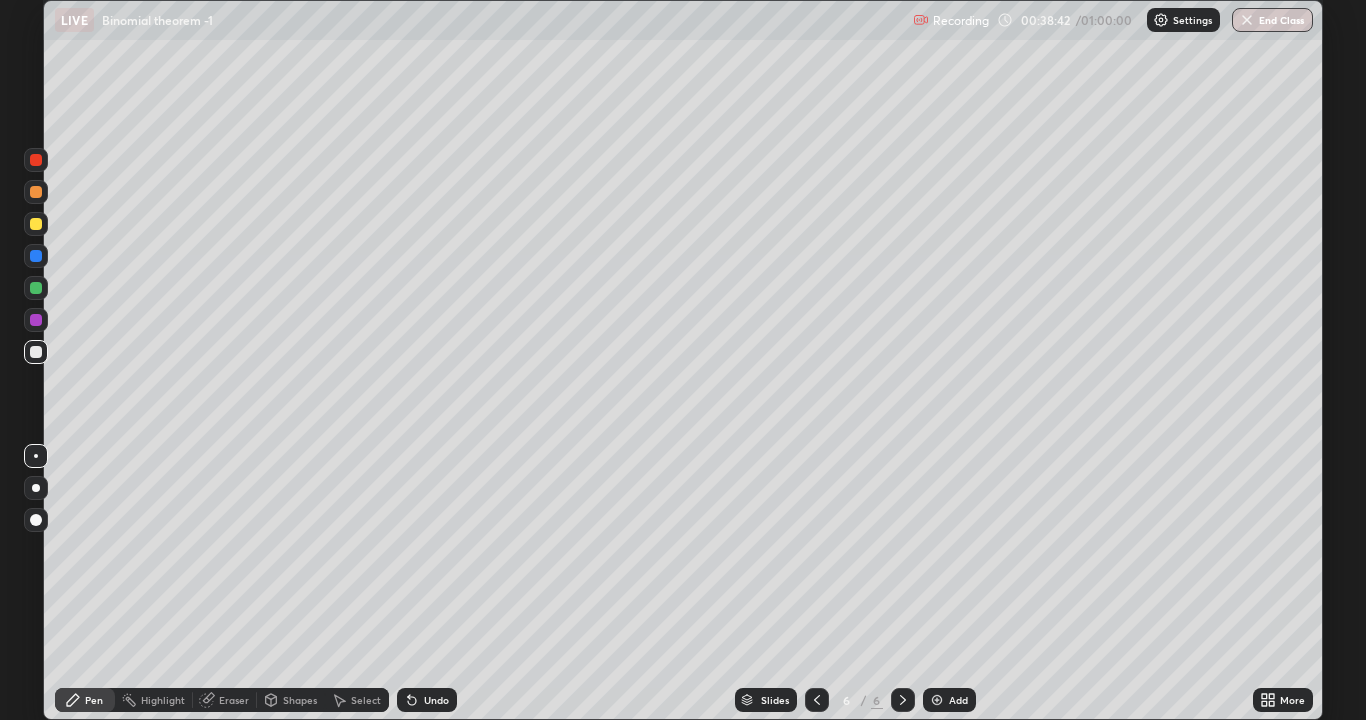 click at bounding box center [36, 288] 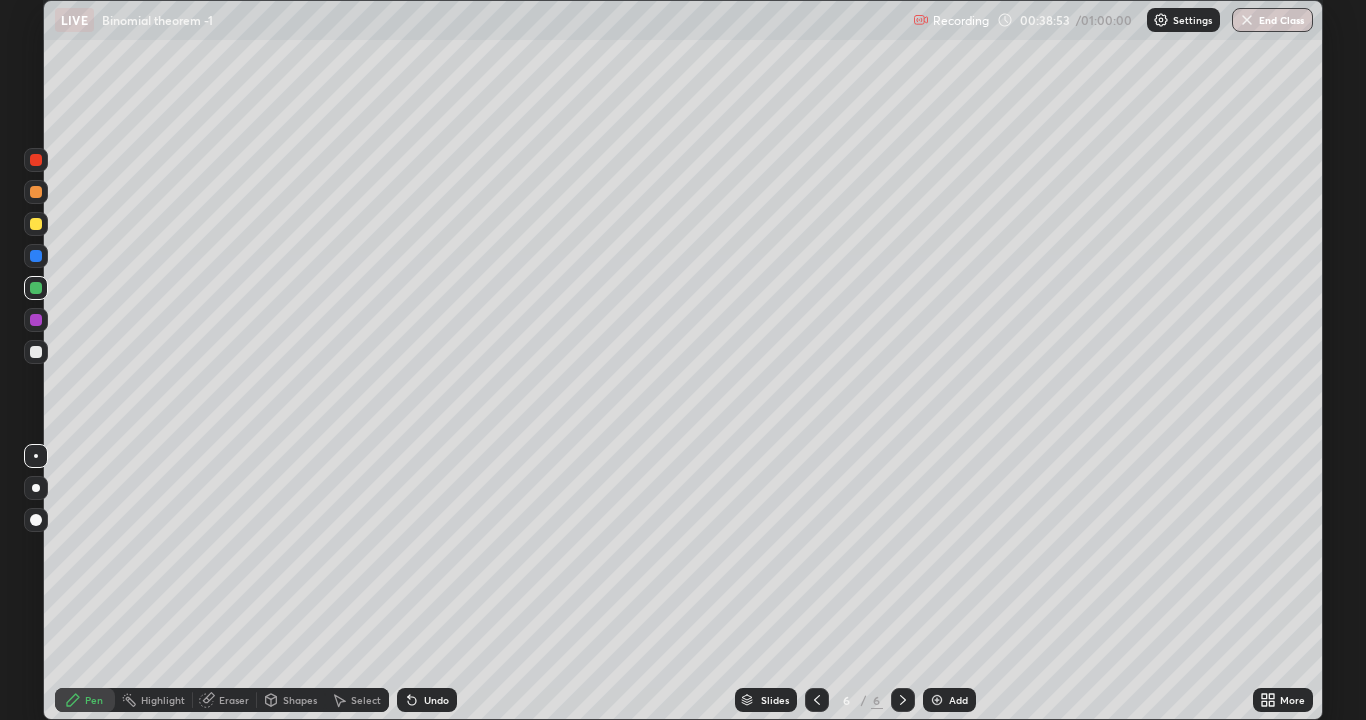 click 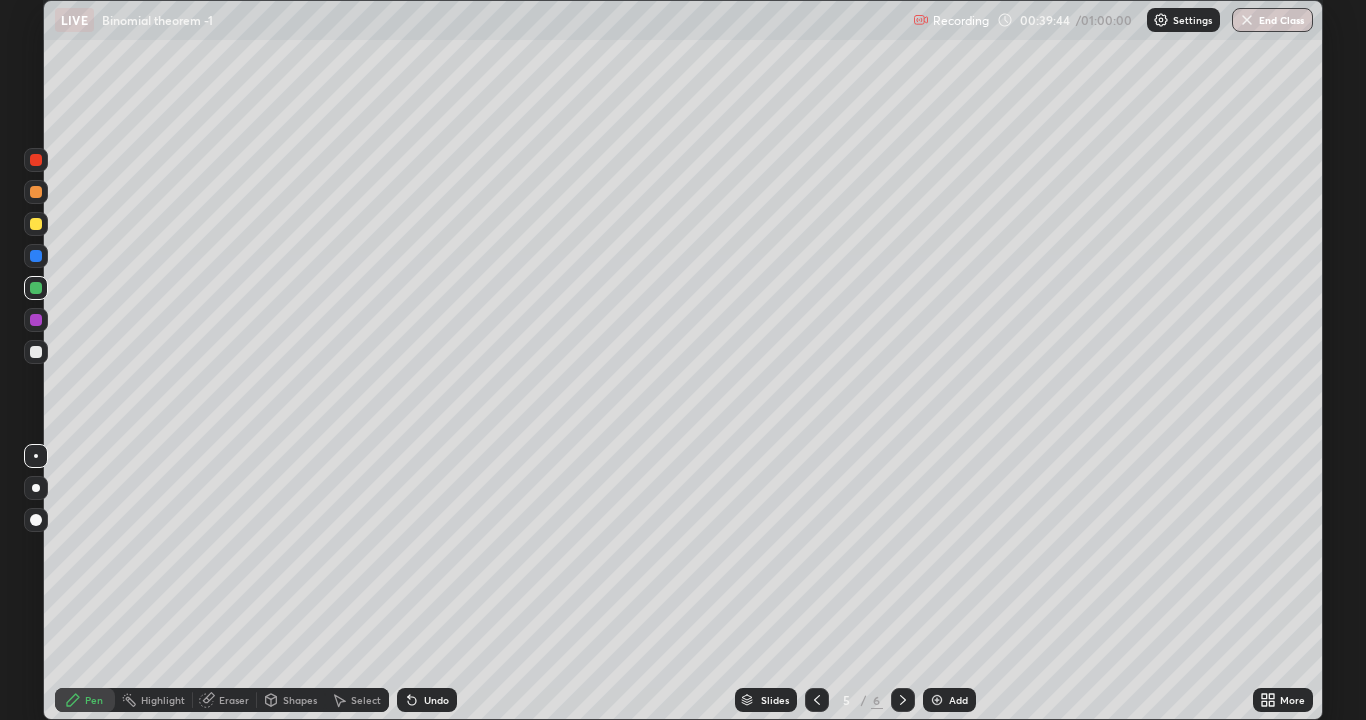 click 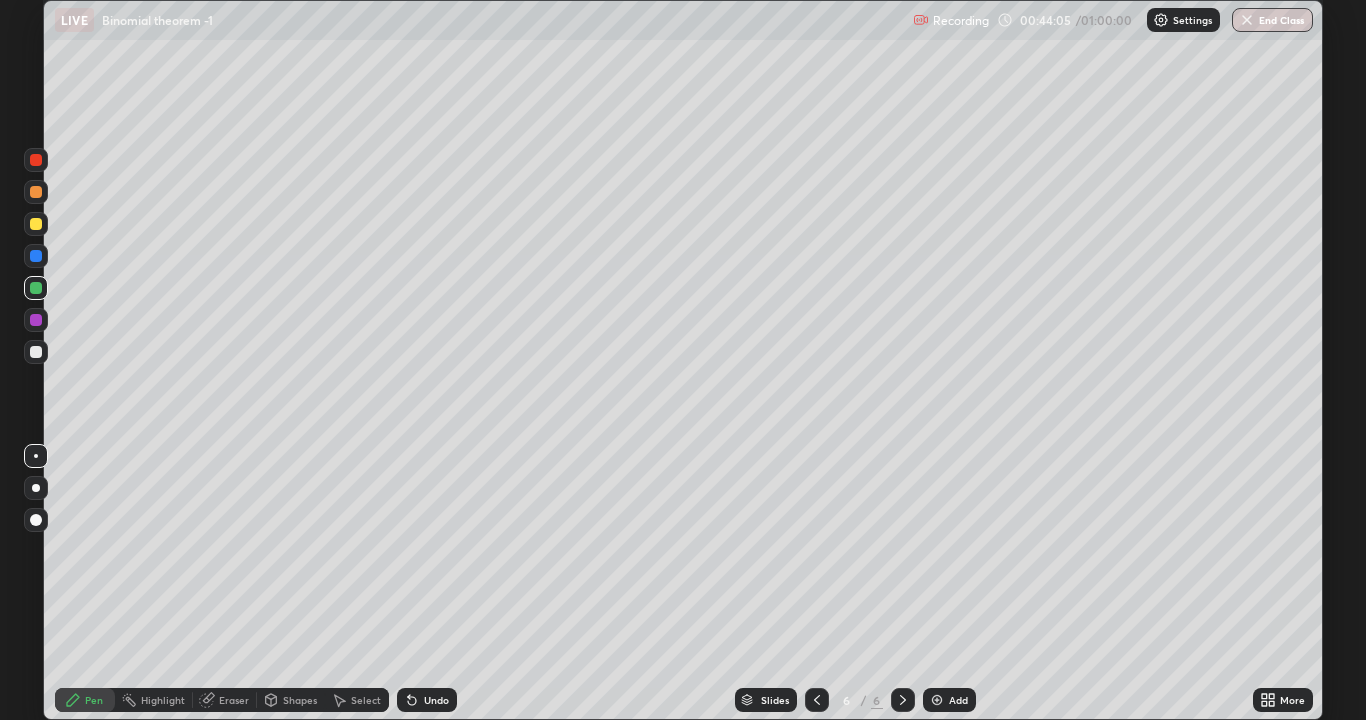 click on "Undo" at bounding box center (427, 700) 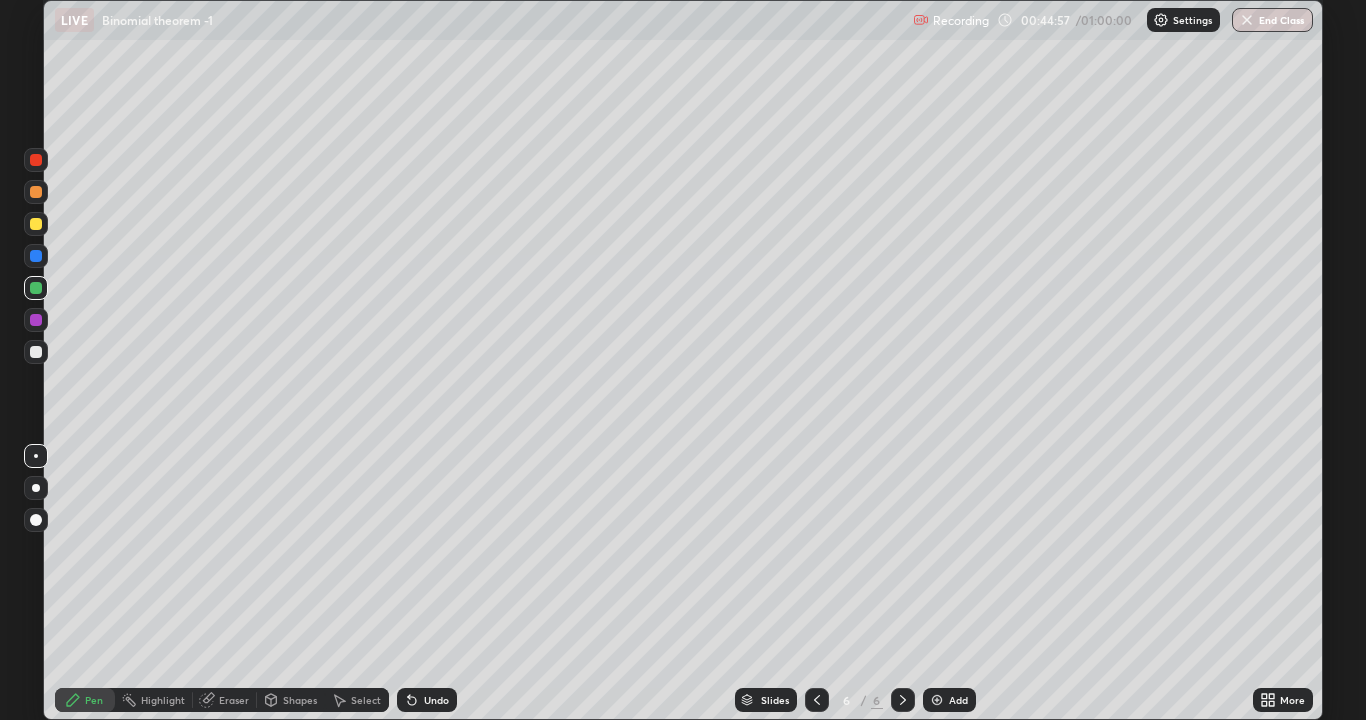 click on "Eraser" at bounding box center [234, 700] 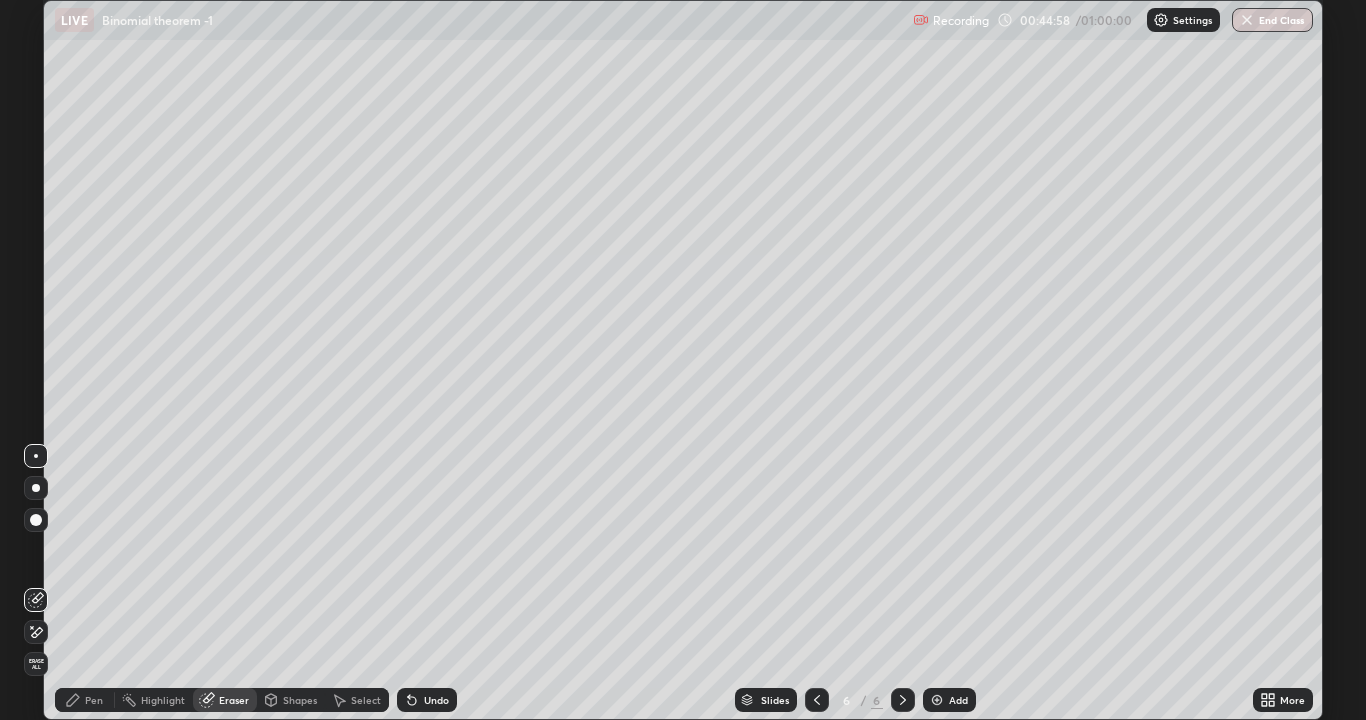 click on "Pen" at bounding box center [94, 700] 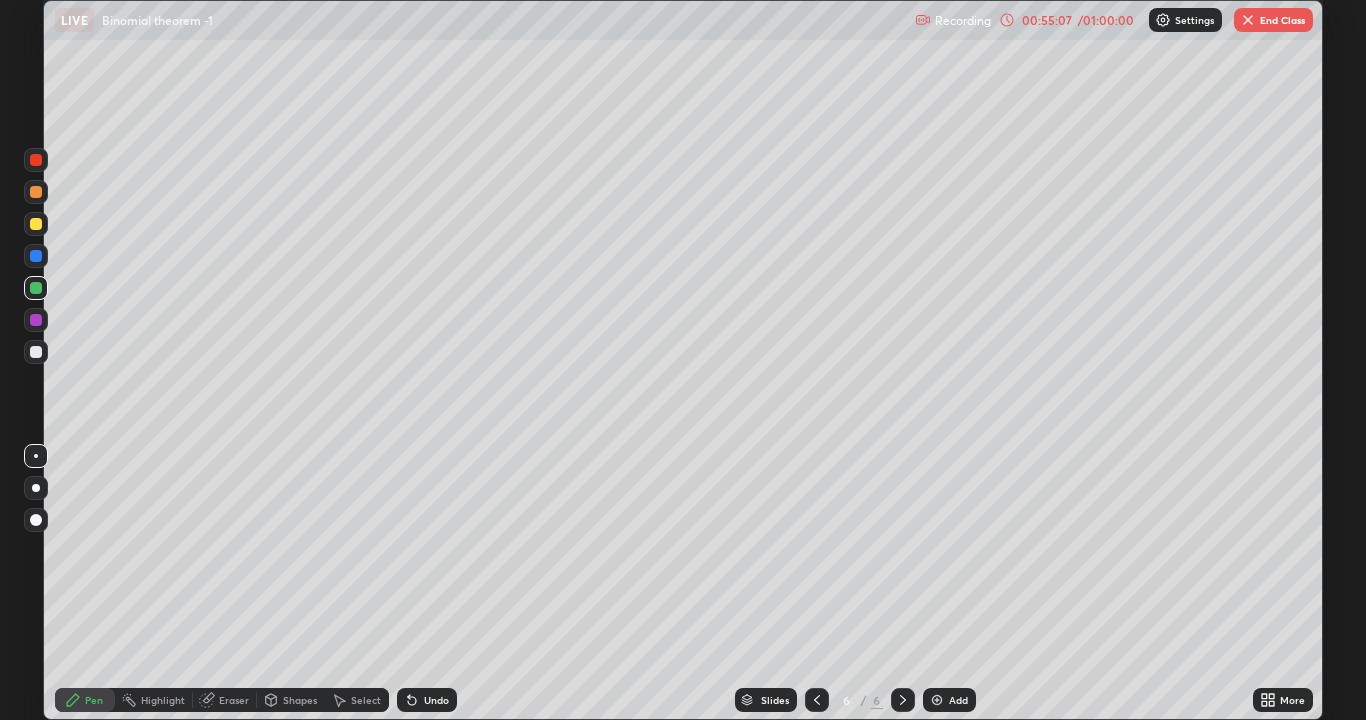 click at bounding box center [937, 700] 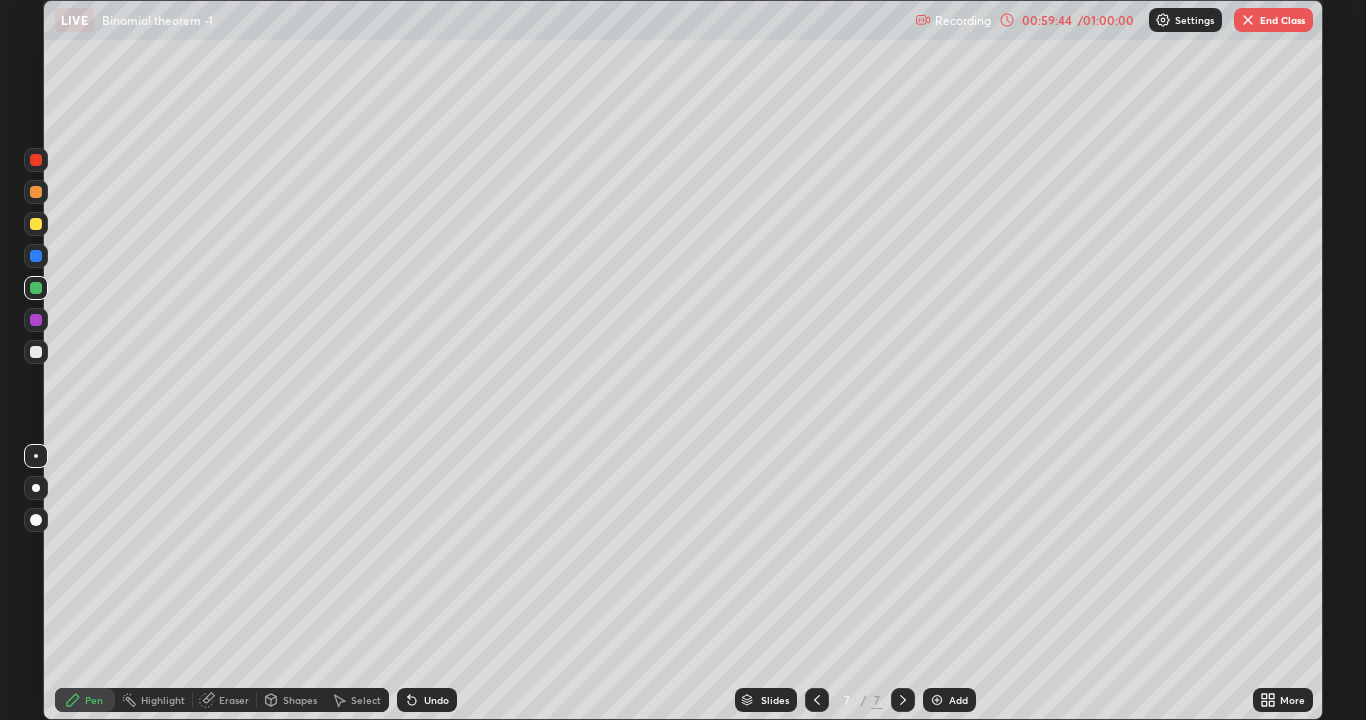 click on "End Class" at bounding box center [1273, 20] 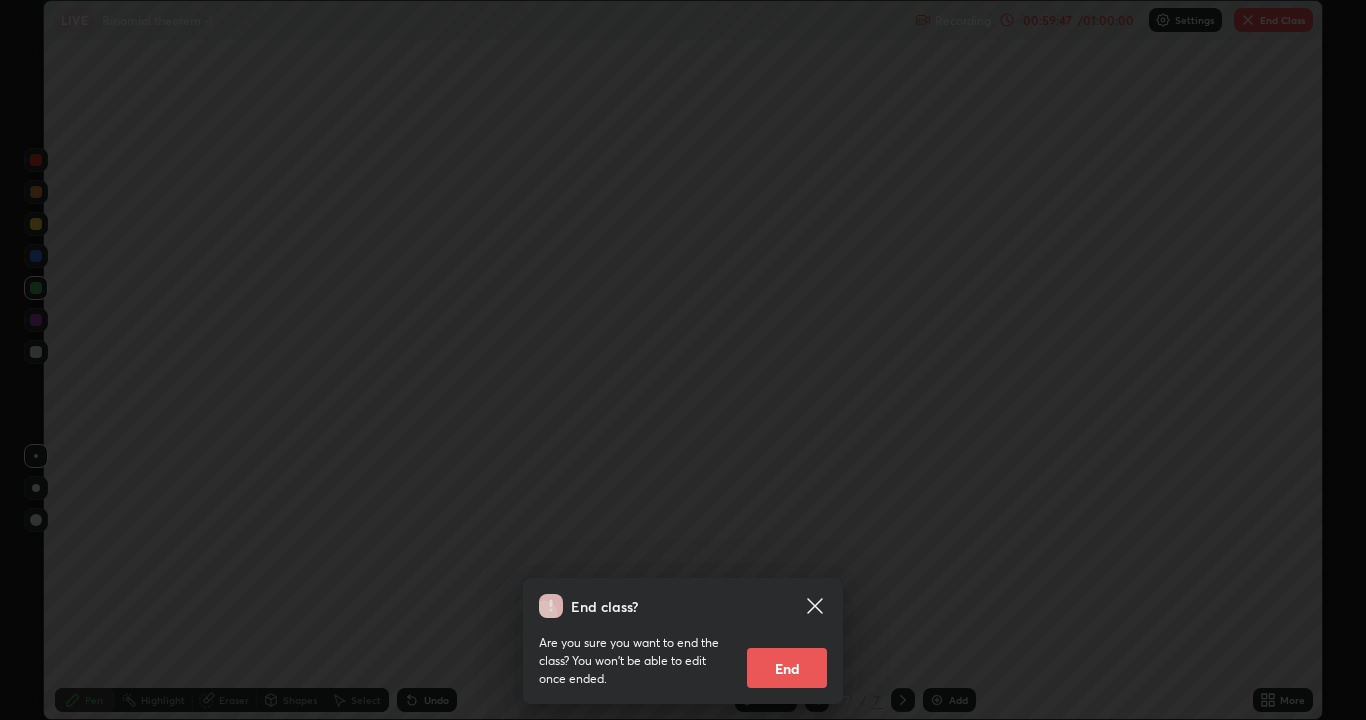 click 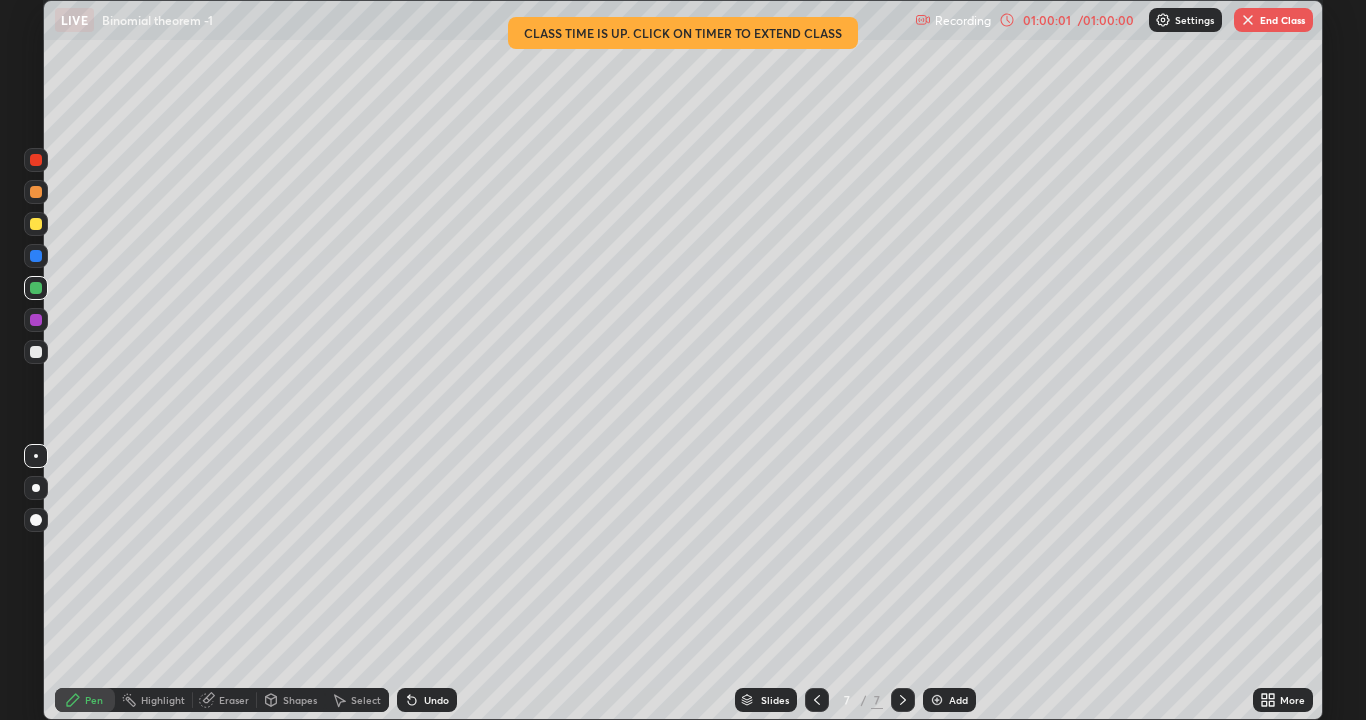 click on "End Class" at bounding box center (1273, 20) 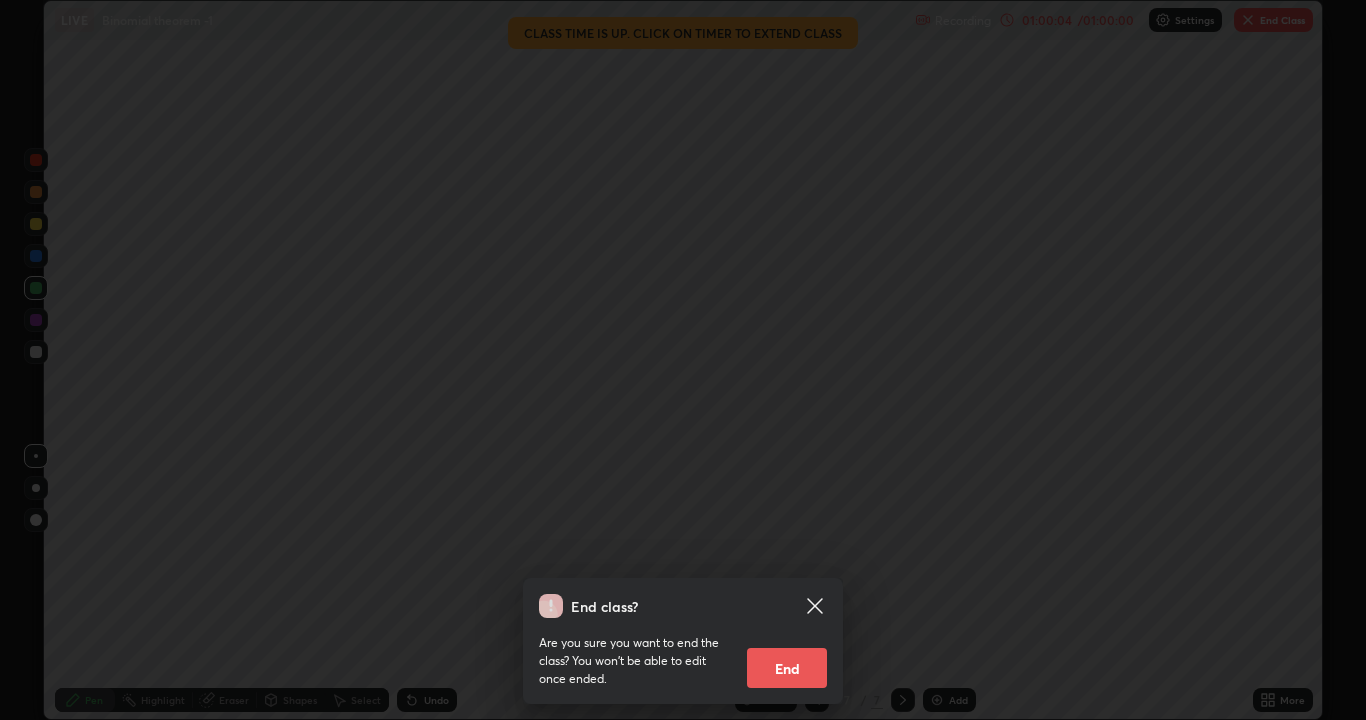 click 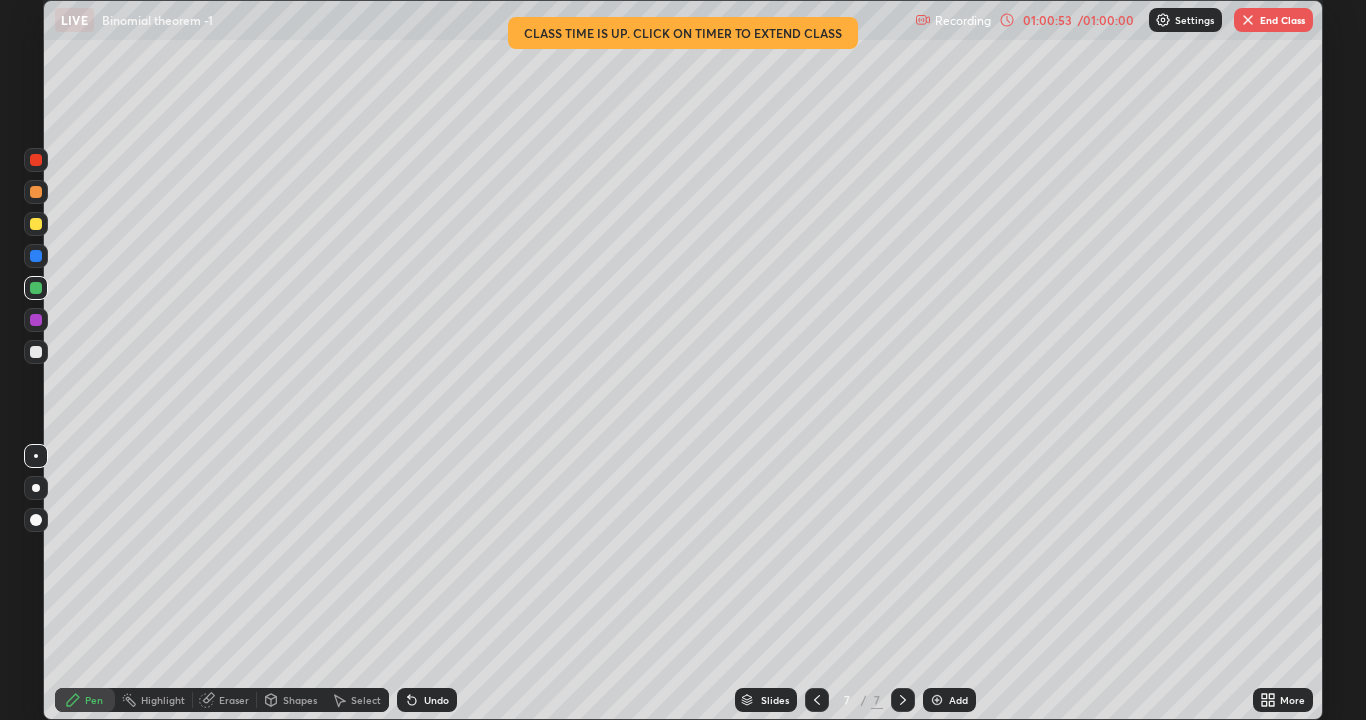 click on "End Class" at bounding box center [1273, 20] 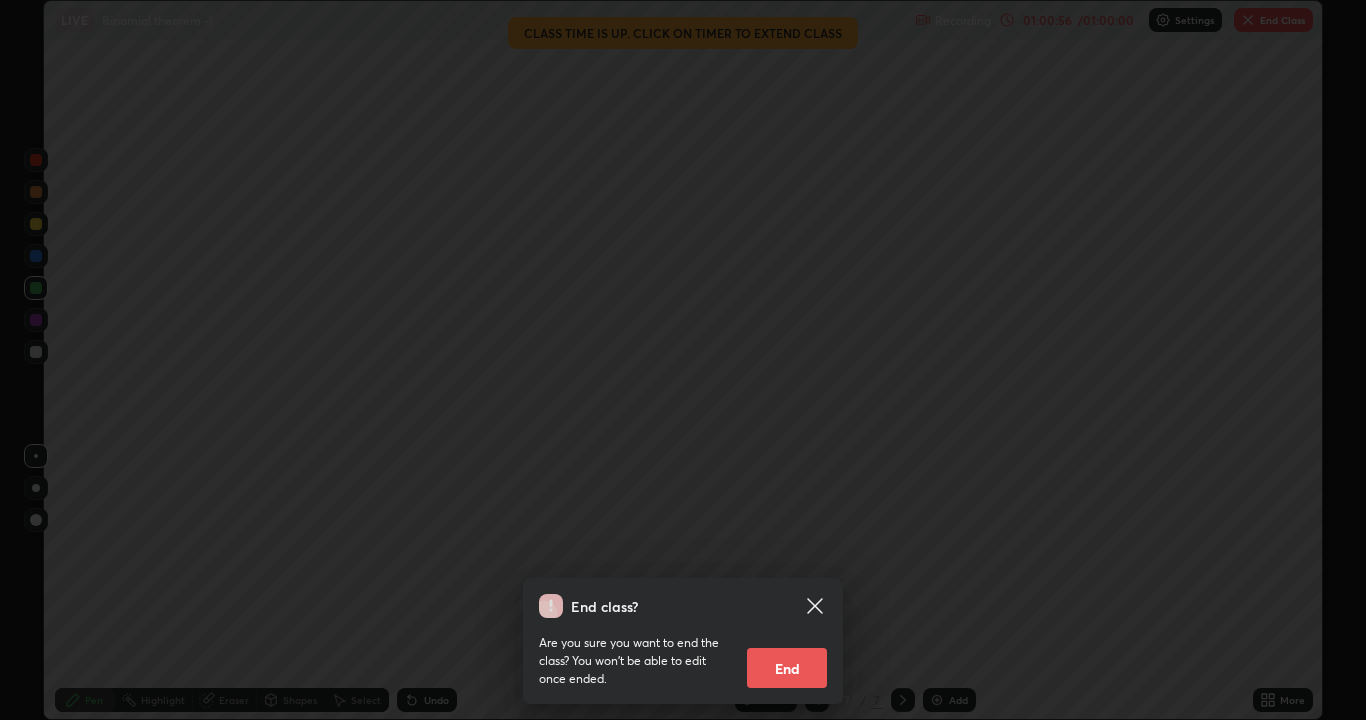 click on "End" at bounding box center (787, 668) 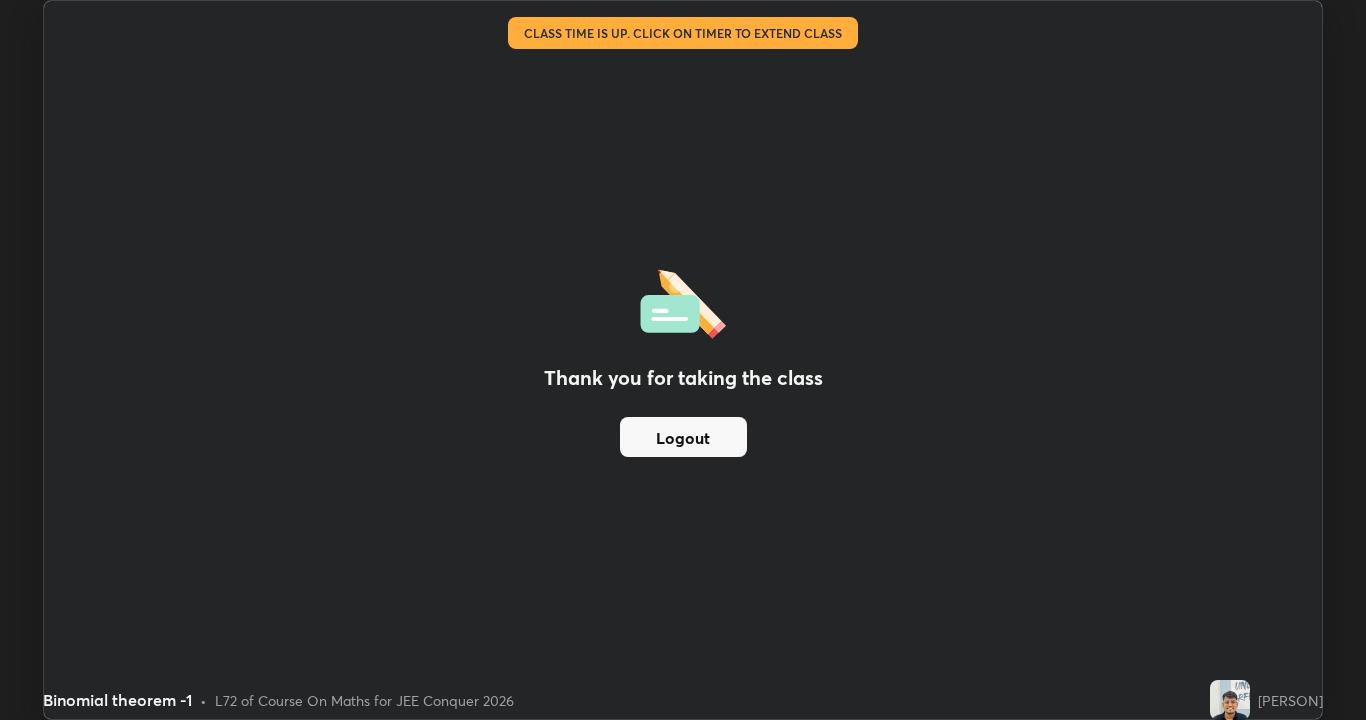 click on "Logout" at bounding box center (683, 437) 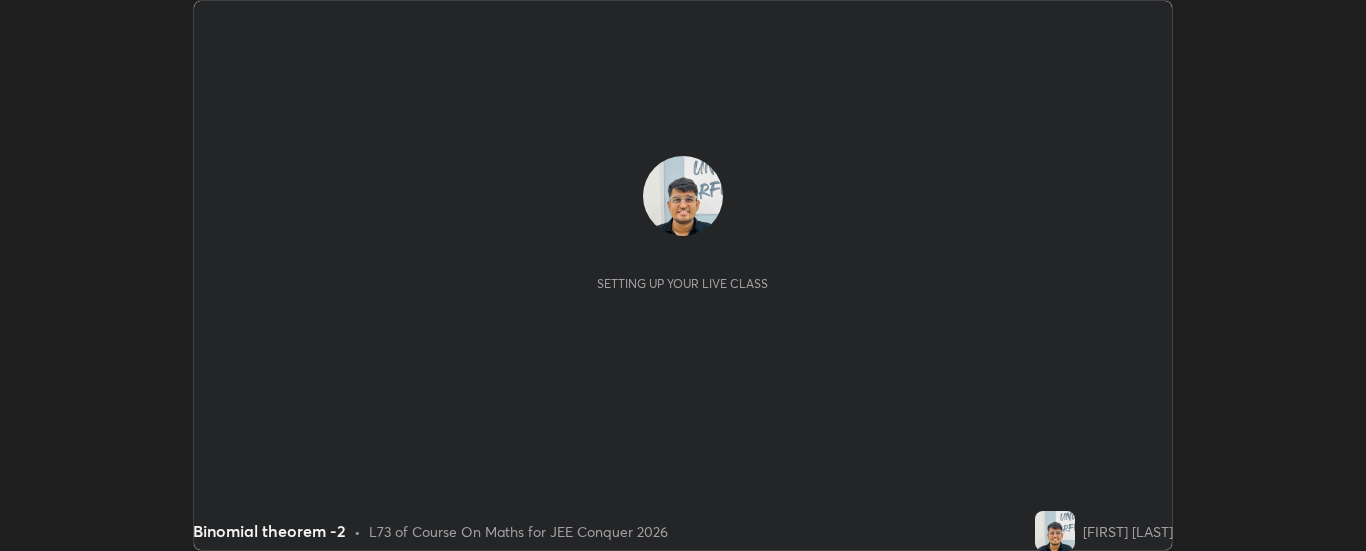 scroll, scrollTop: 0, scrollLeft: 0, axis: both 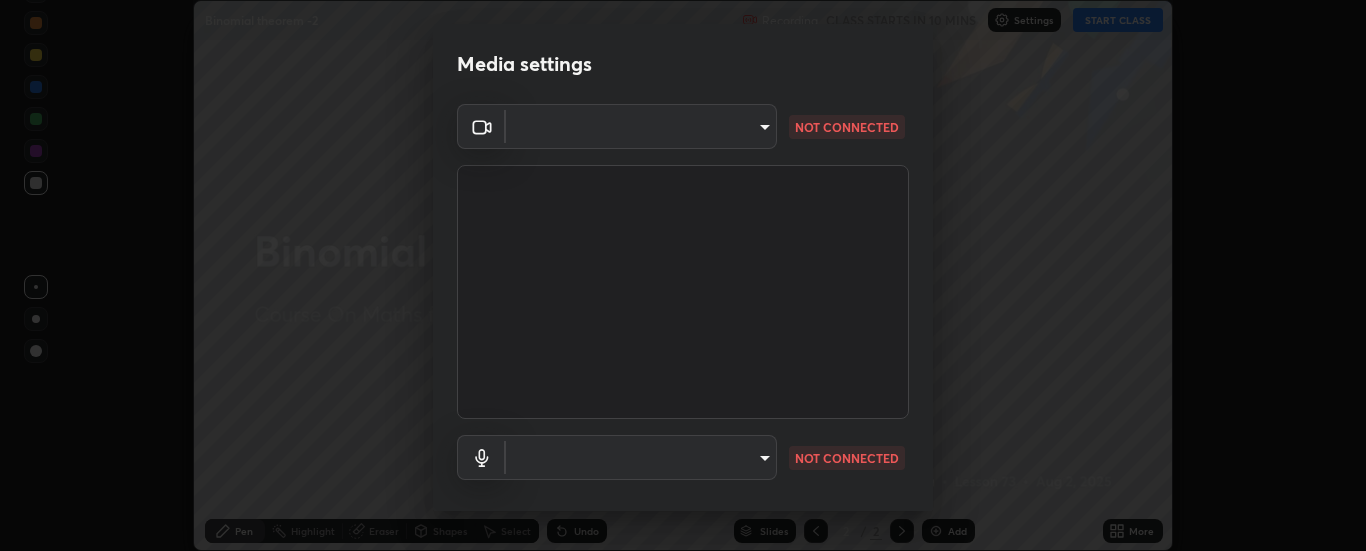 type on "6d3829c99f98afdfe7c29186be8927c2ef9ac3e8f7233b1026567672352cba5b" 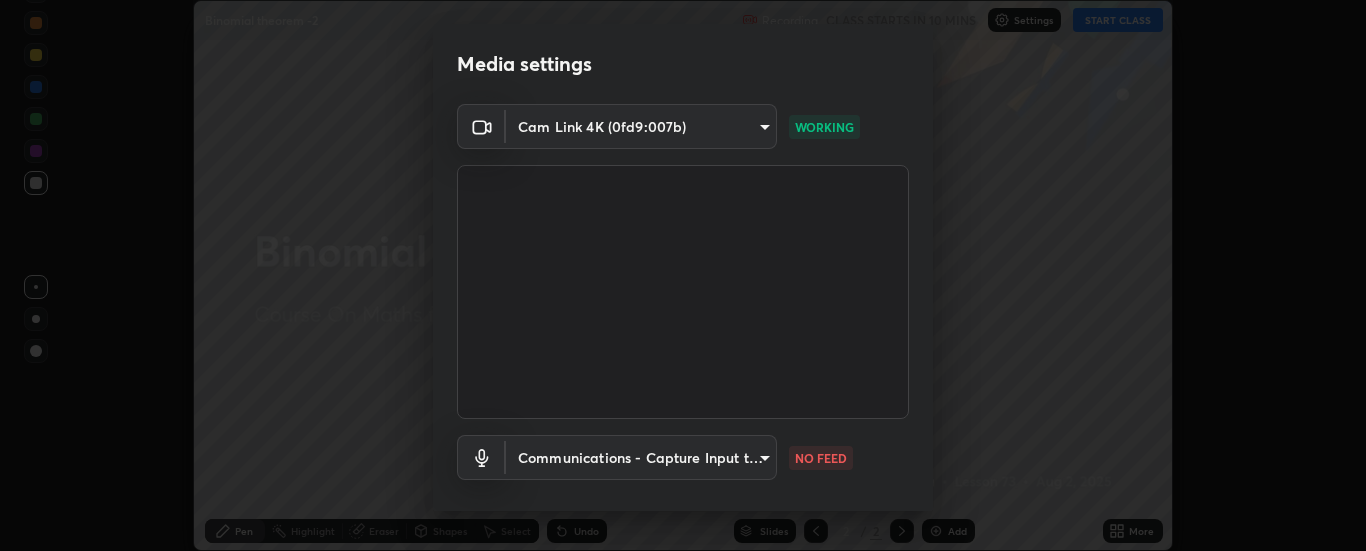 click on "Erase all Binomial theorem -2 Recording CLASS STARTS IN 10 MINS Settings START CLASS Setting up your live class Binomial theorem -2 • L73 of Course On Maths for JEE Conquer 2026 Samarth Shukla Pen Highlight Eraser Shapes Select Undo Slides 2 / 2 Add More No doubts shared Encourage your learners to ask a doubt for better clarity Report an issue Reason for reporting Buffering Chat not working Audio - Video sync issue Educator video quality low ​ Attach an image Report Media settings Cam Link 4K (0fd9:007b) 6d3829c99f98afdfe7c29186be8927c2ef9ac3e8f7233b1026567672352cba5b WORKING Communications - Capture Input terminal (Digital Array MIC) communications NO FEED 1 / 5 Next" at bounding box center [683, 275] 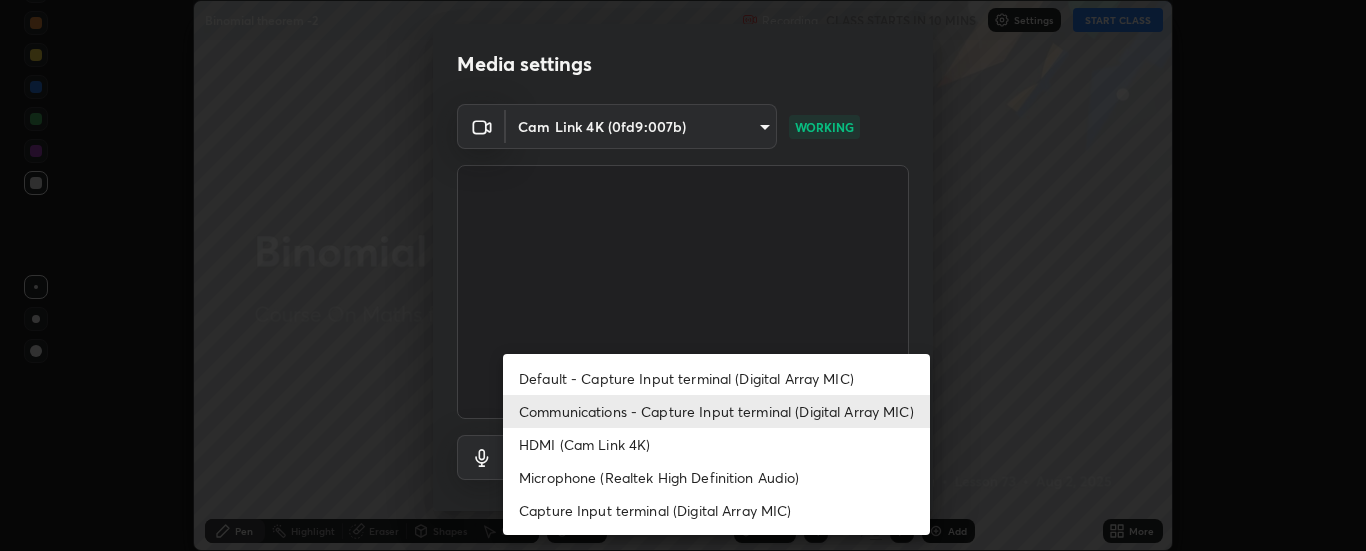 click on "HDMI (Cam Link 4K)" at bounding box center [716, 444] 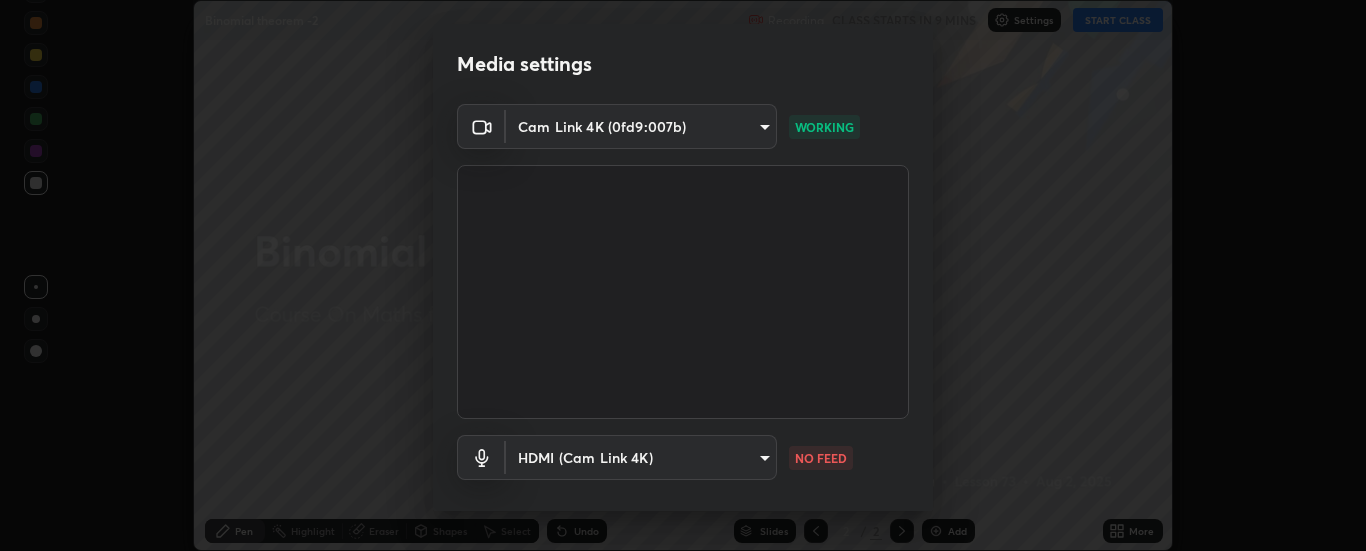 click on "Erase all Binomial theorem -2 Recording CLASS STARTS IN 9 MINS Settings START CLASS Setting up your live class Binomial theorem -2 • L73 of Course On Maths for JEE Conquer 2026 Samarth Shukla Pen Highlight Eraser Shapes Select Undo Slides 2 / 2 Add More No doubts shared Encourage your learners to ask a doubt for better clarity Report an issue Reason for reporting Buffering Chat not working Audio - Video sync issue Educator video quality low ​ Attach an image Report Media settings Cam Link 4K (0fd9:007b) 6d3829c99f98afdfe7c29186be8927c2ef9ac3e8f7233b1026567672352cba5b WORKING HDMI (Cam Link 4K) 966db40344475095dc3727def8f572f37daa88f63c032a7e87ca8658de7ff045 NO FEED 1 / 5 Next" at bounding box center (683, 275) 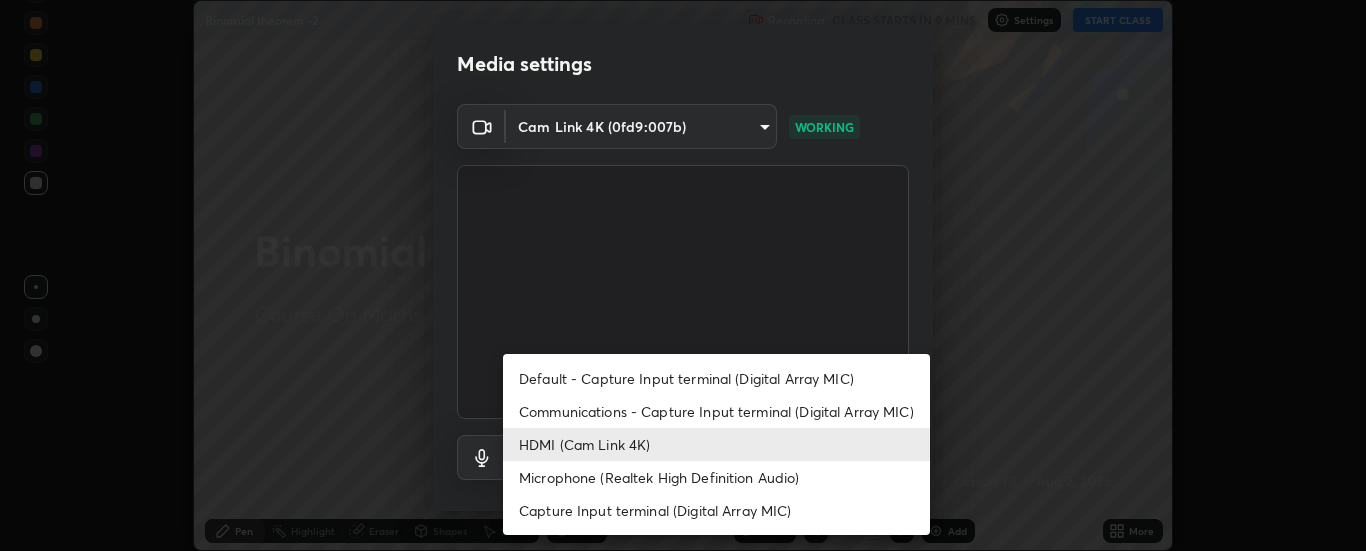 click on "Communications - Capture Input terminal (Digital Array MIC)" at bounding box center (716, 411) 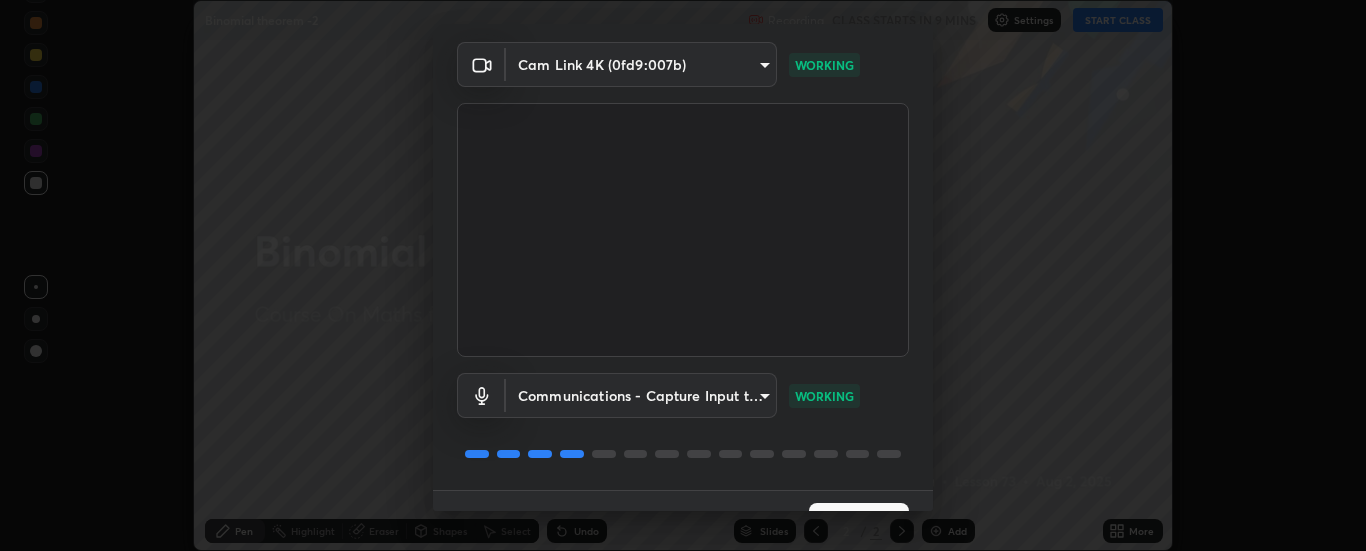 scroll, scrollTop: 105, scrollLeft: 0, axis: vertical 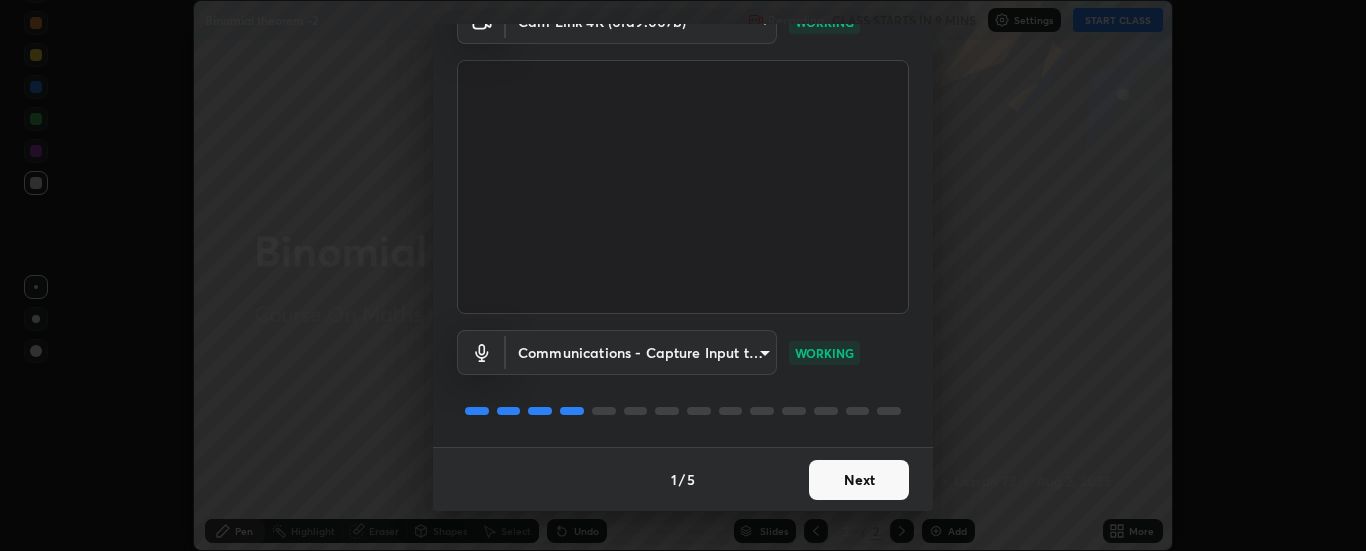 click on "Next" at bounding box center [859, 480] 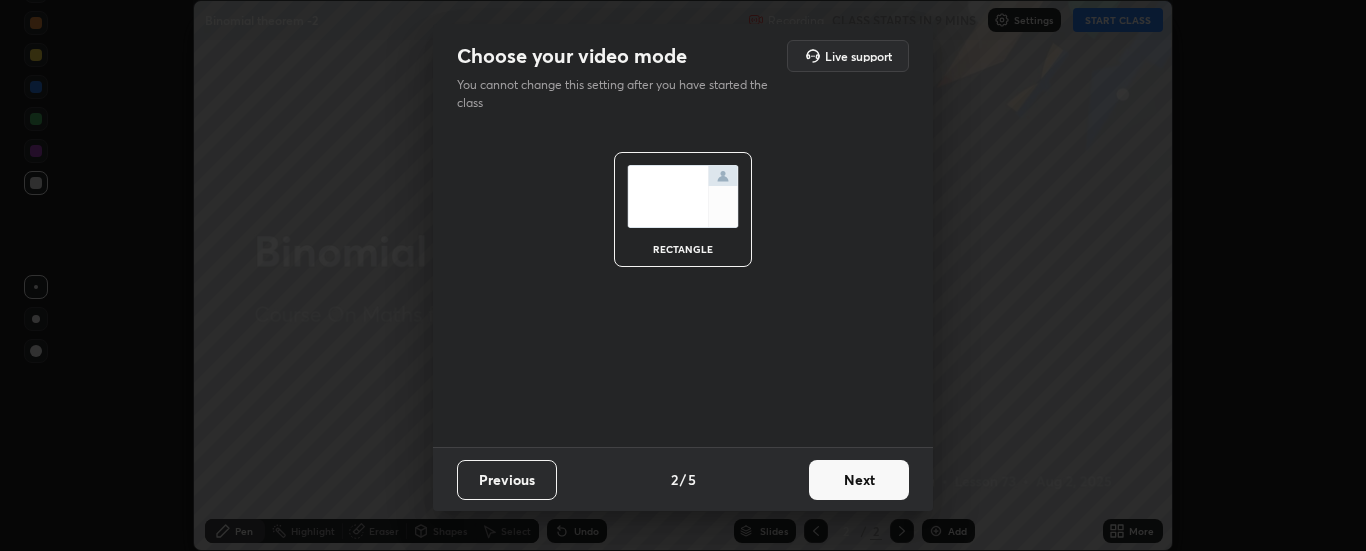 scroll, scrollTop: 0, scrollLeft: 0, axis: both 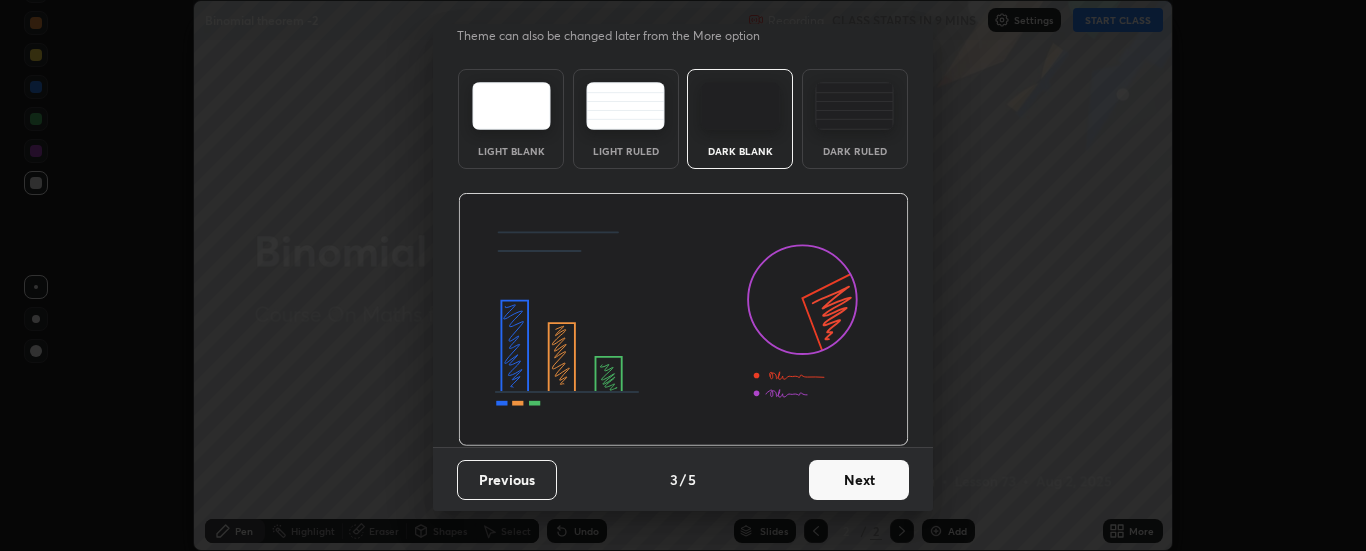 click on "Next" at bounding box center [859, 480] 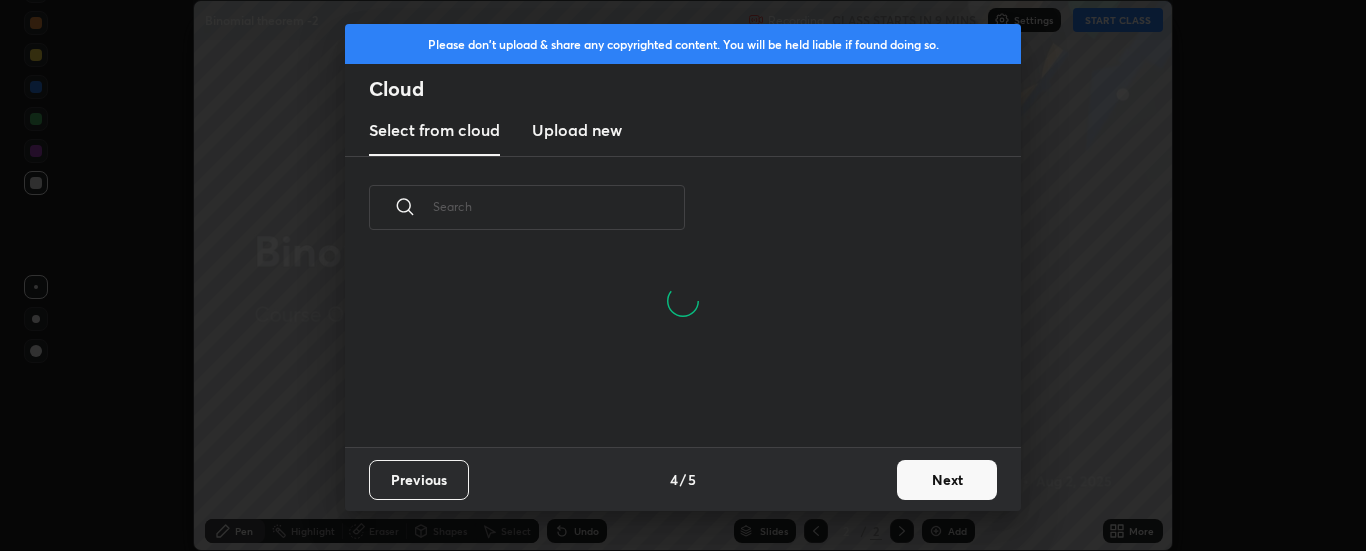 click on "Next" at bounding box center [947, 480] 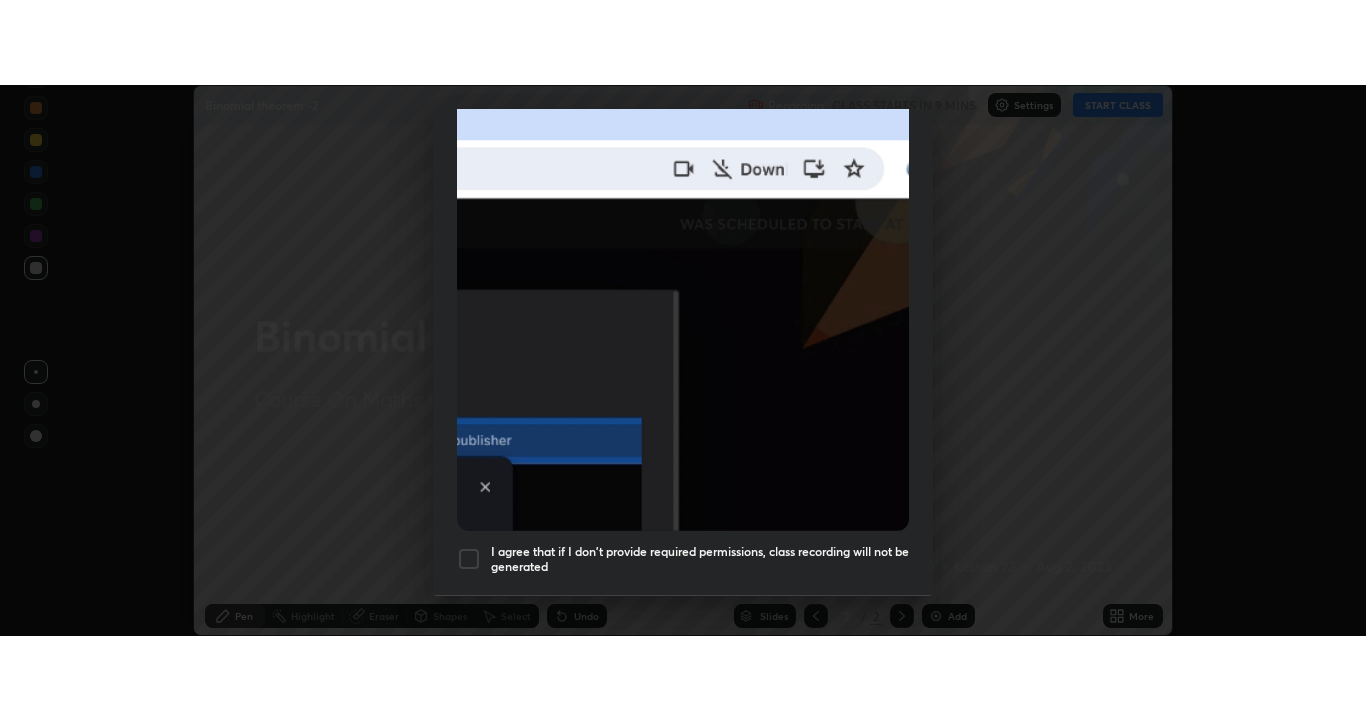 scroll, scrollTop: 513, scrollLeft: 0, axis: vertical 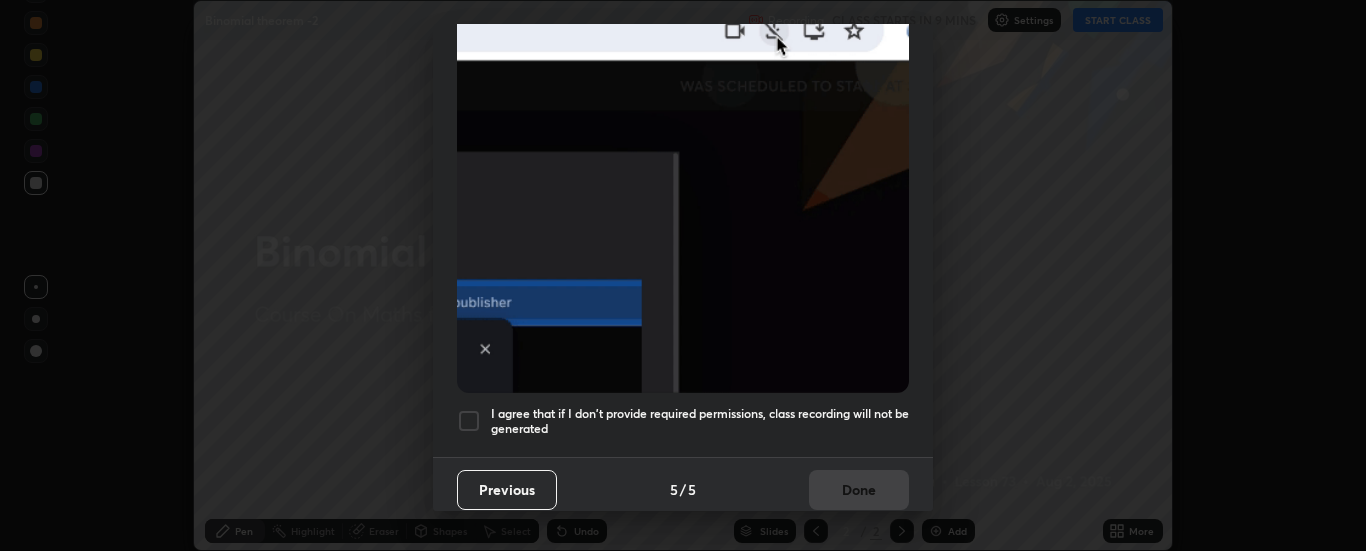 click on "I agree that if I don't provide required permissions, class recording will not be generated" at bounding box center [700, 421] 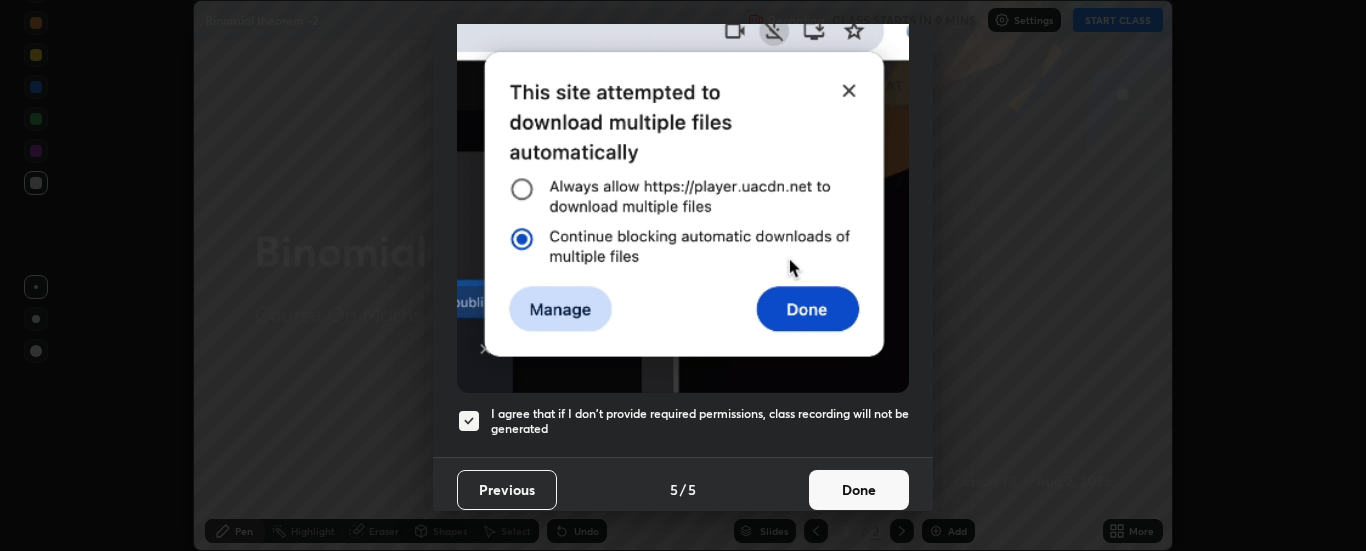 click on "Done" at bounding box center [859, 490] 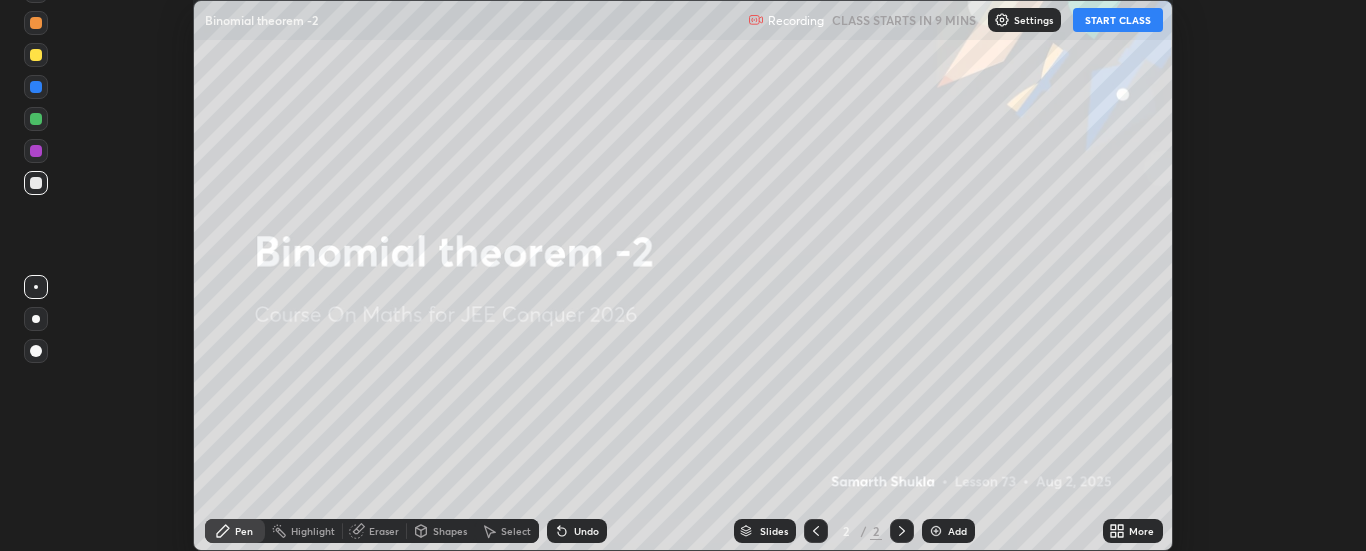 click on "More" at bounding box center [1141, 531] 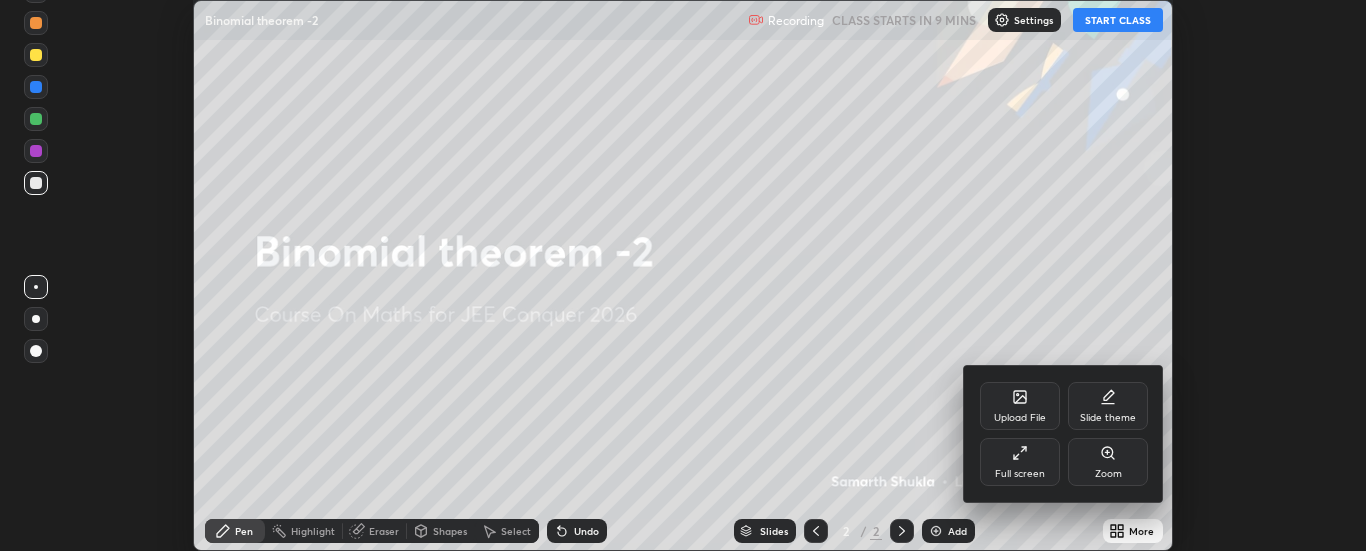 click on "Full screen" at bounding box center (1020, 462) 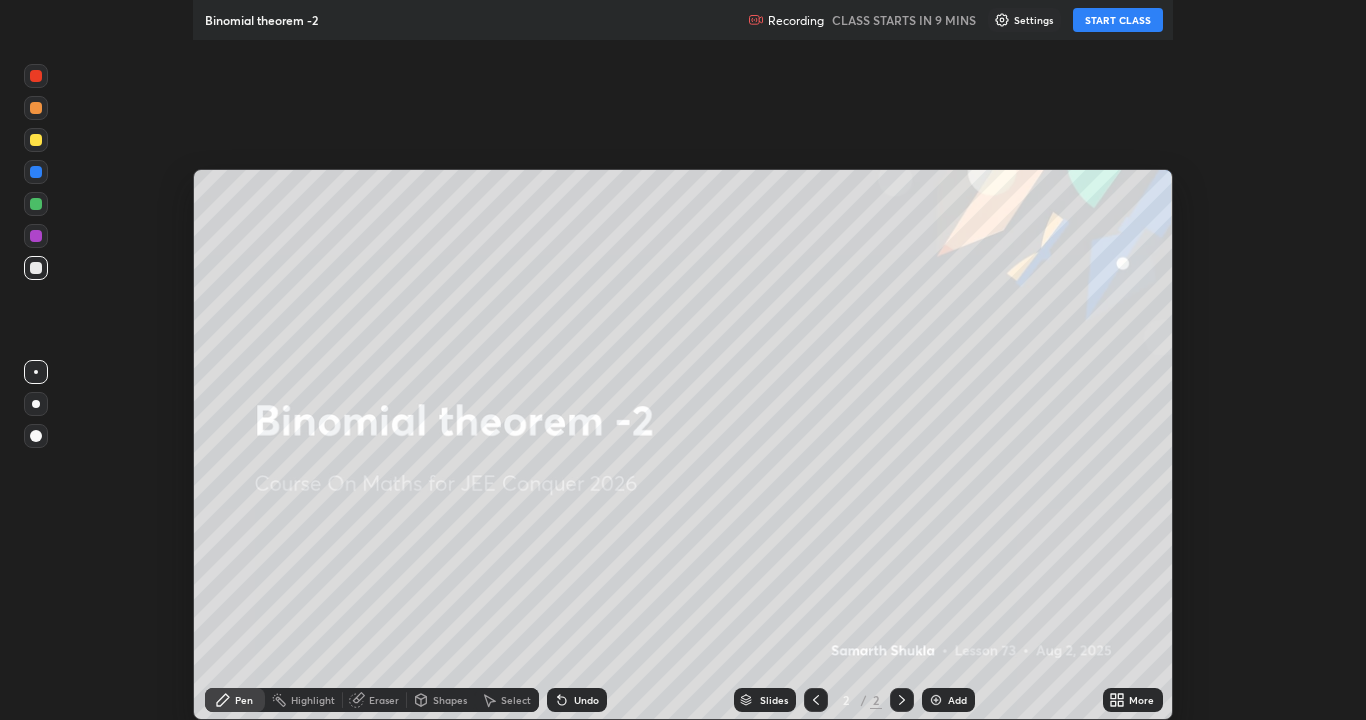 scroll, scrollTop: 99280, scrollLeft: 98634, axis: both 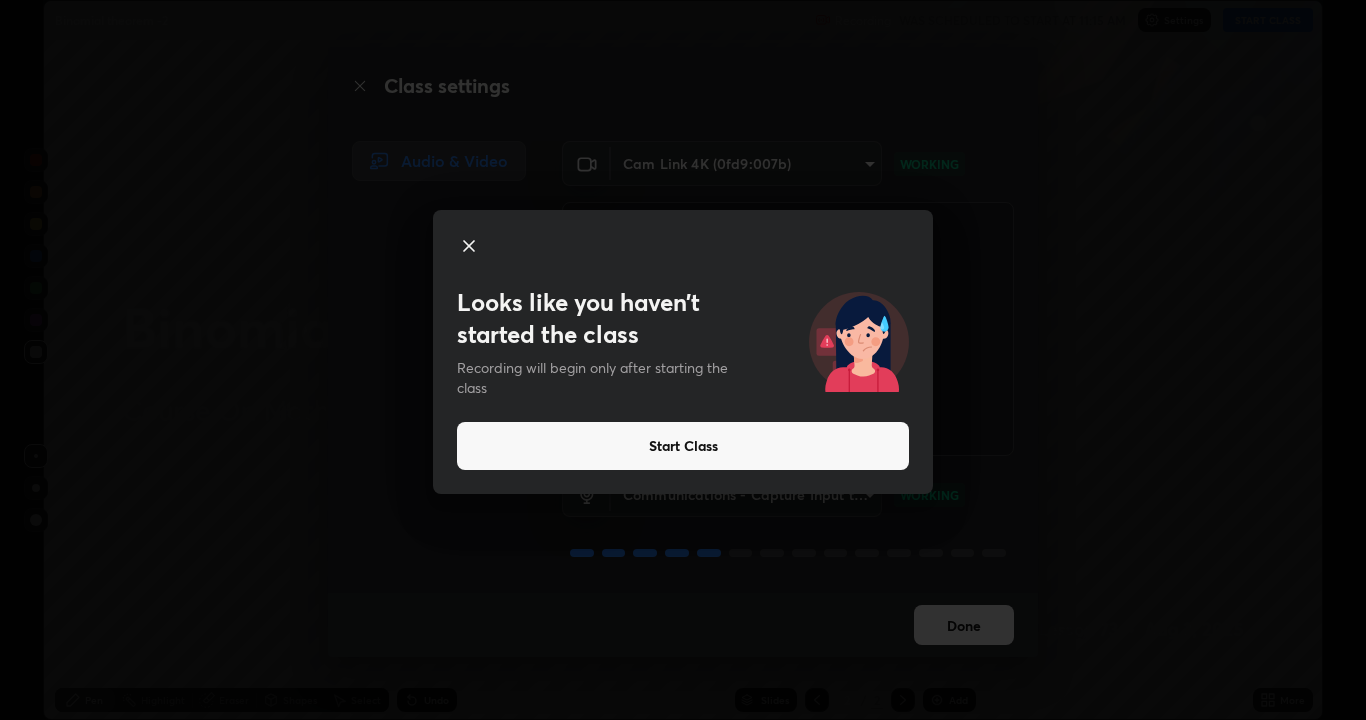 click on "Start Class" at bounding box center [683, 446] 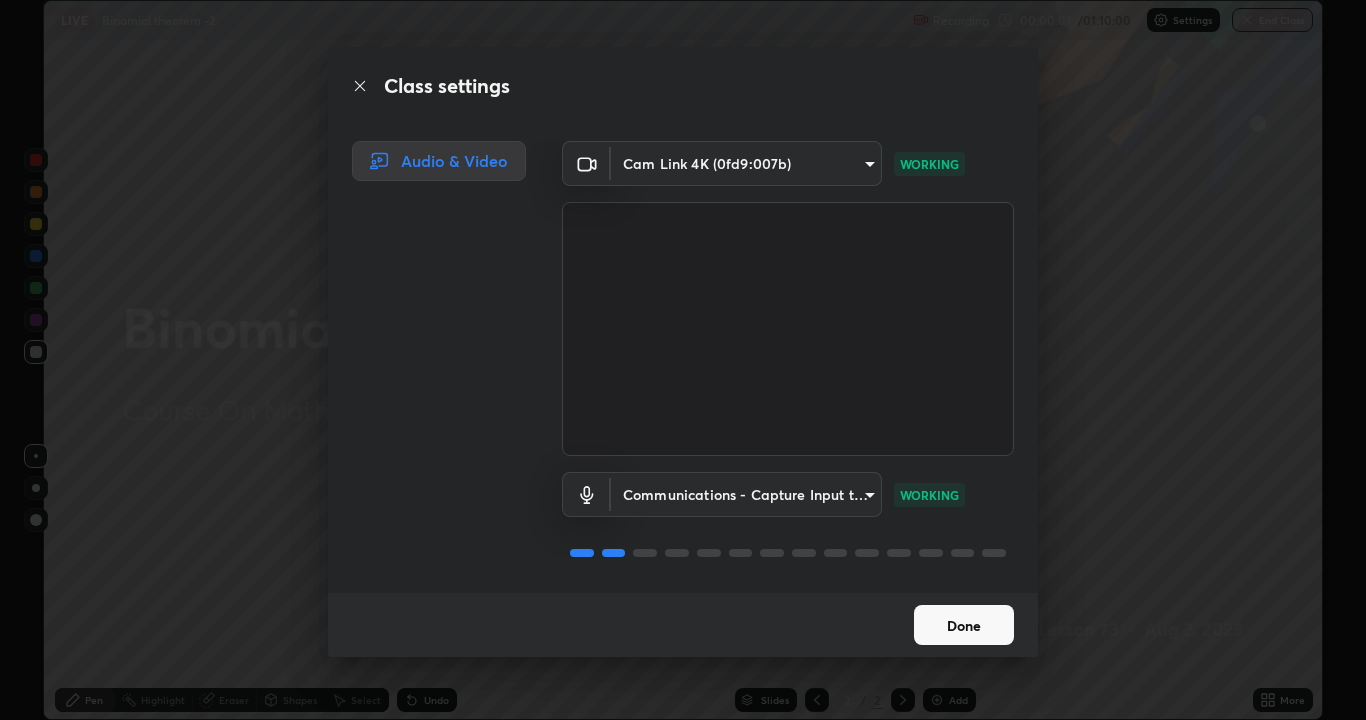 click on "Done" at bounding box center [964, 625] 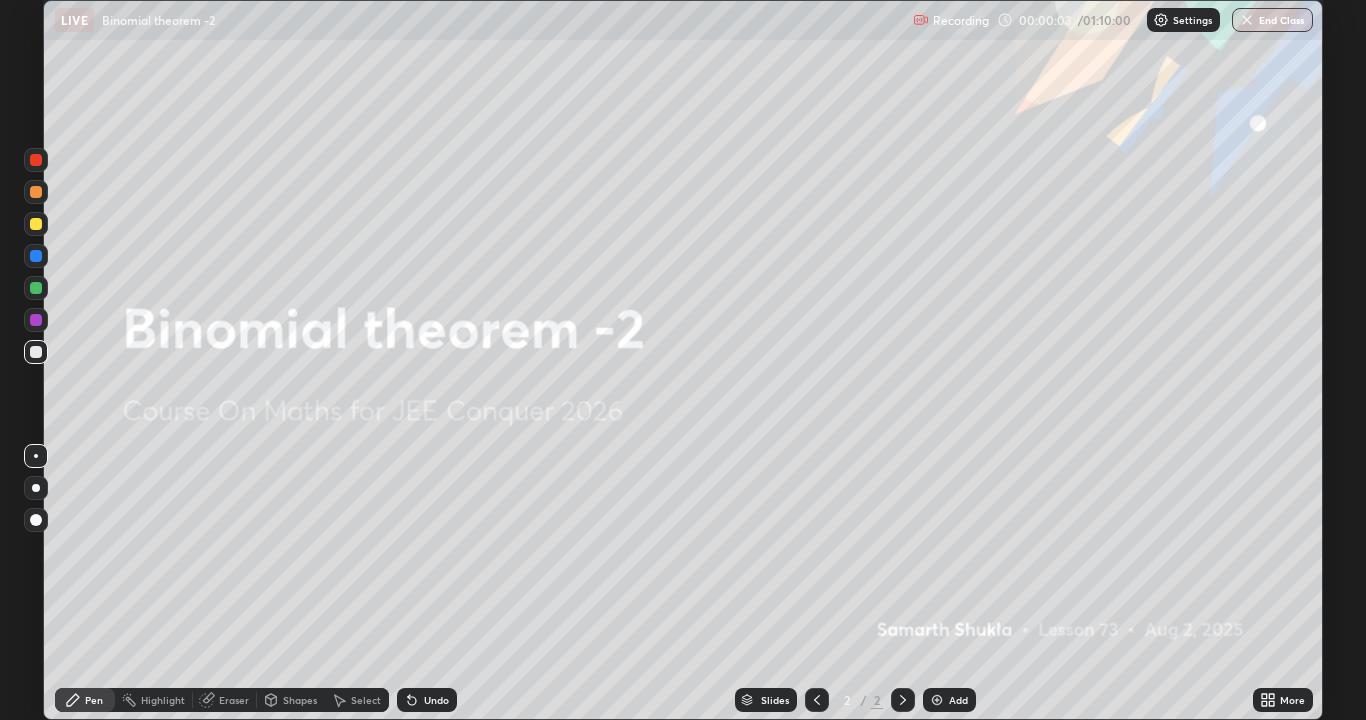 click on "Add" at bounding box center (958, 700) 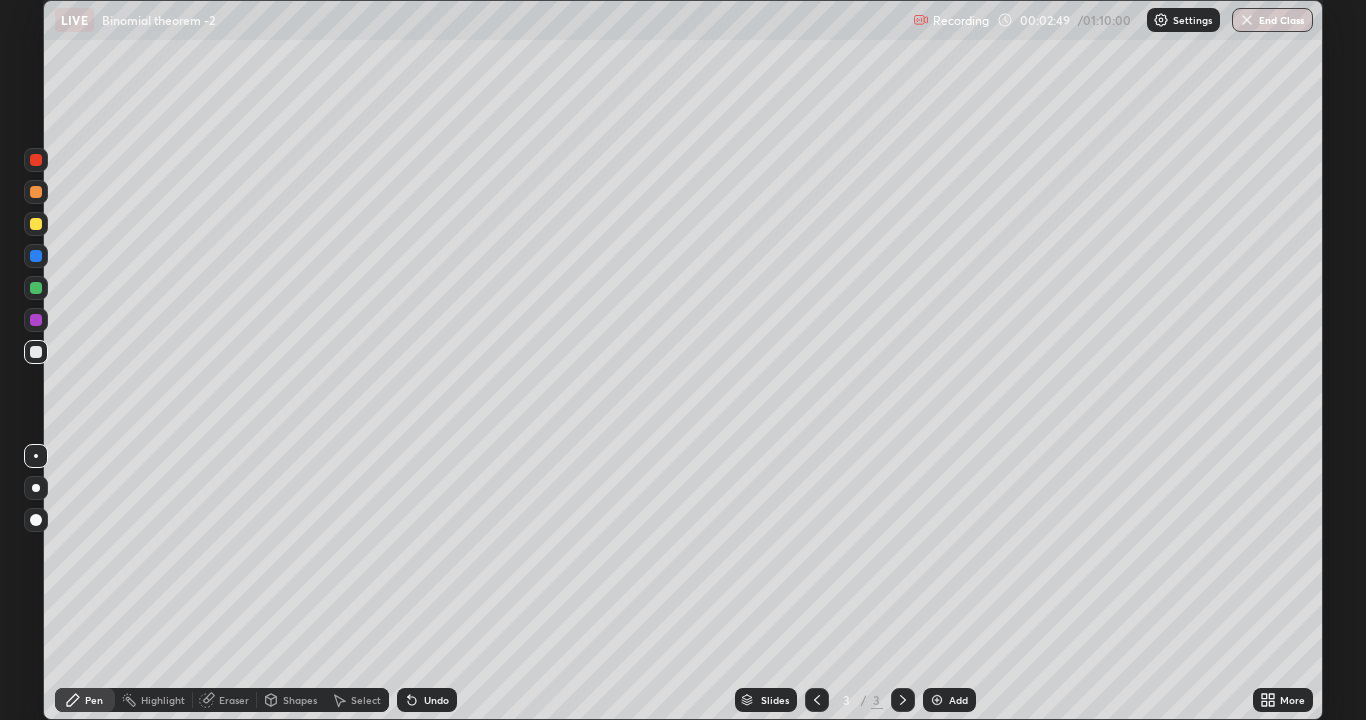 click at bounding box center [937, 700] 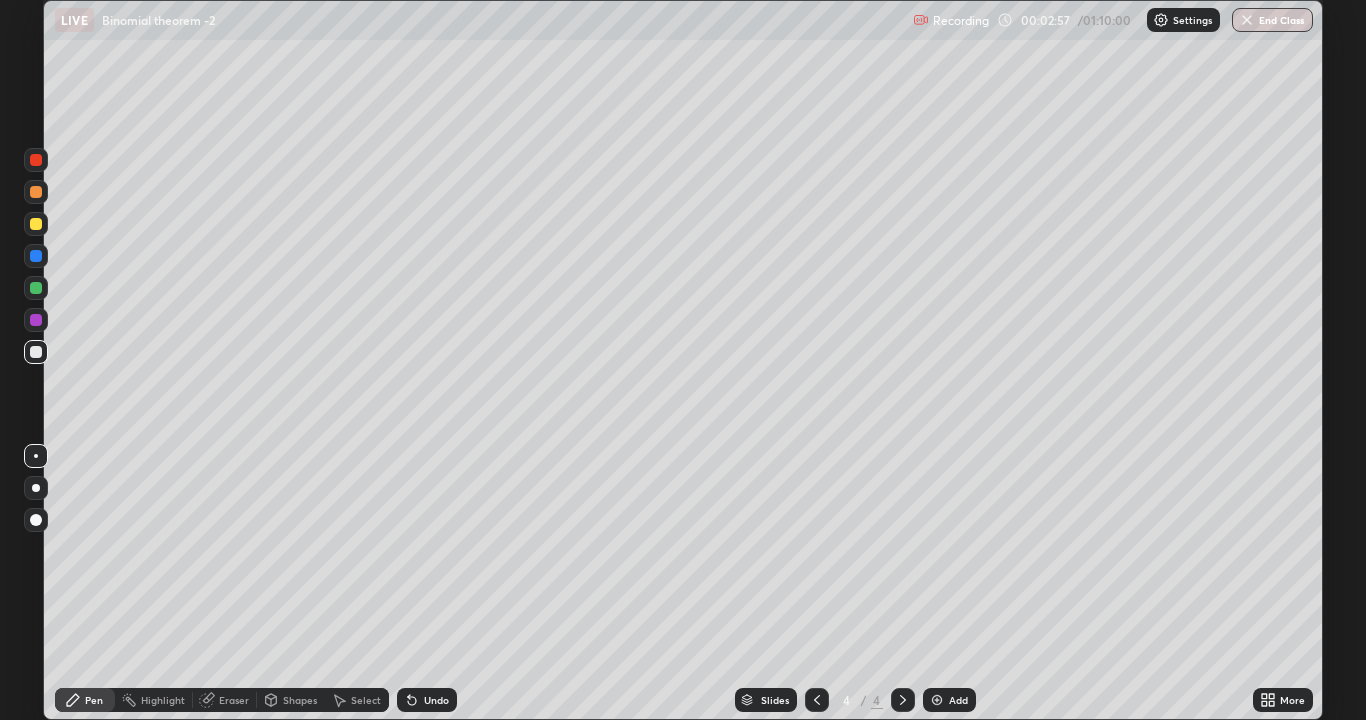 click 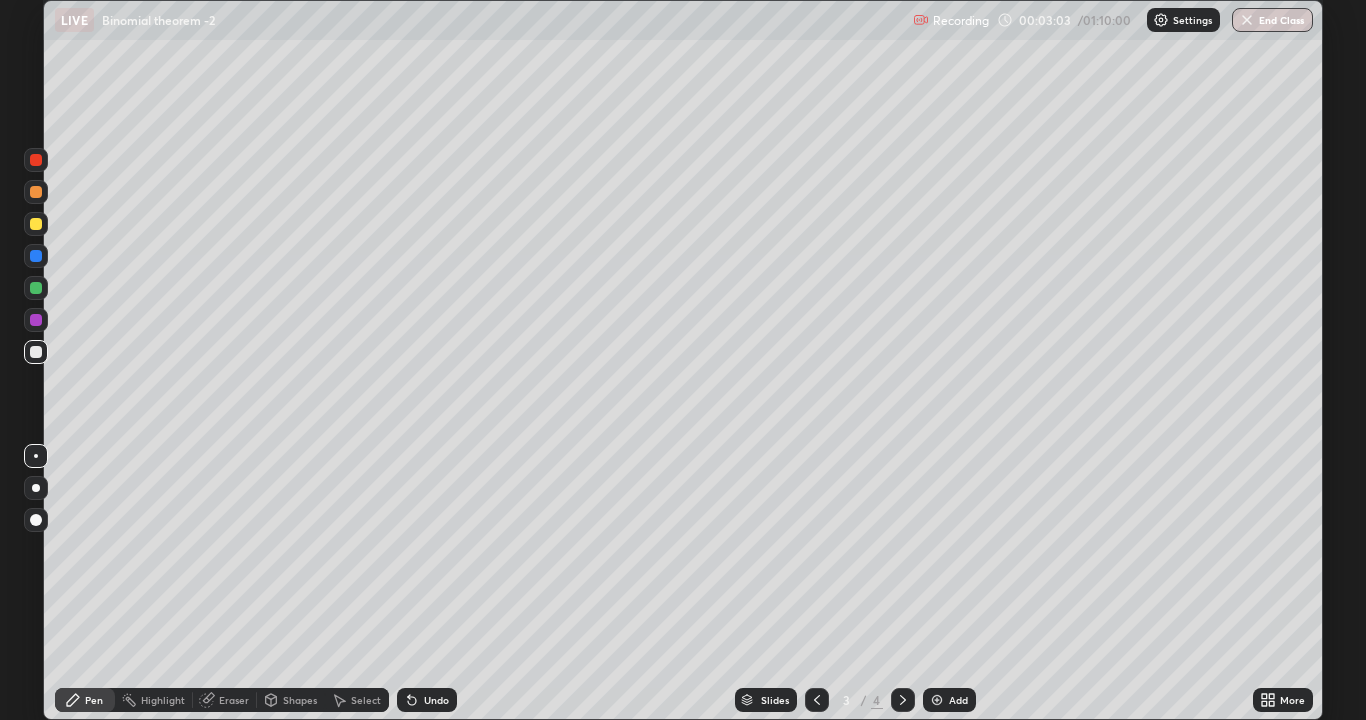 click 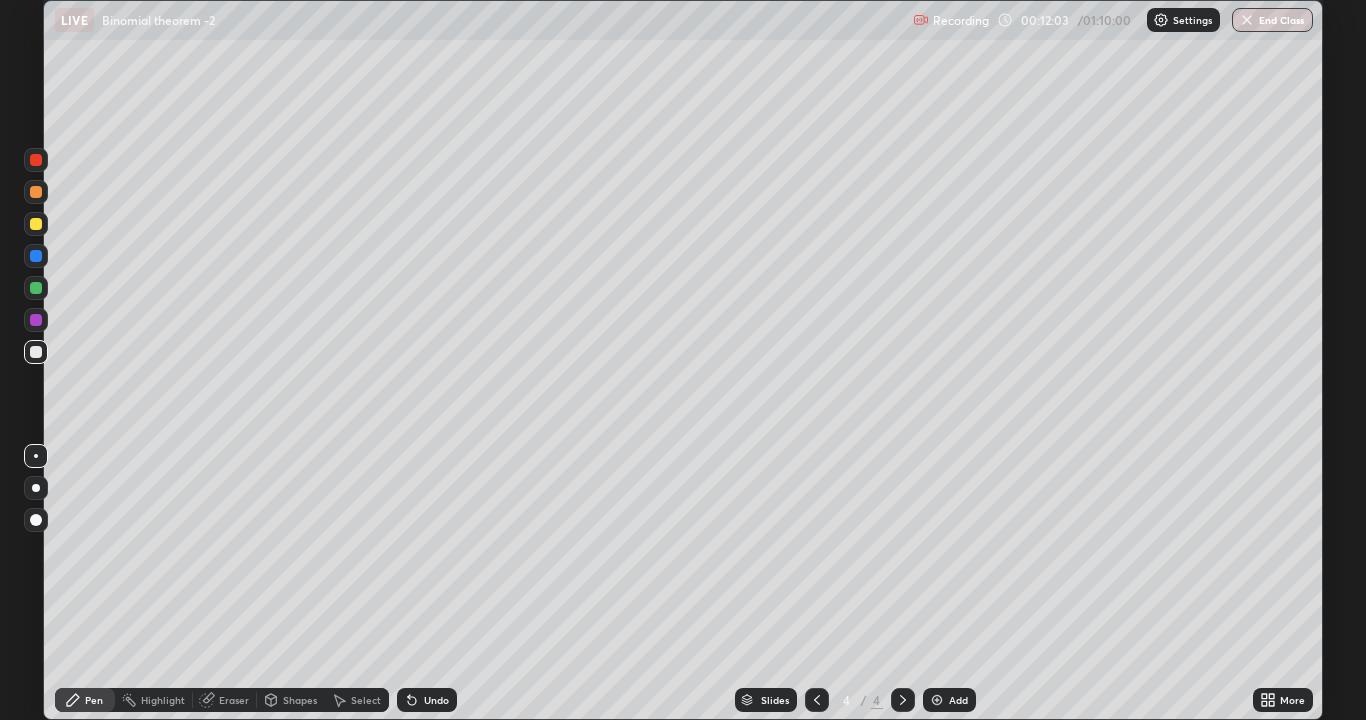 click 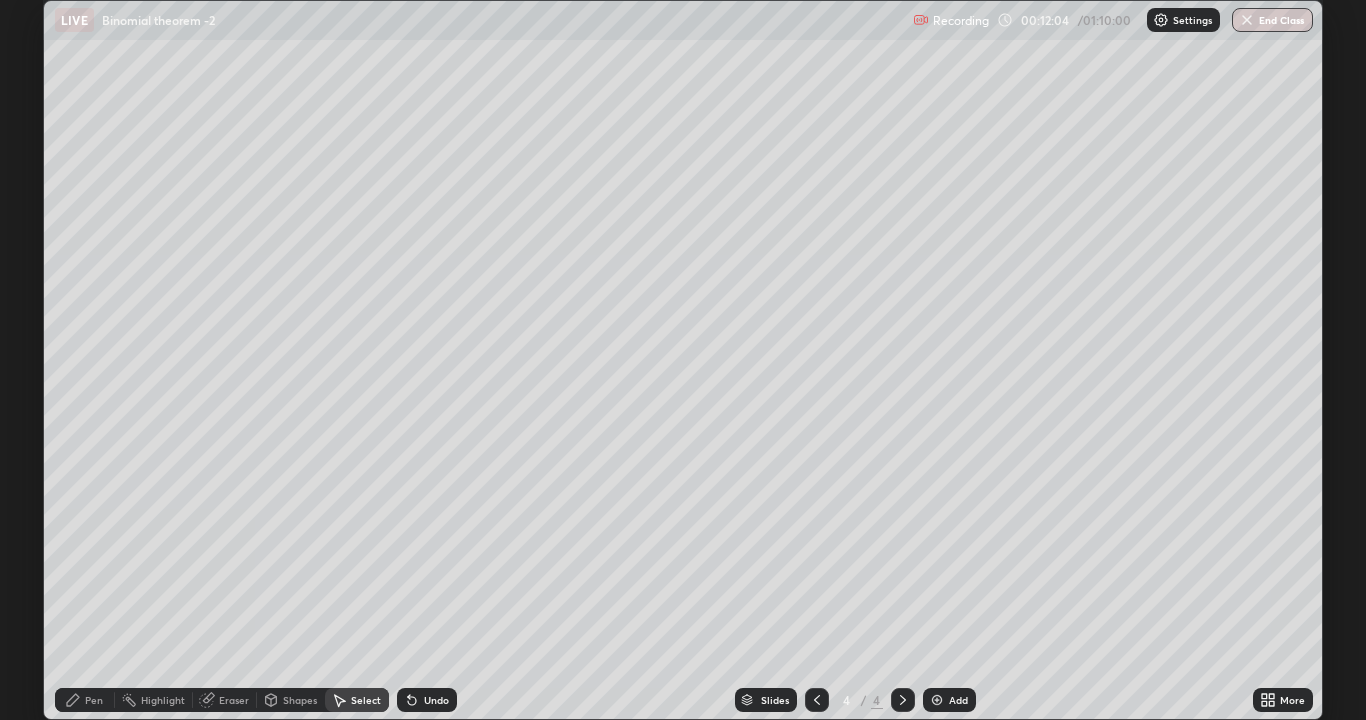 click on "Pen" at bounding box center [85, 700] 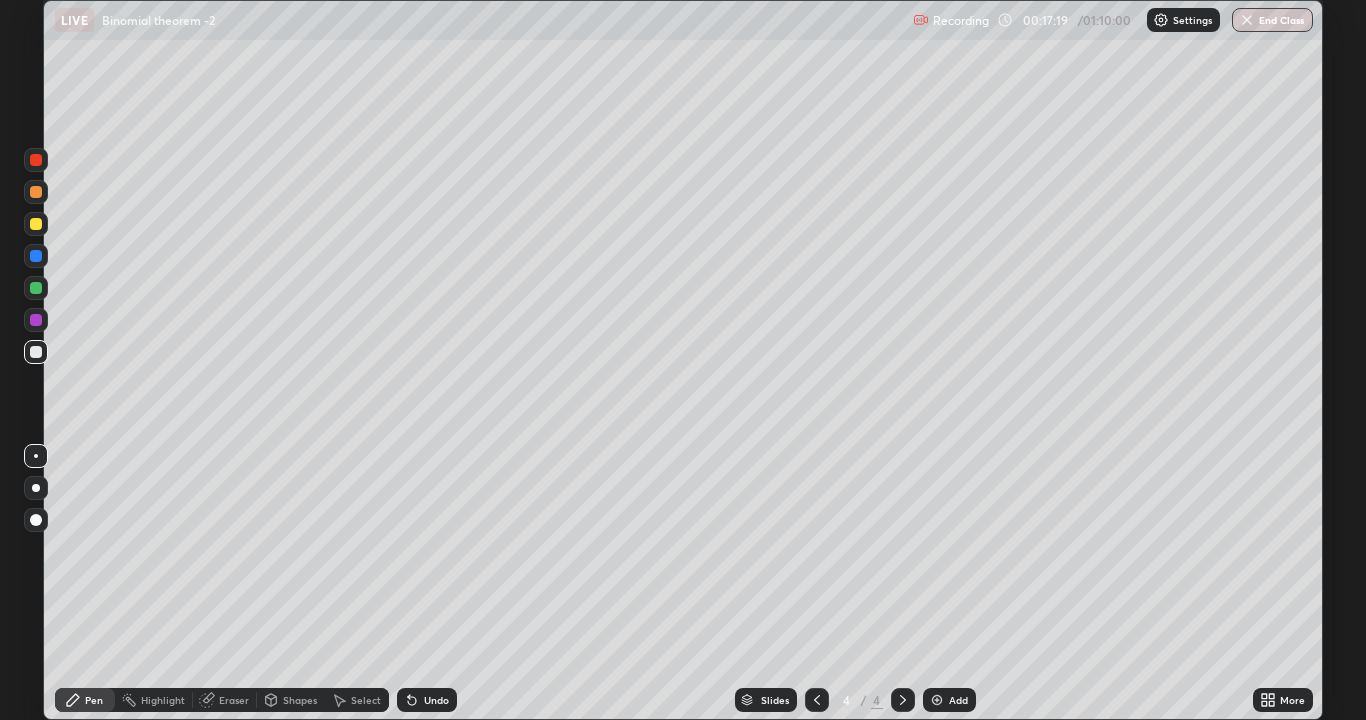click at bounding box center [937, 700] 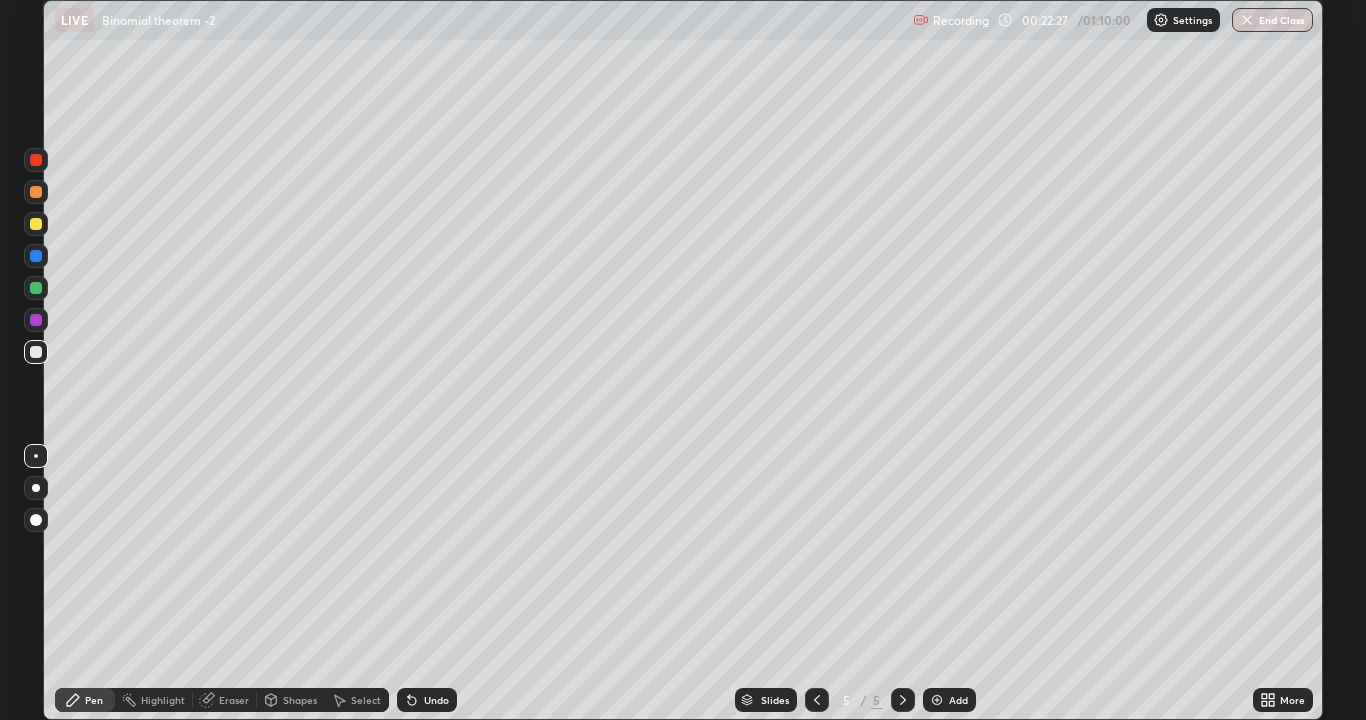 click on "Eraser" at bounding box center [234, 700] 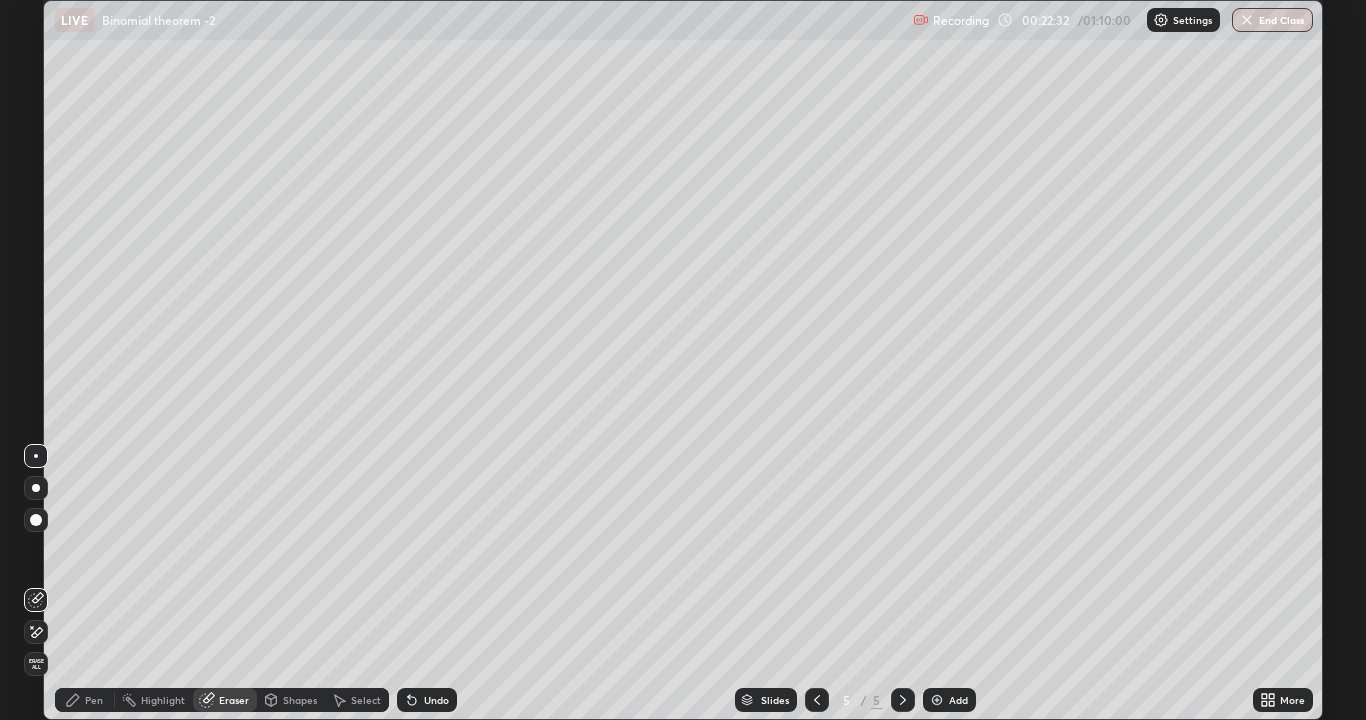 click 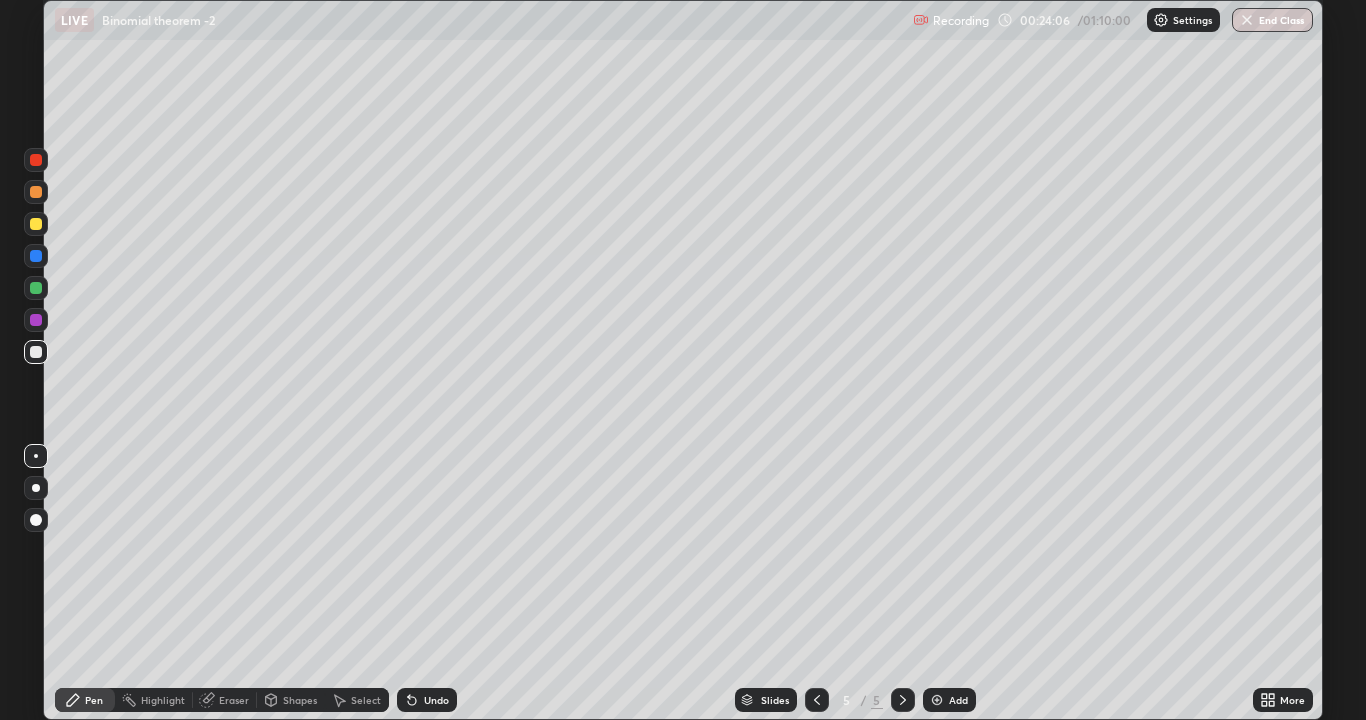 click 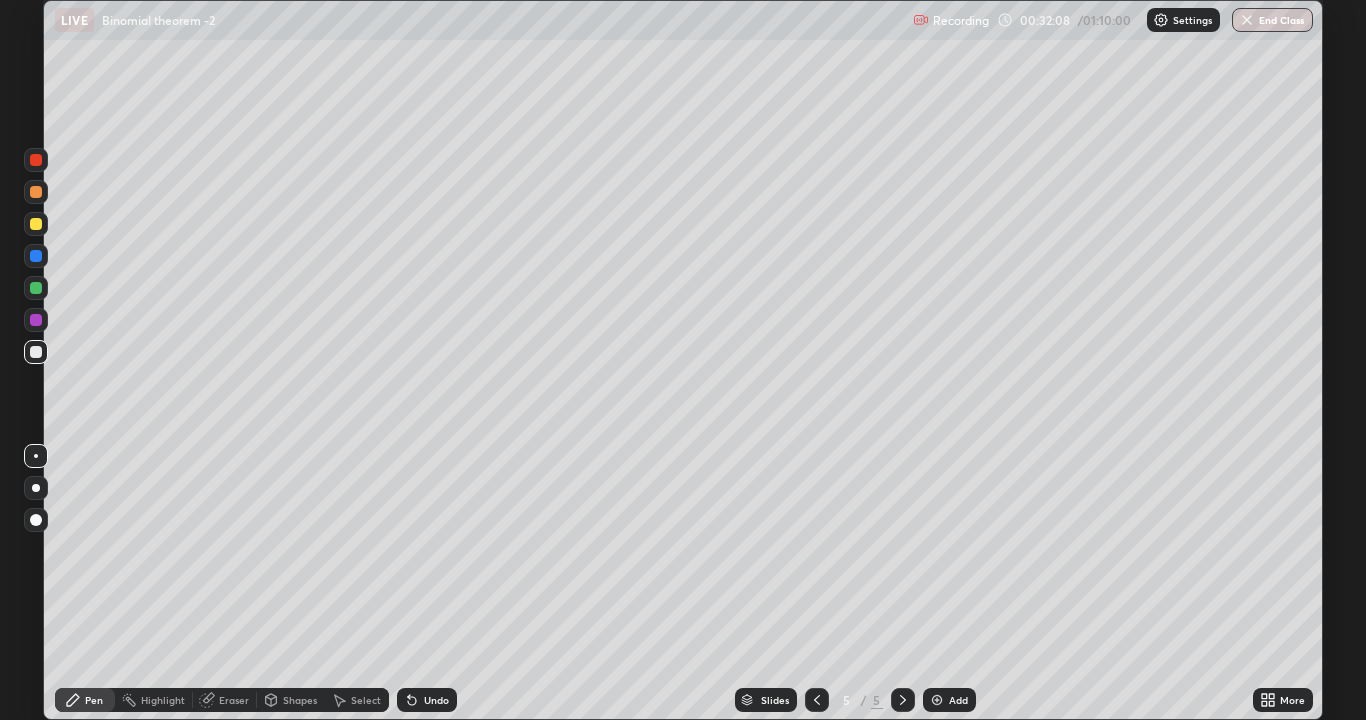 click on "Add" at bounding box center [958, 700] 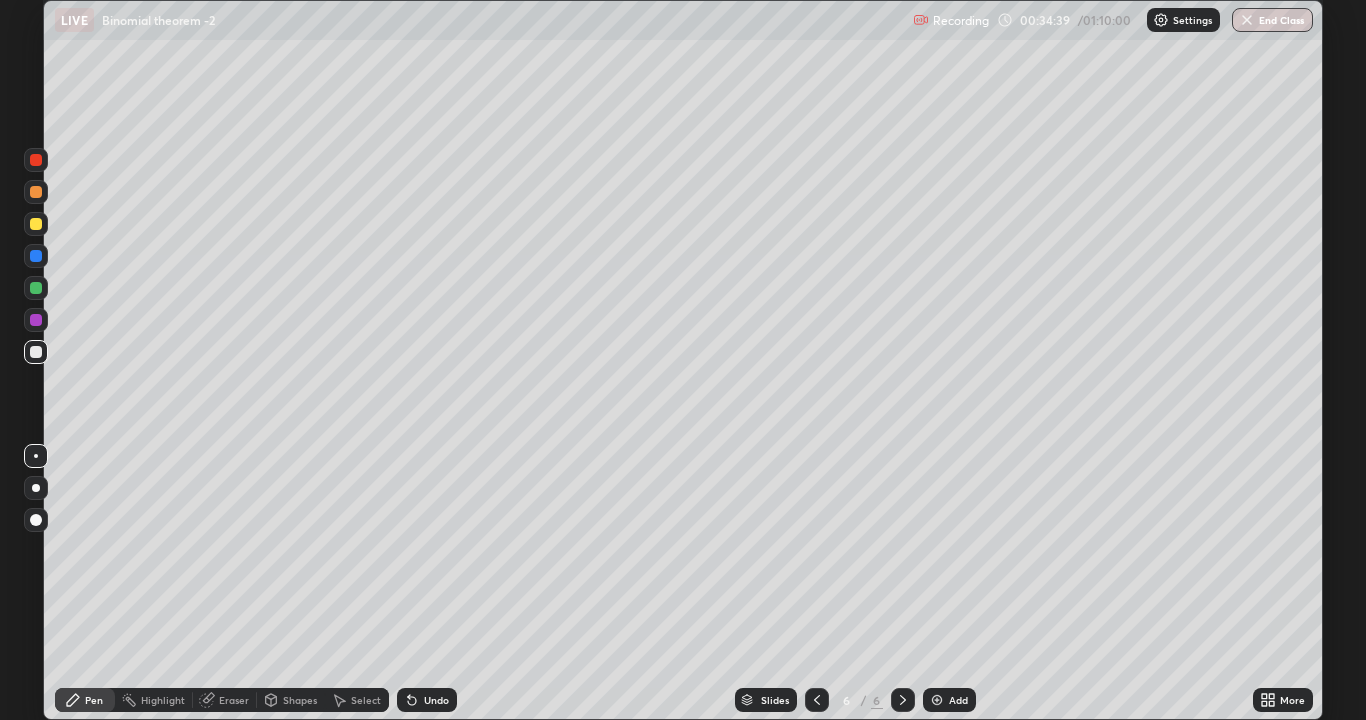 click on "Add" at bounding box center (949, 700) 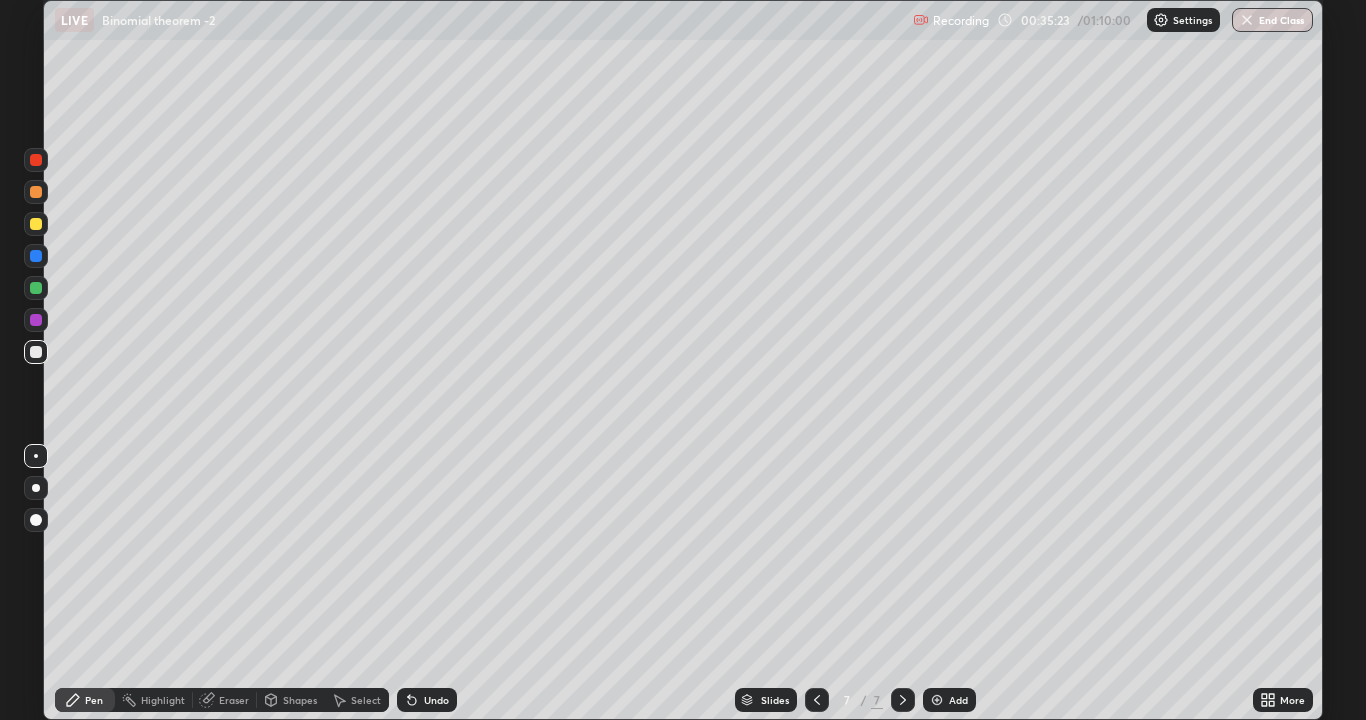 click at bounding box center (36, 224) 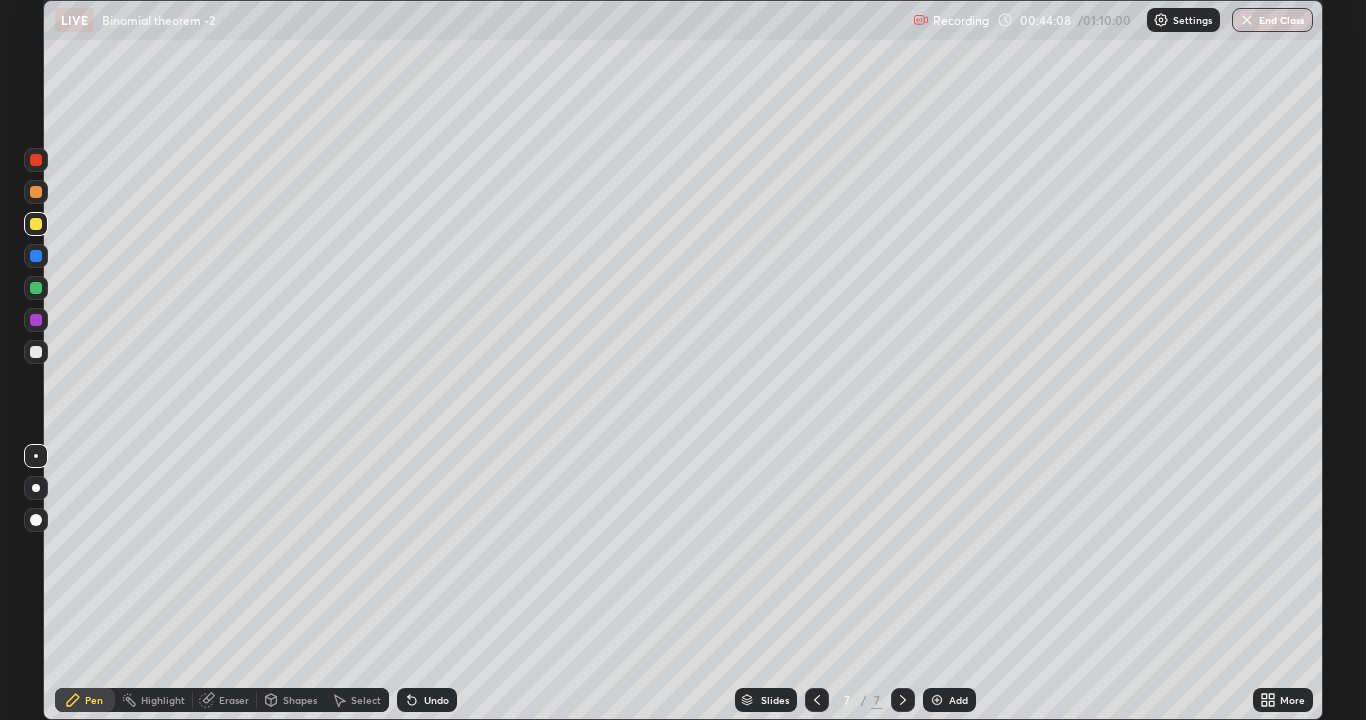 click on "Eraser" at bounding box center (234, 700) 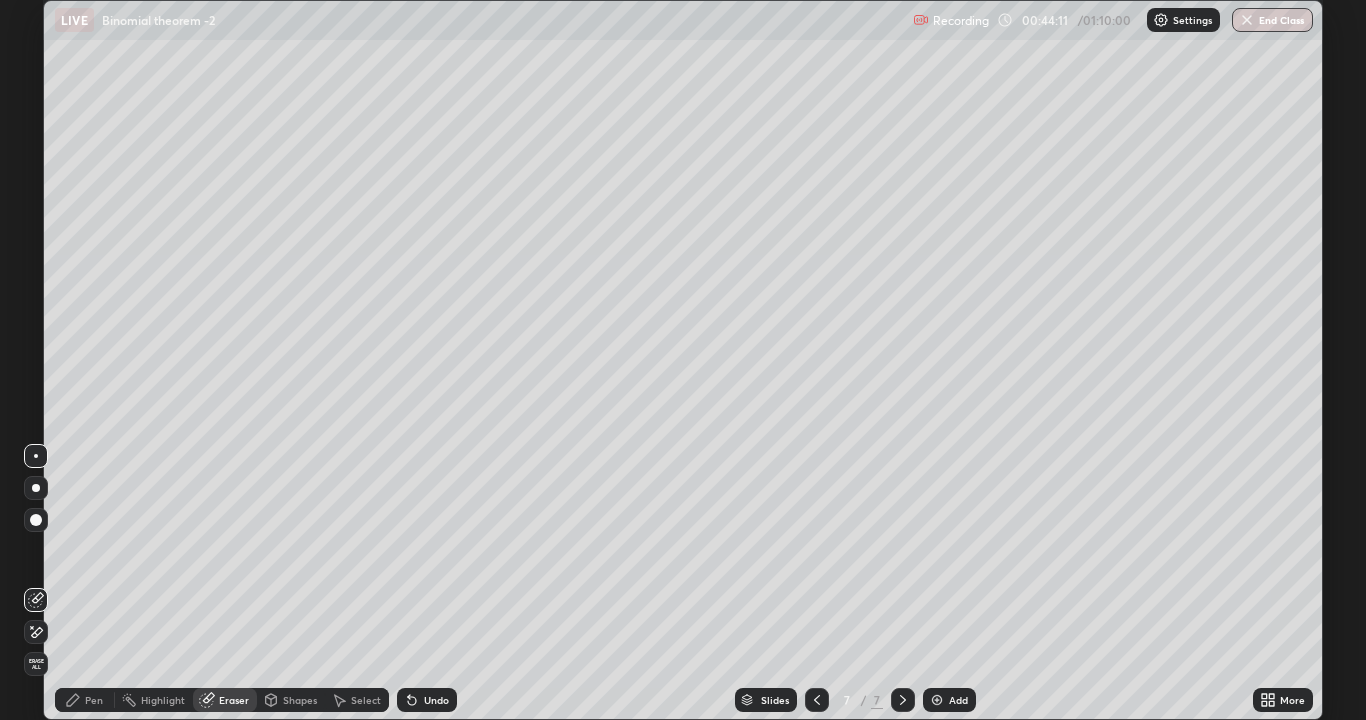 click on "Pen" at bounding box center (85, 700) 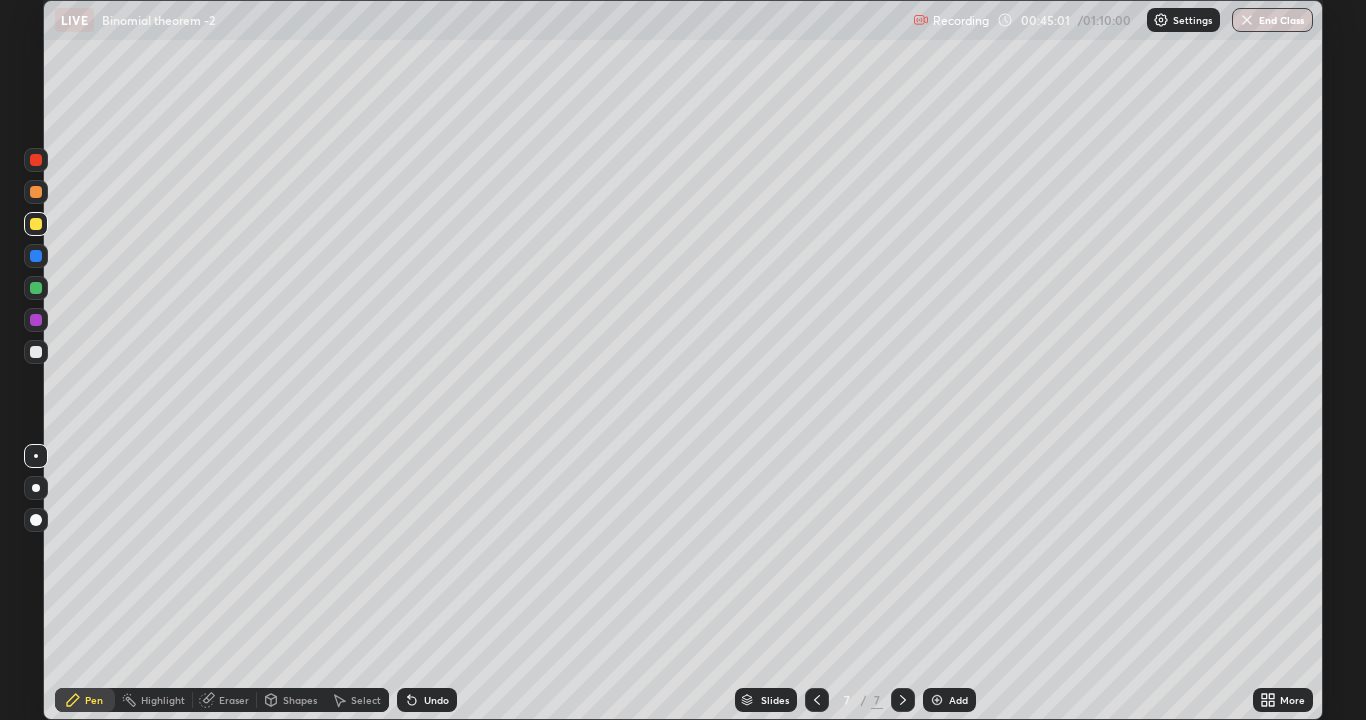 click on "Add" at bounding box center [949, 700] 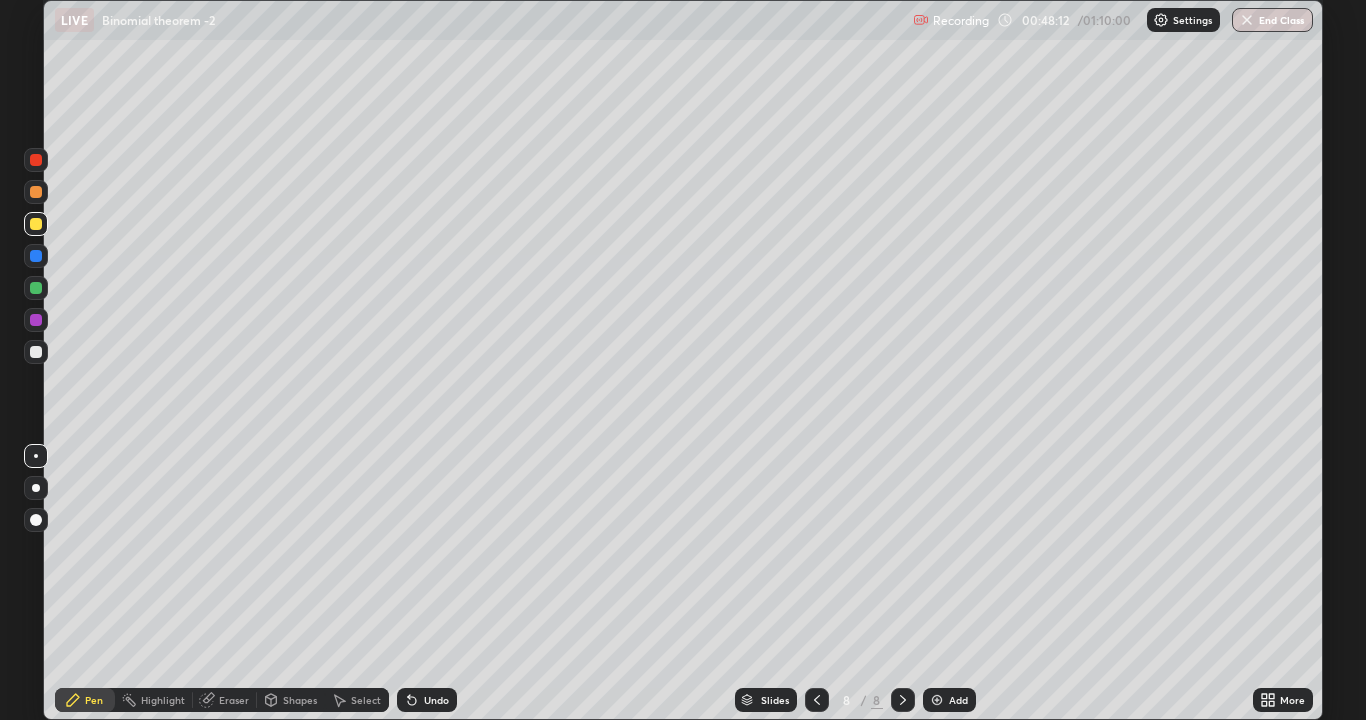 click at bounding box center [817, 700] 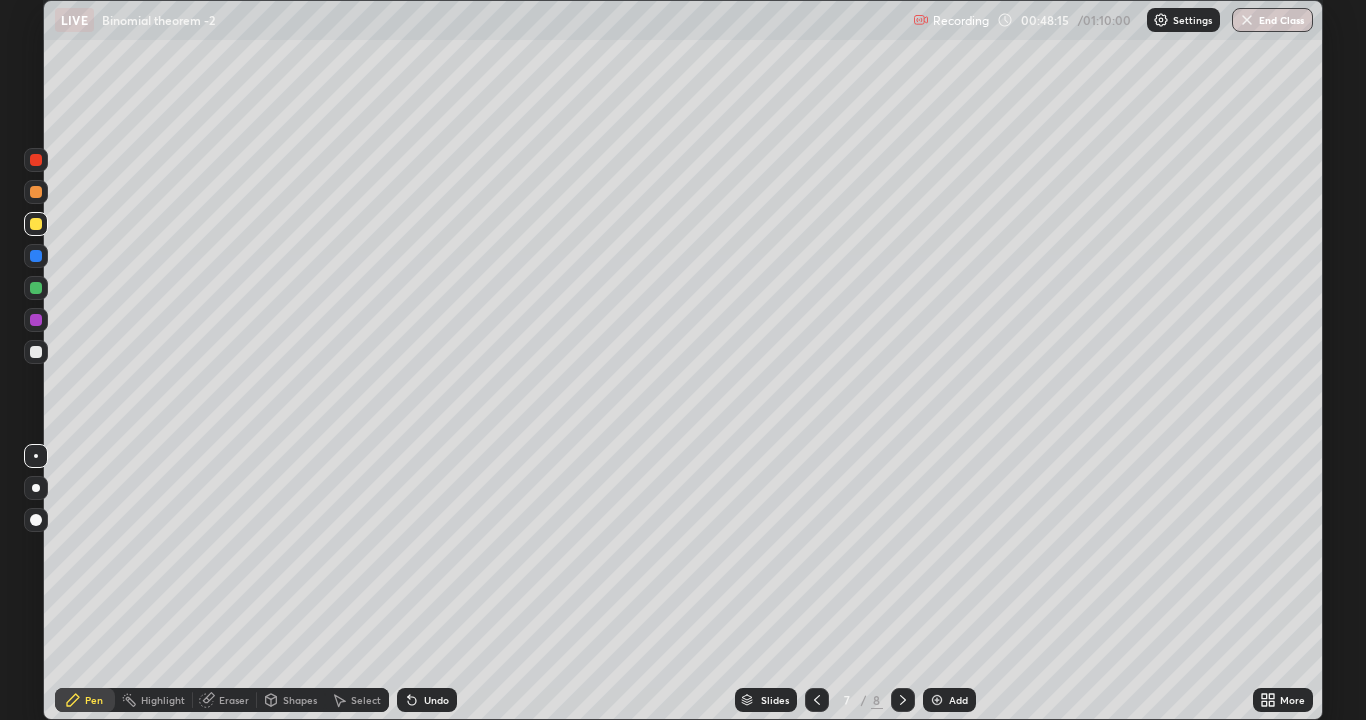 click at bounding box center [817, 700] 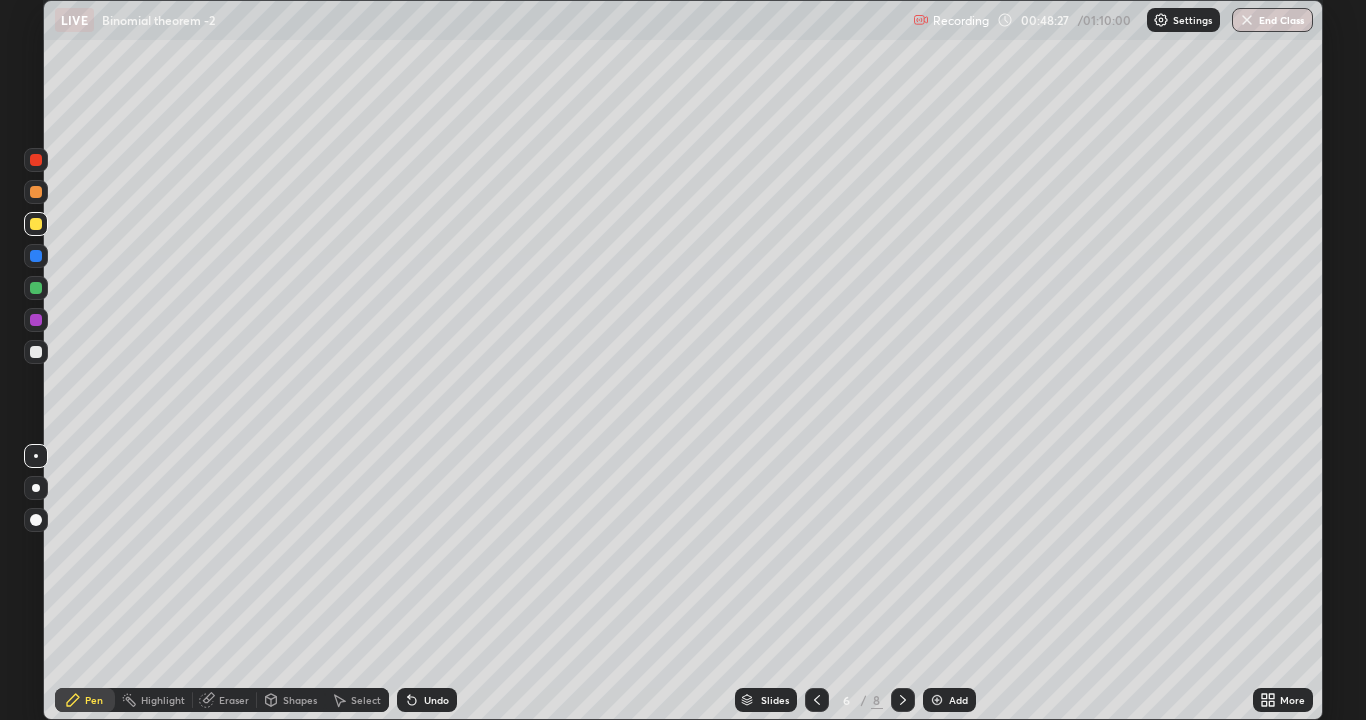 click 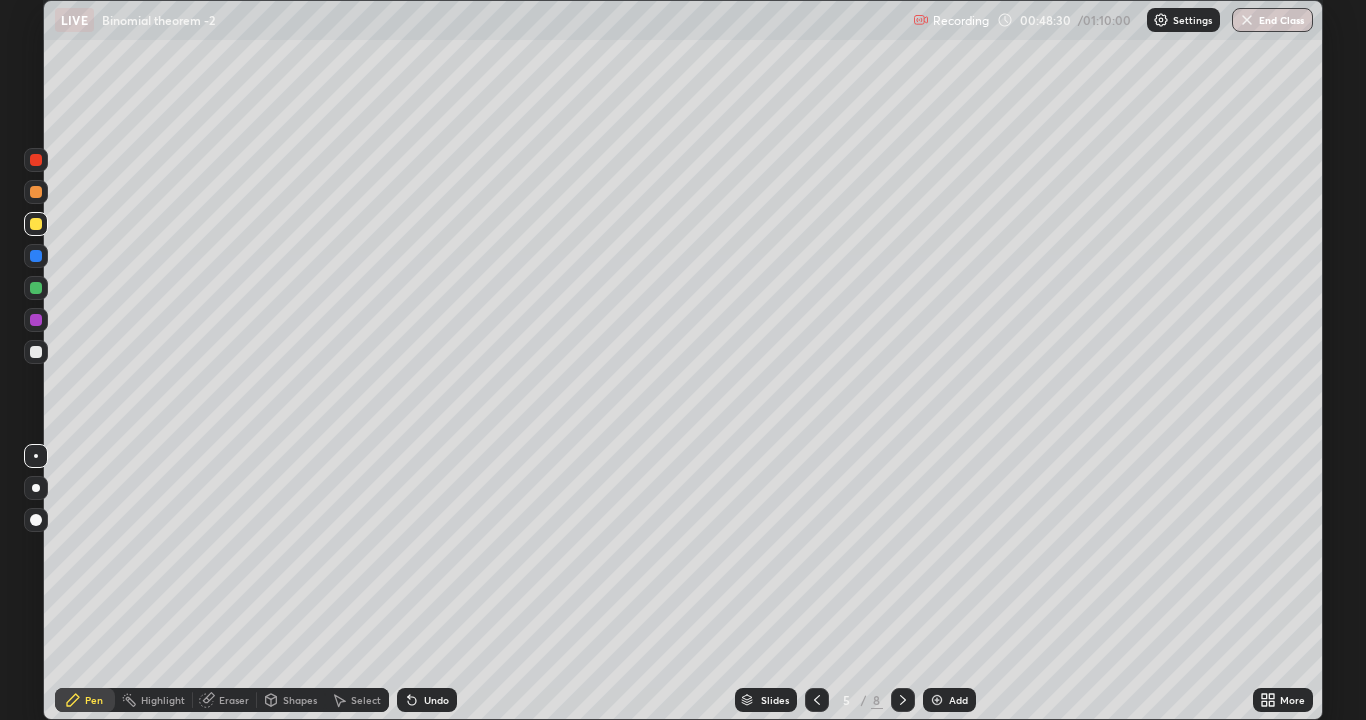 click 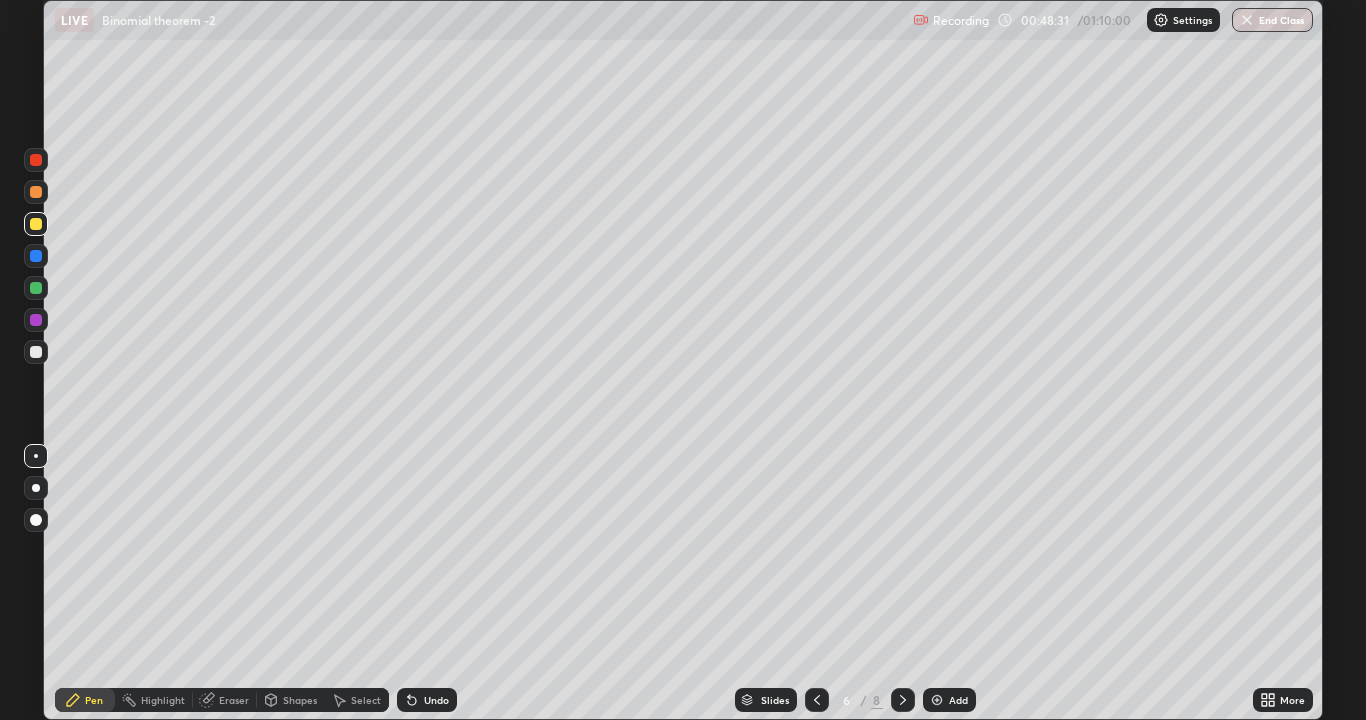 click 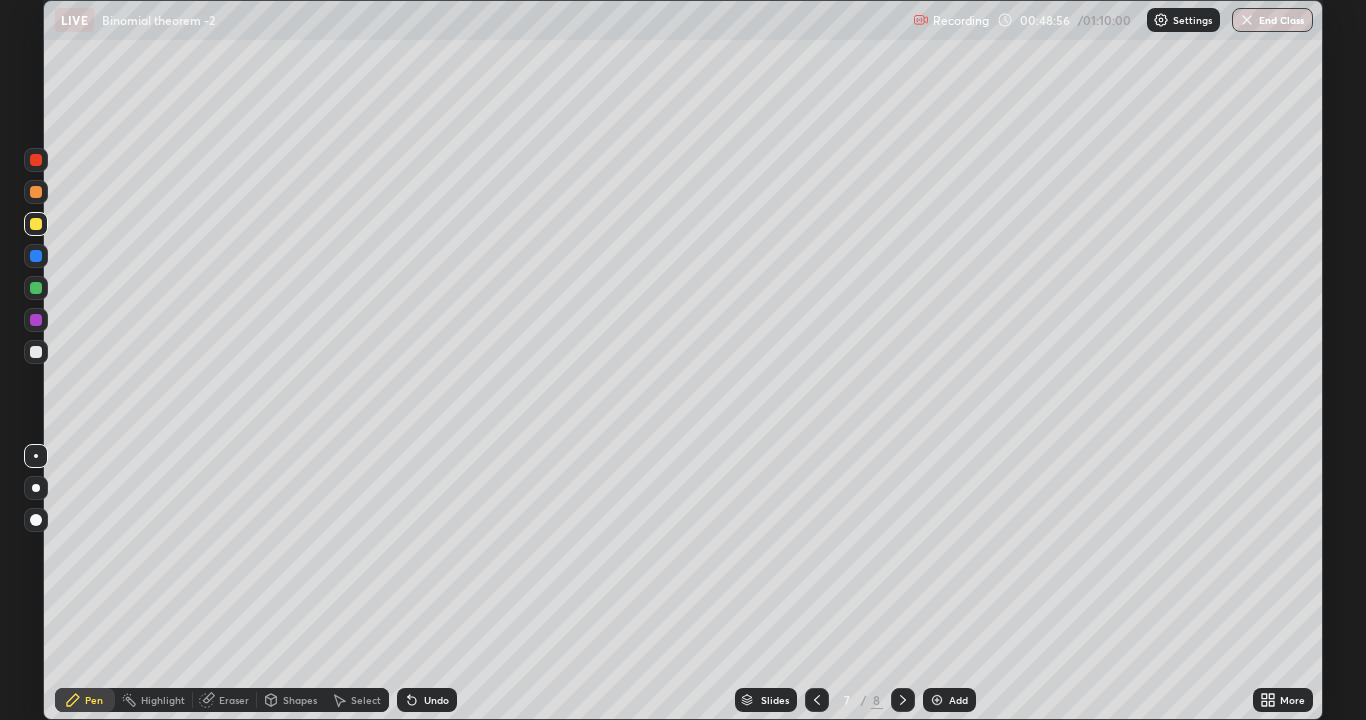 click at bounding box center [937, 700] 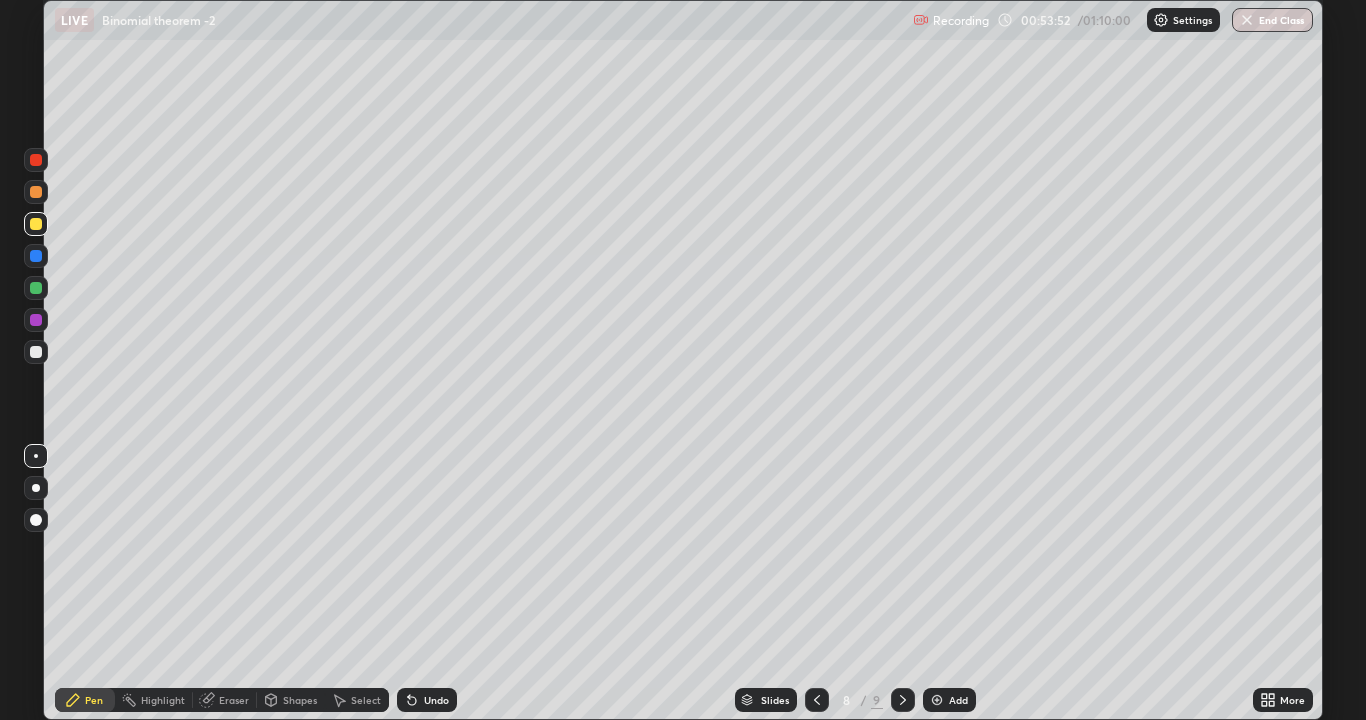 click on "Eraser" at bounding box center [225, 700] 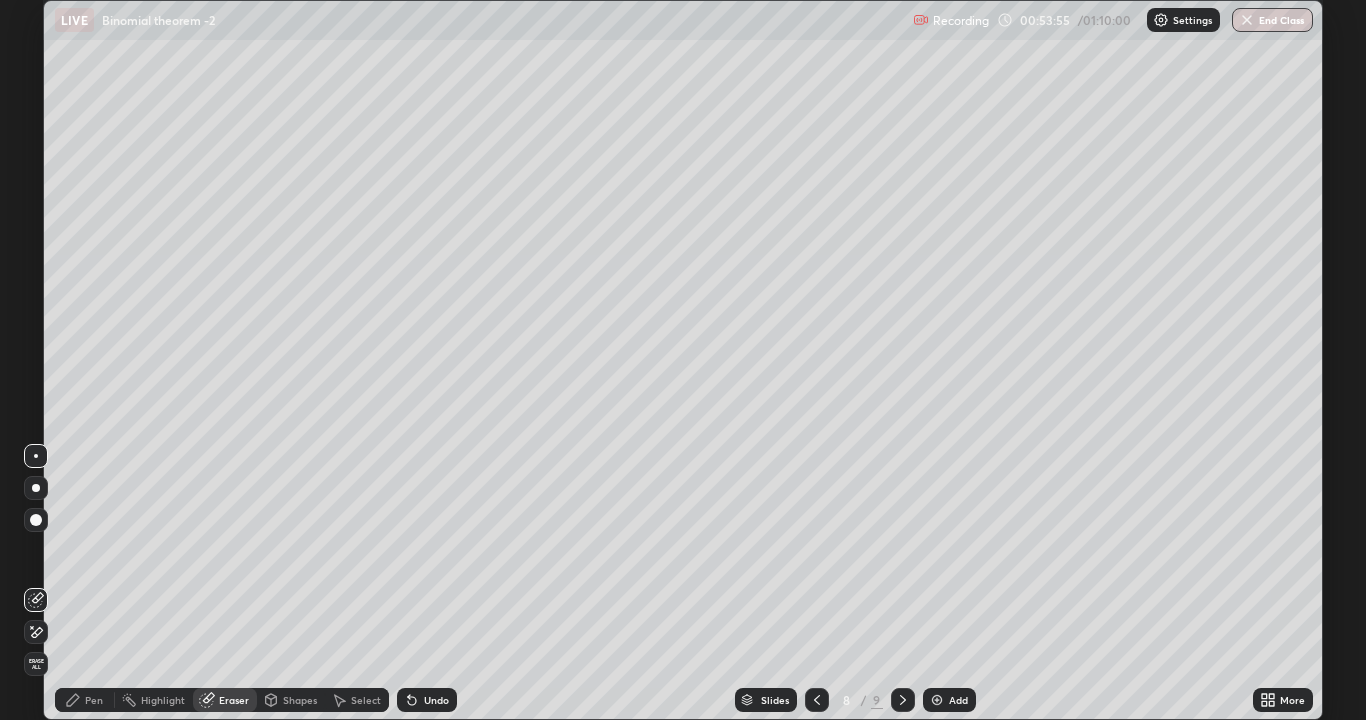 click on "Pen" at bounding box center [85, 700] 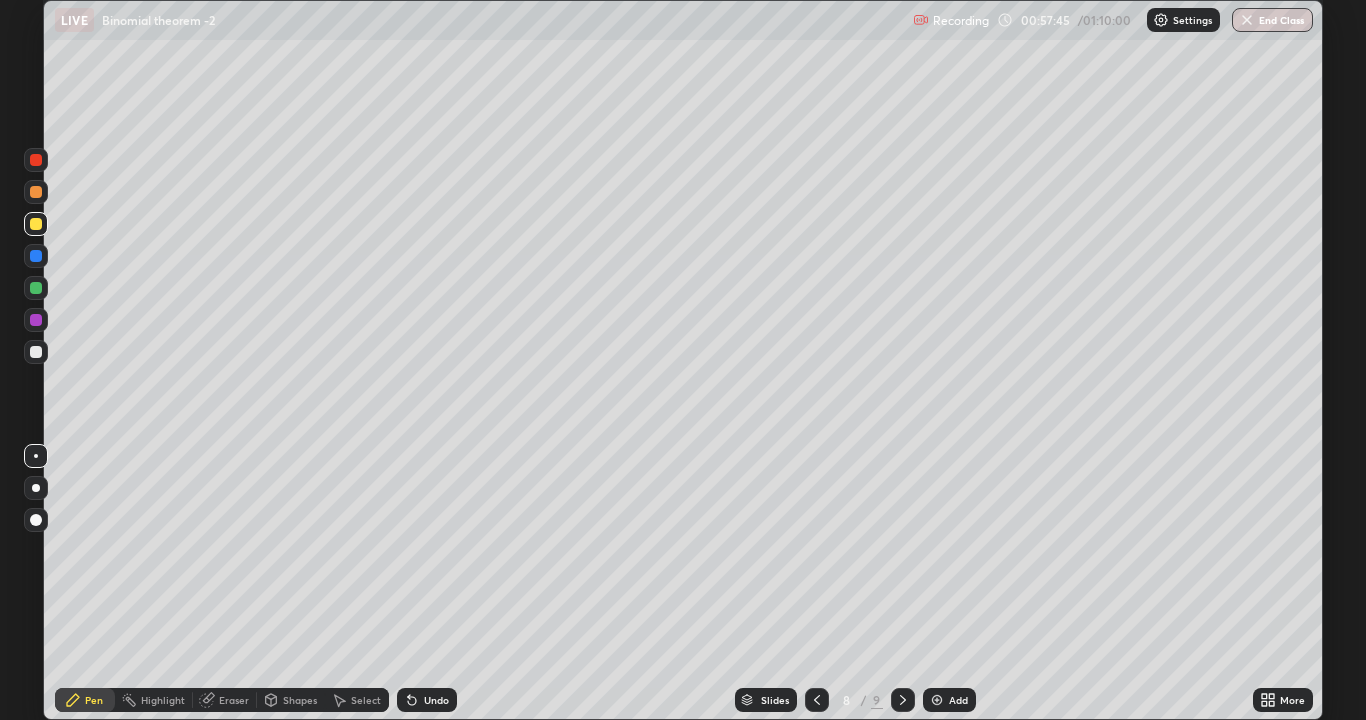 click 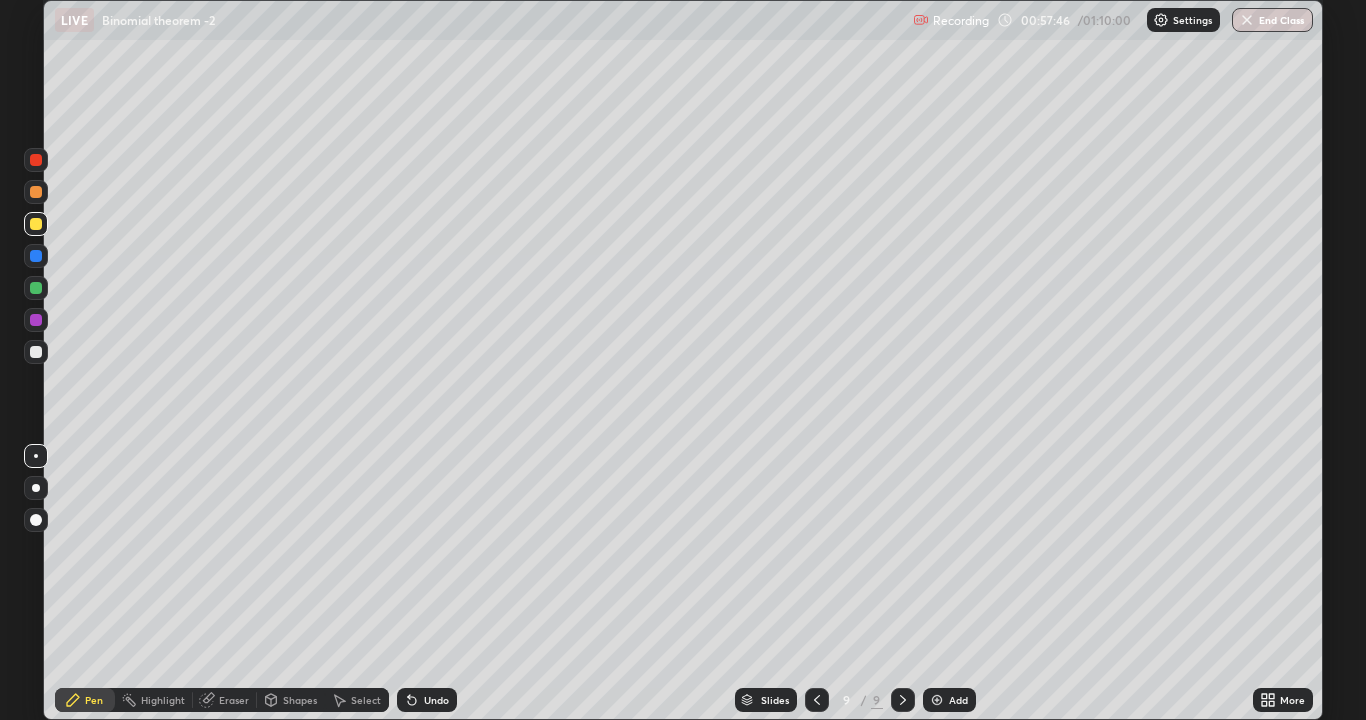 click at bounding box center [937, 700] 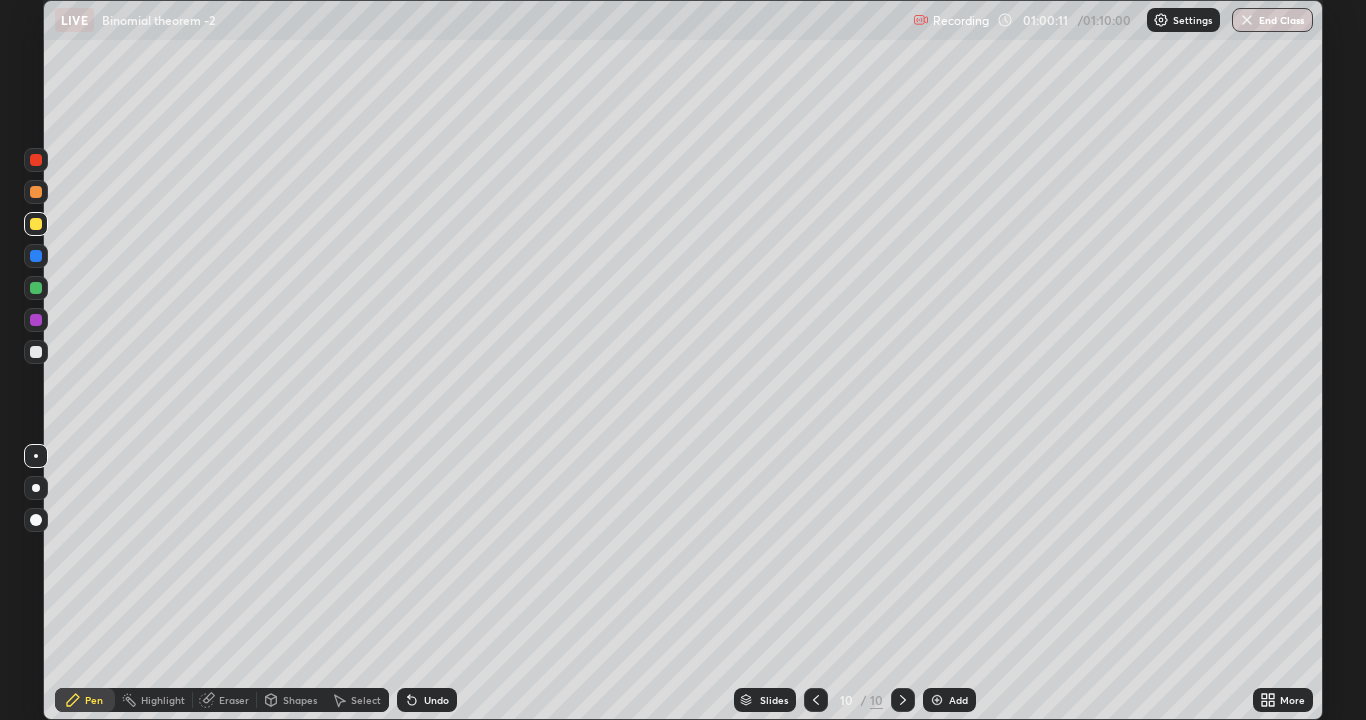 click 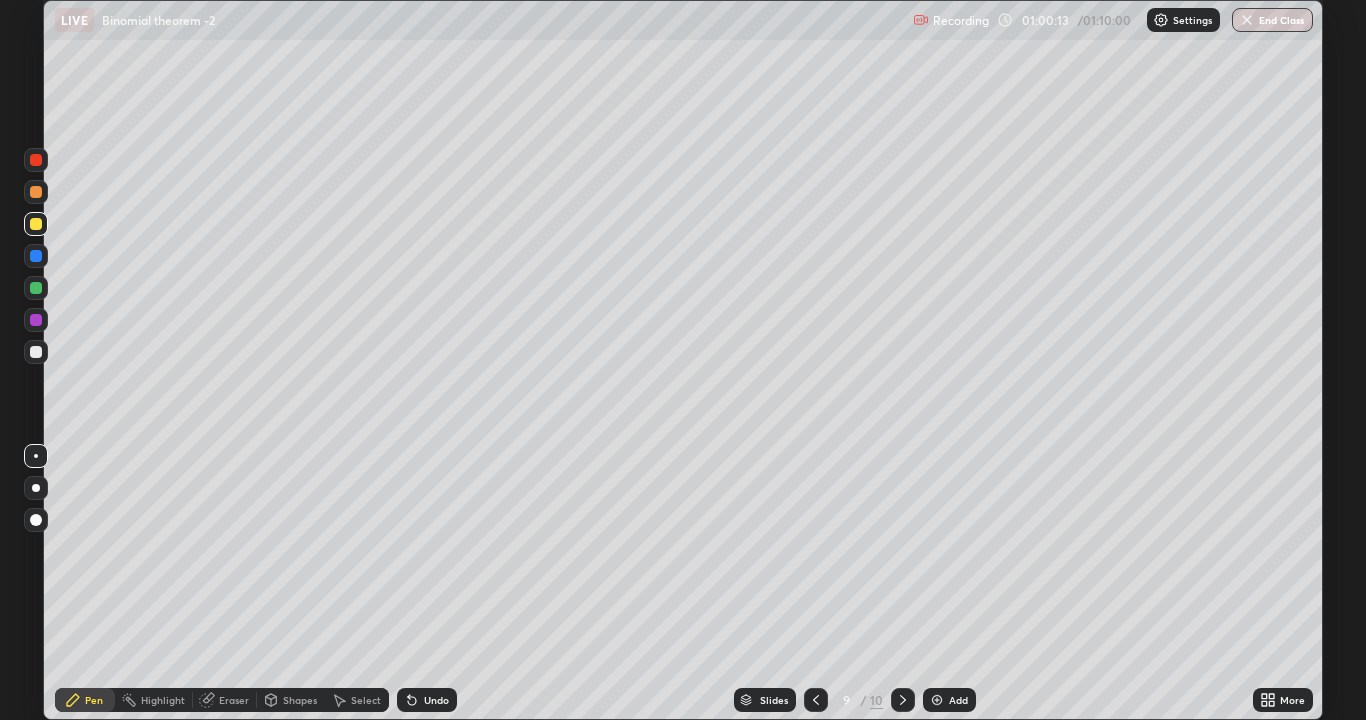 click at bounding box center [816, 700] 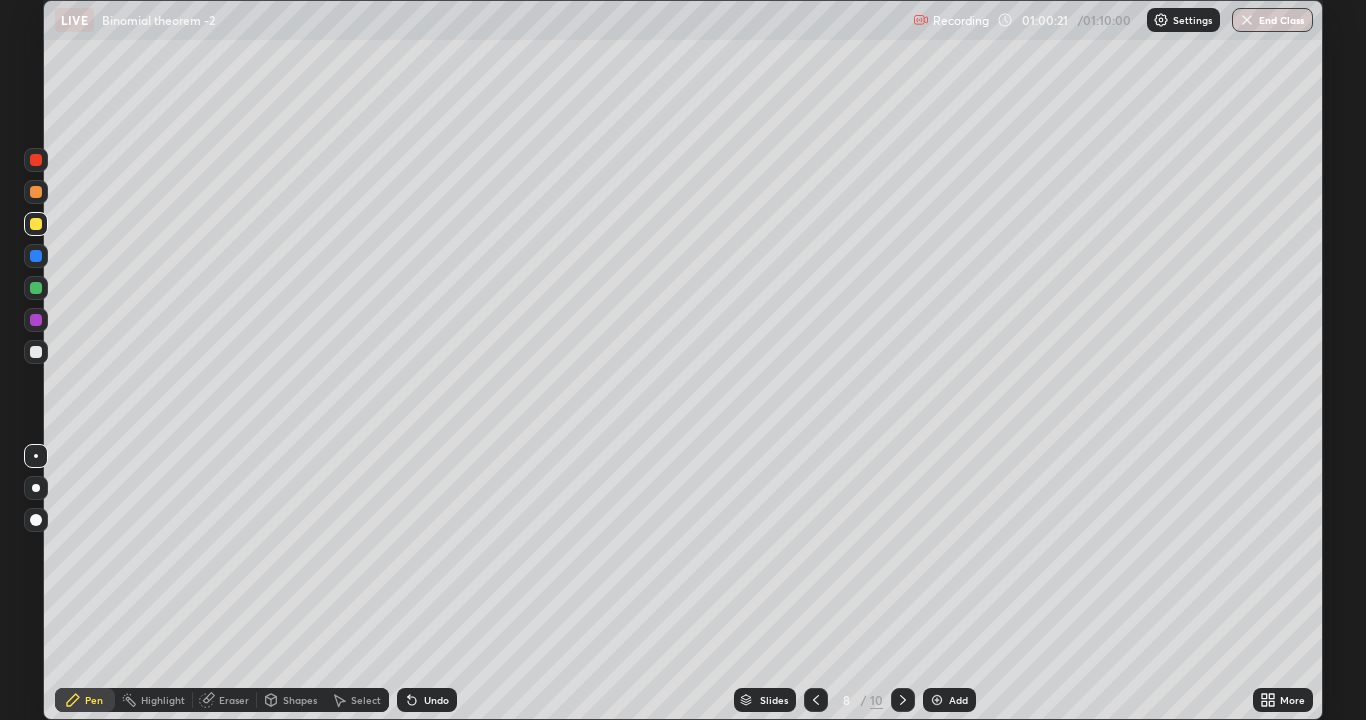 click 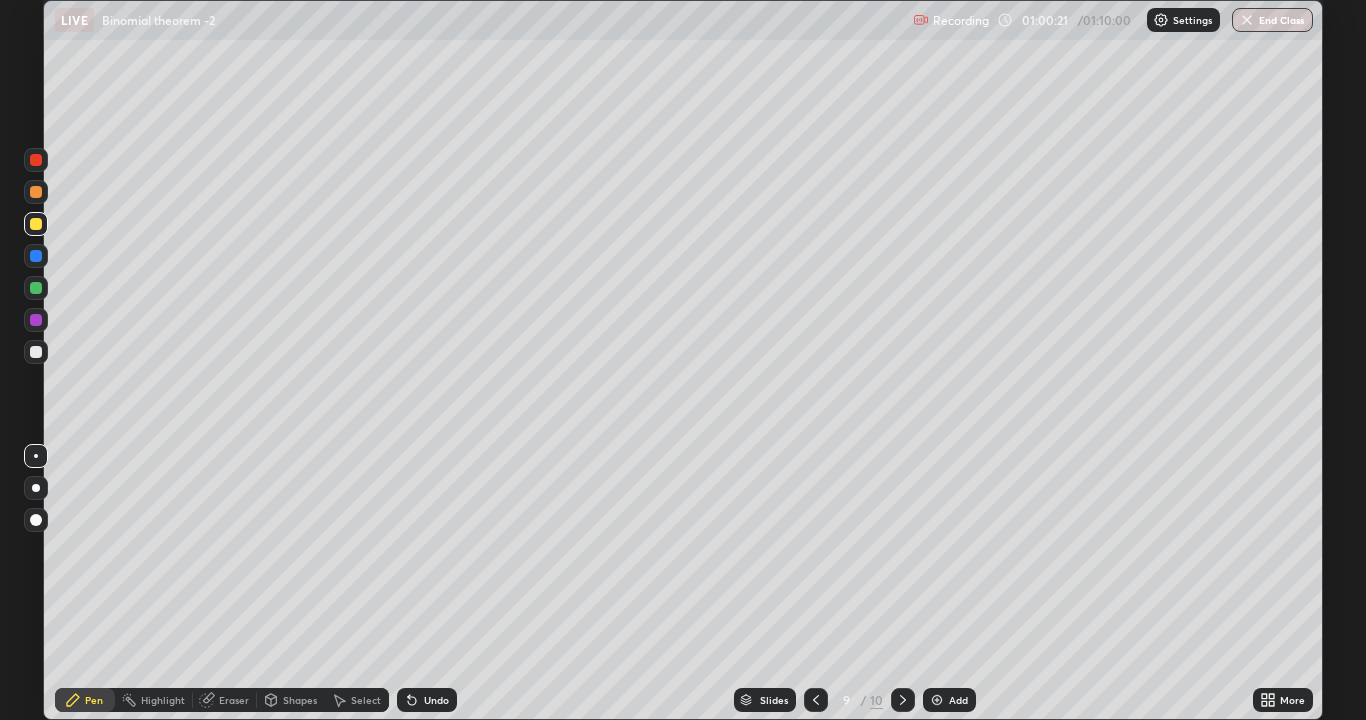 click 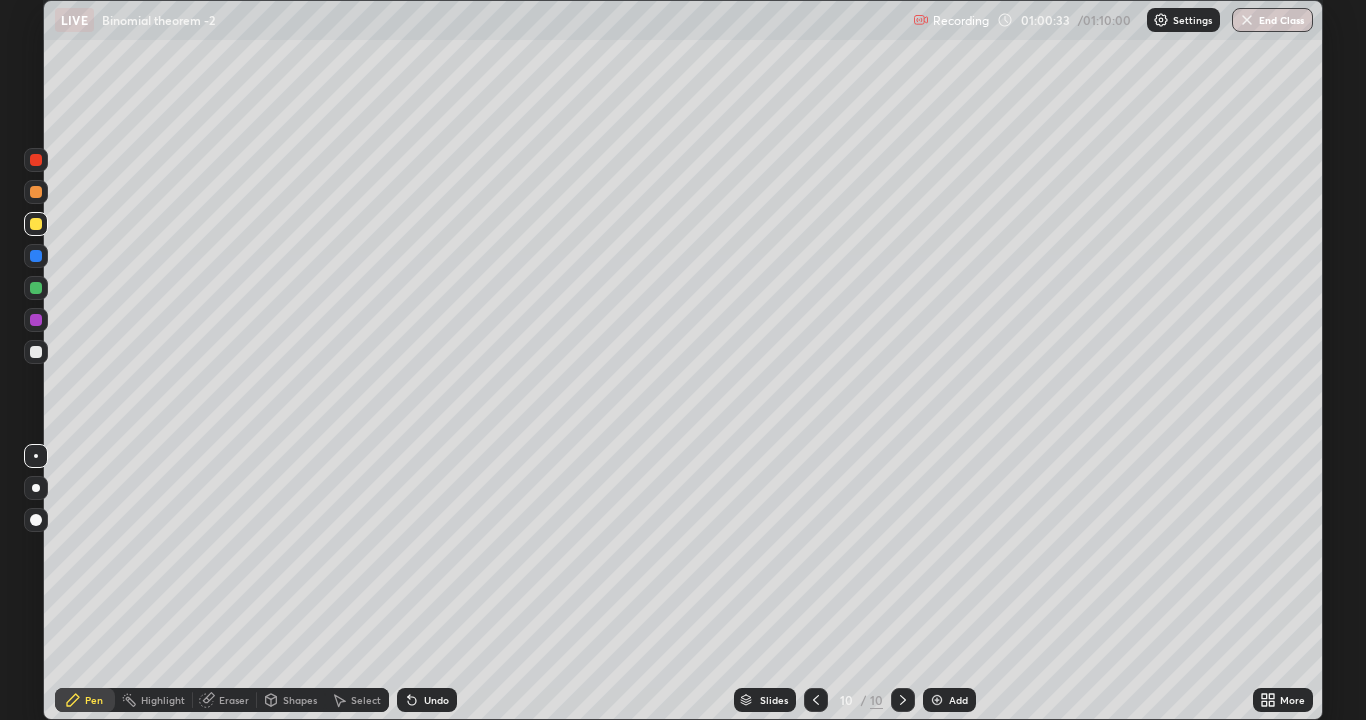 click 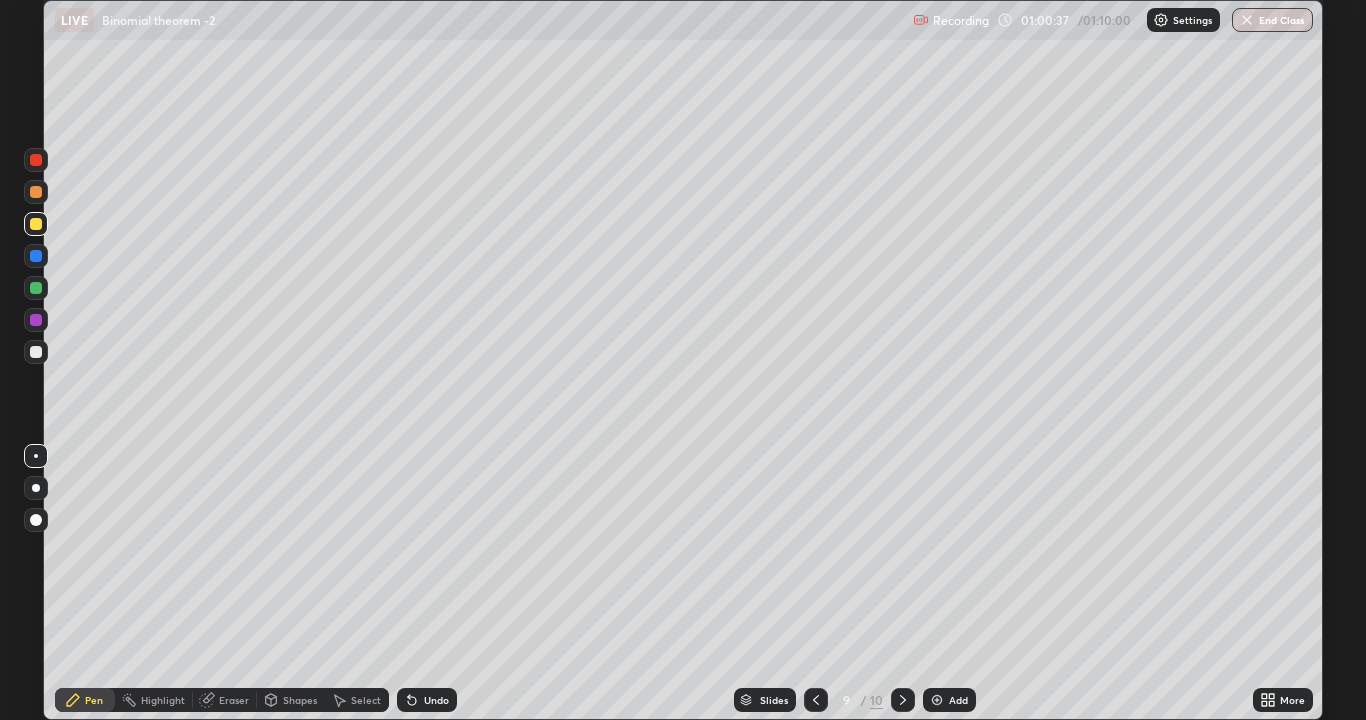 click 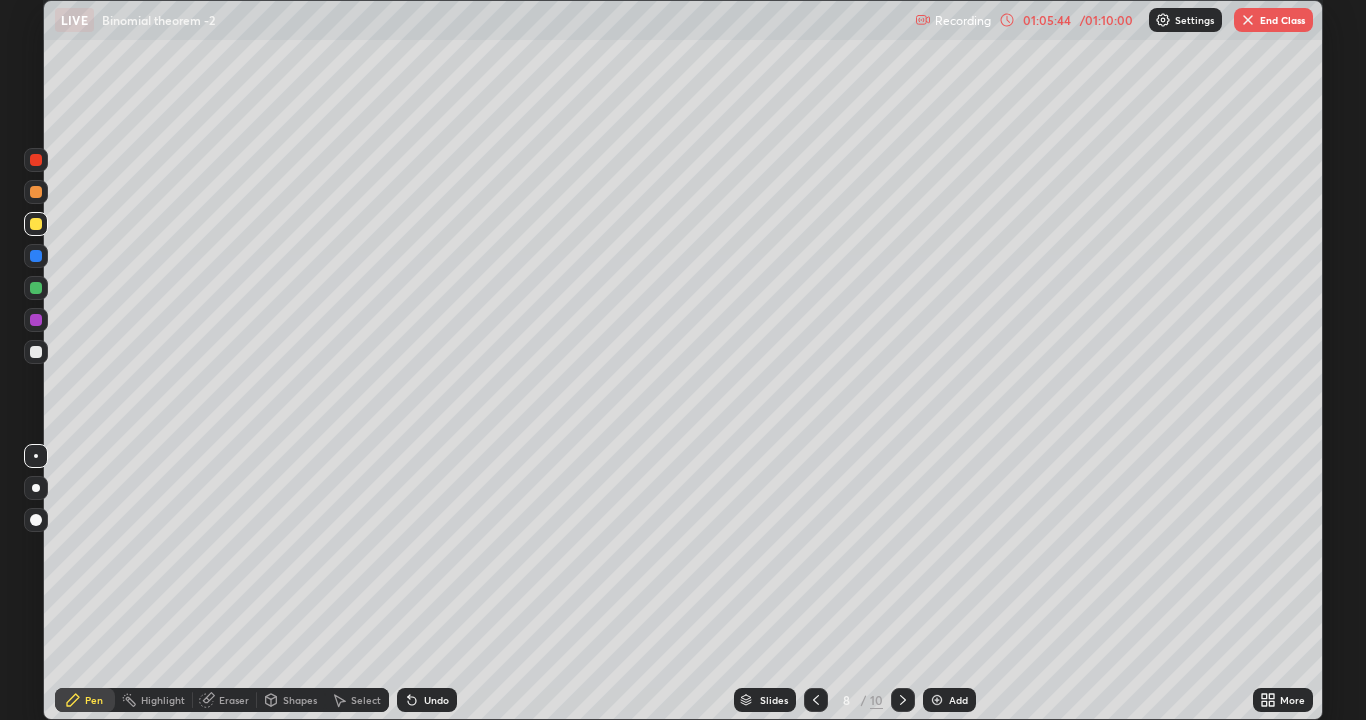 click at bounding box center (903, 700) 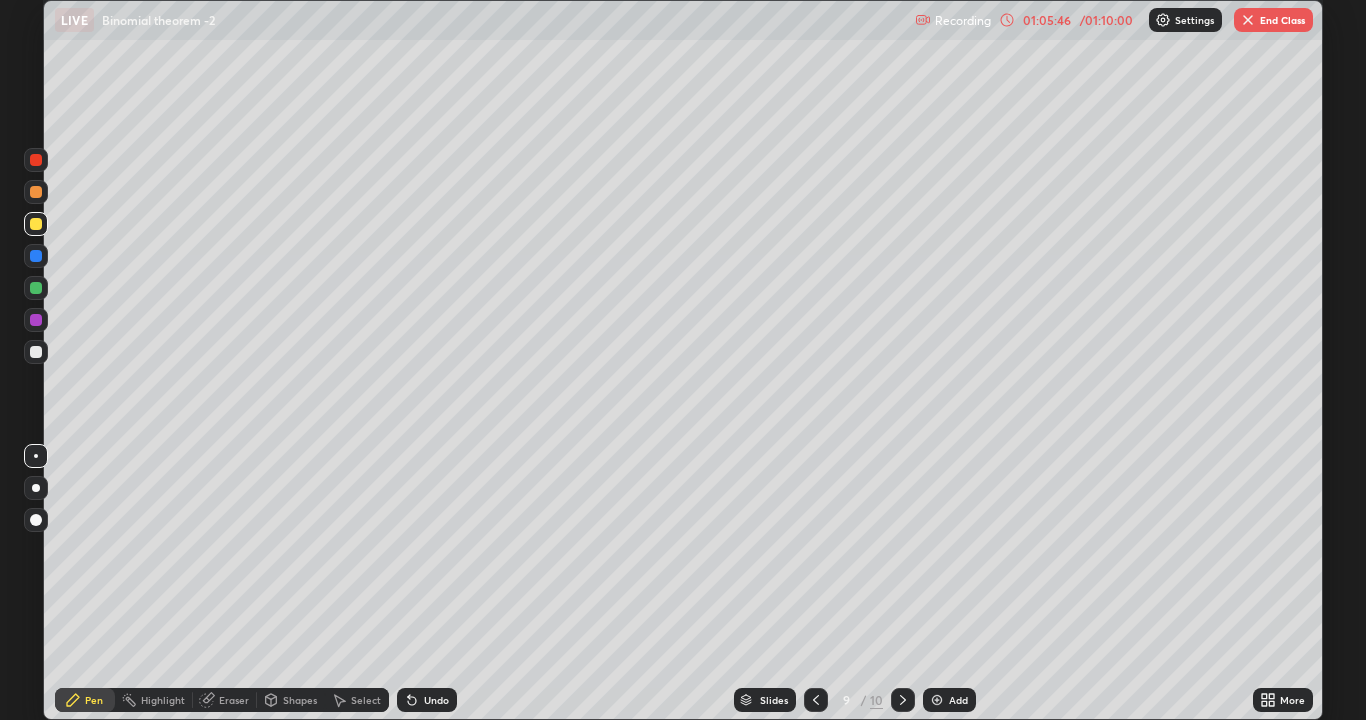 click at bounding box center [903, 700] 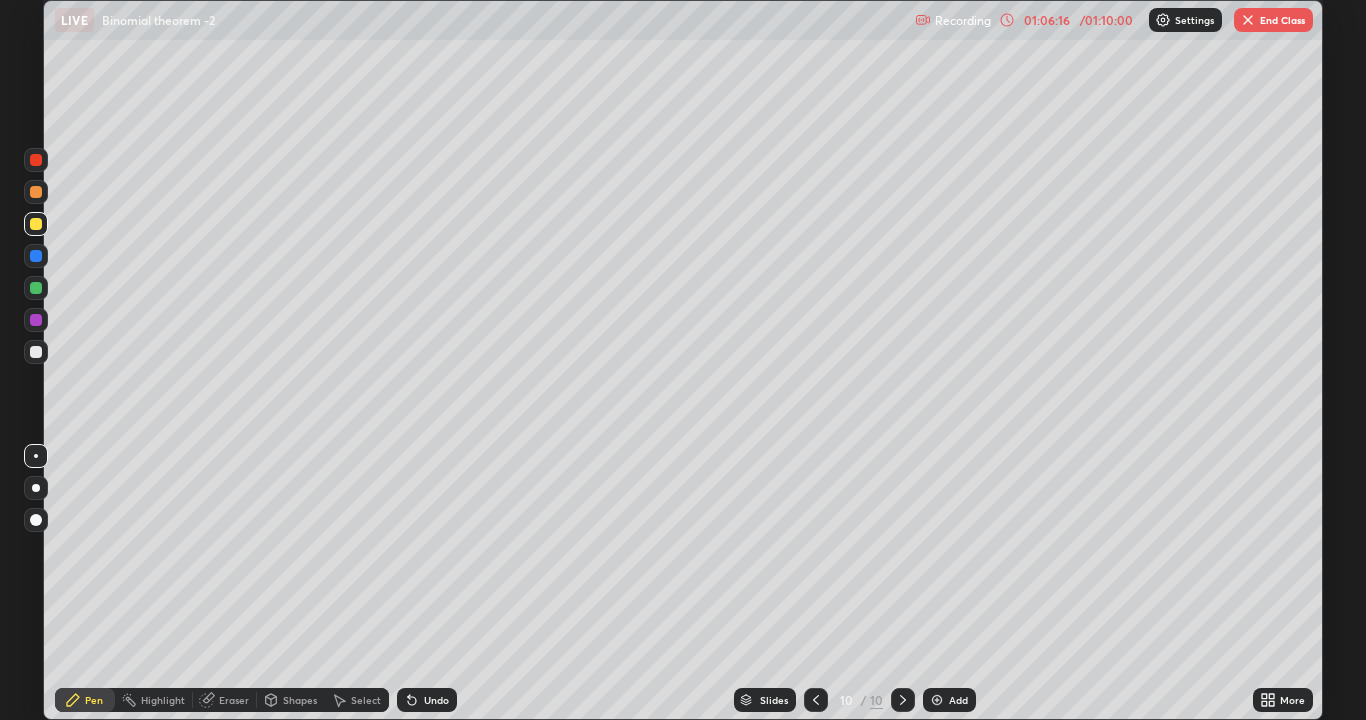 click 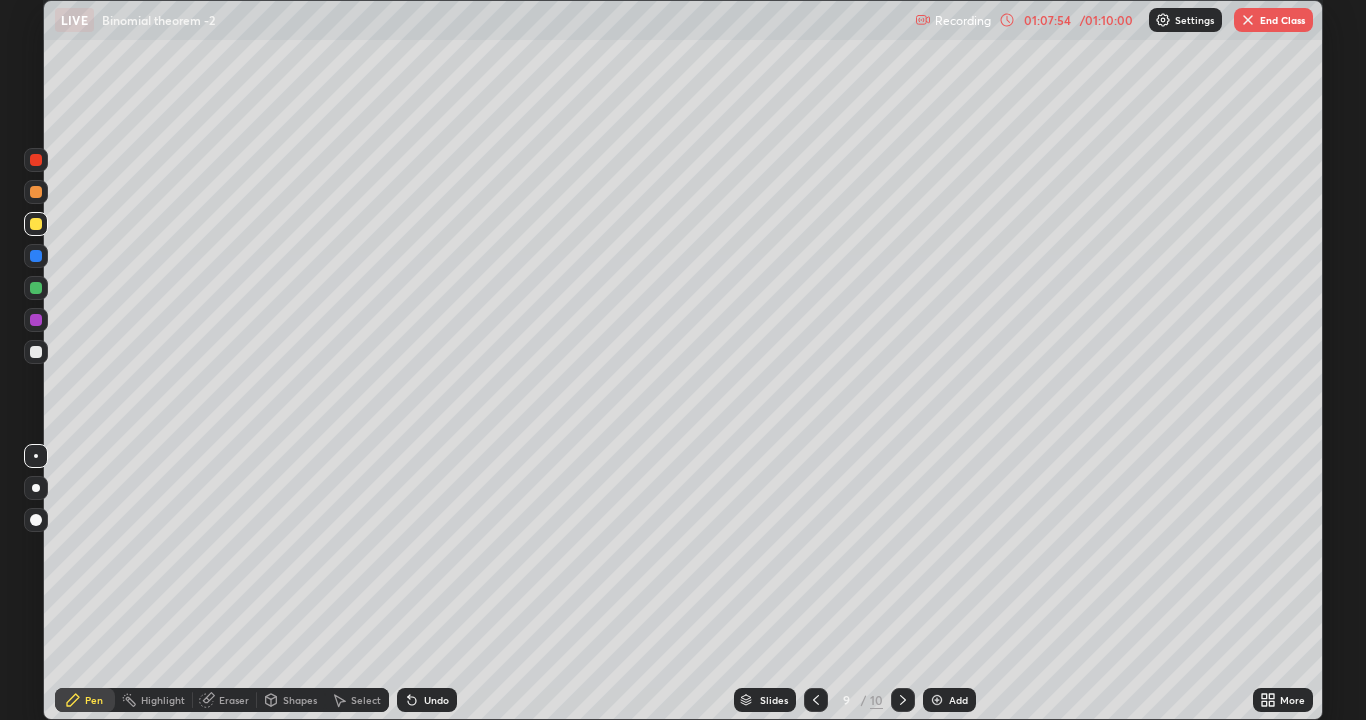 click at bounding box center (816, 700) 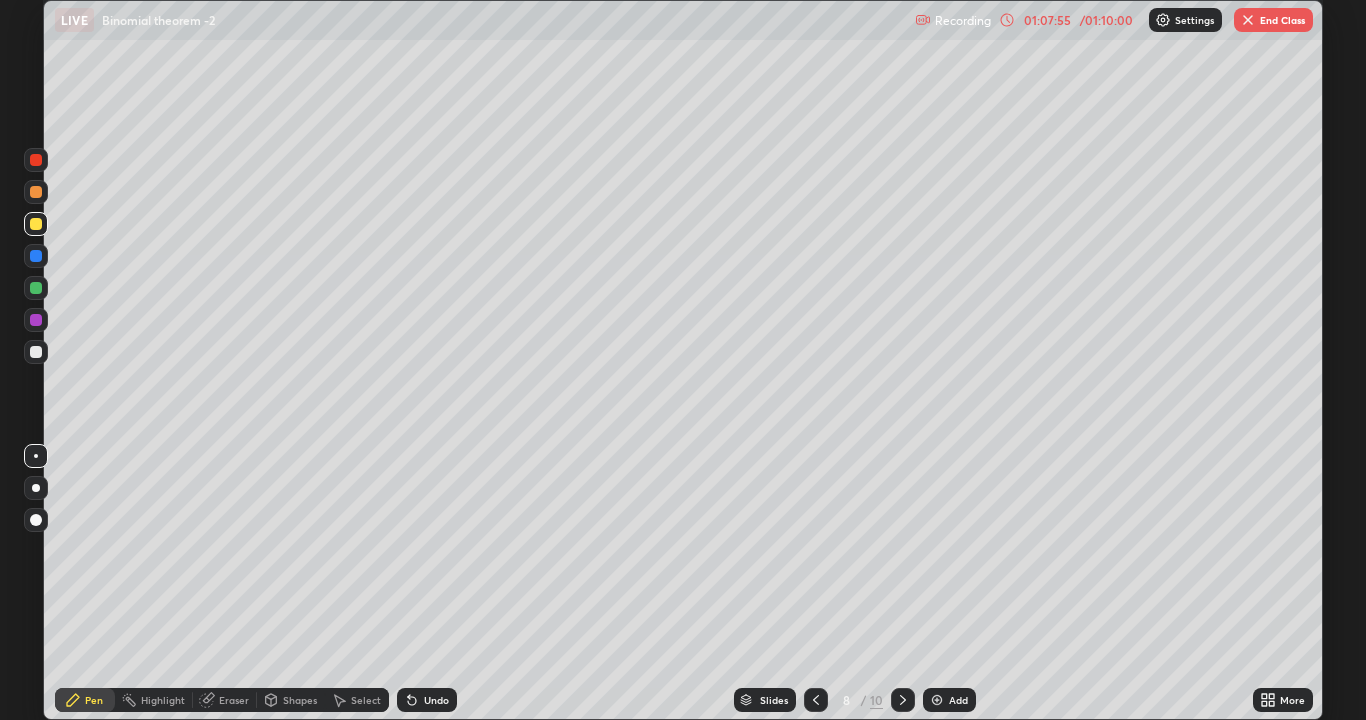 click 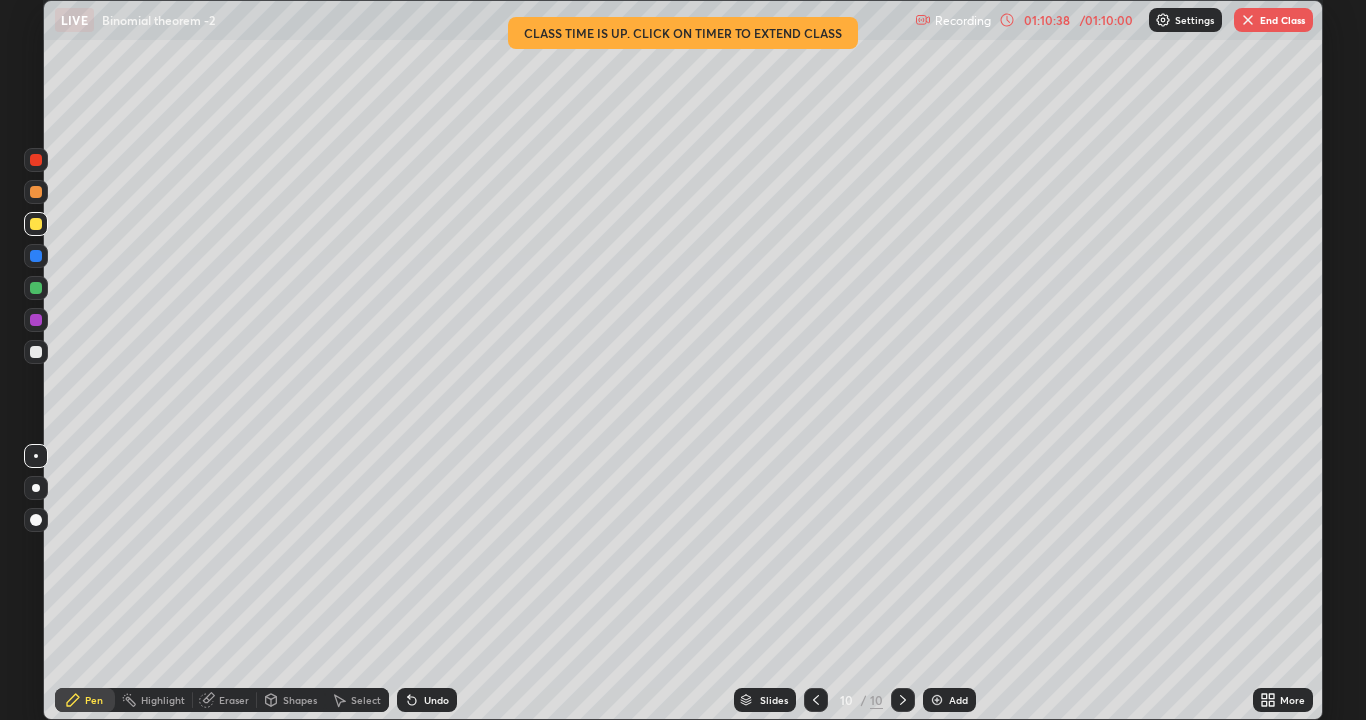 click 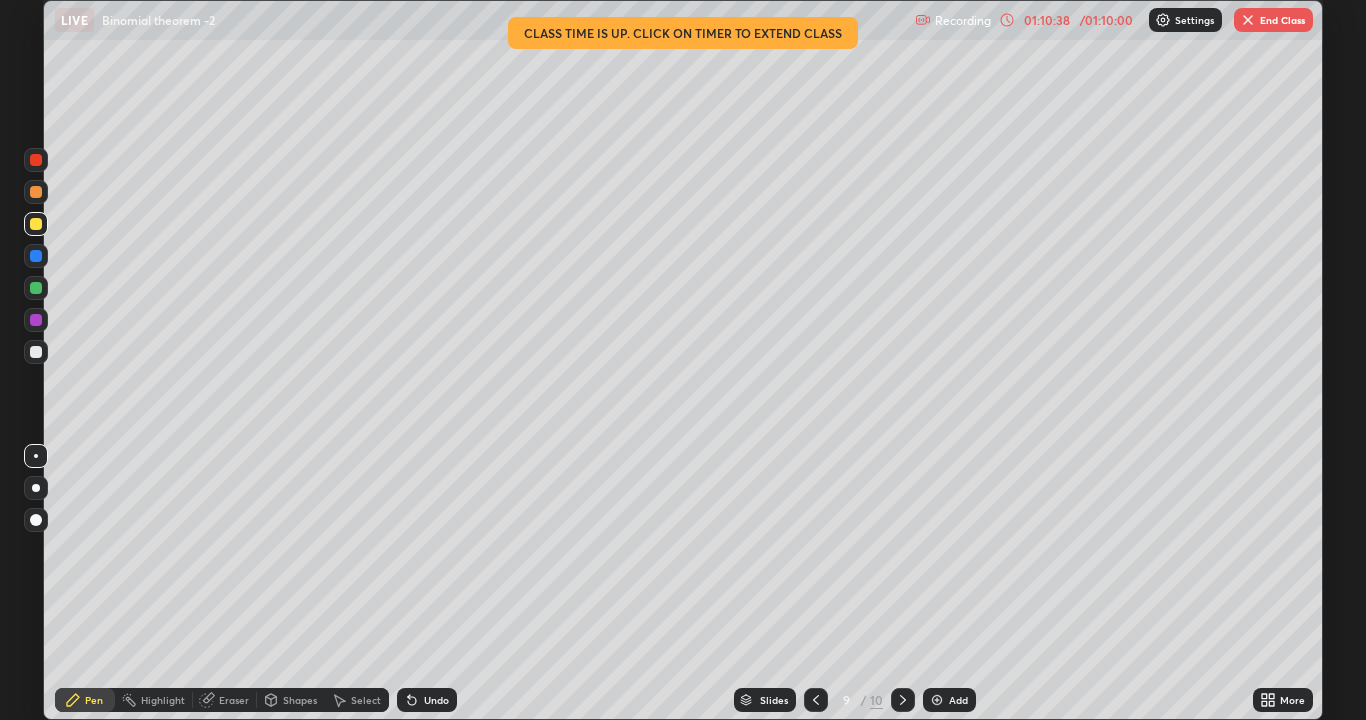 click 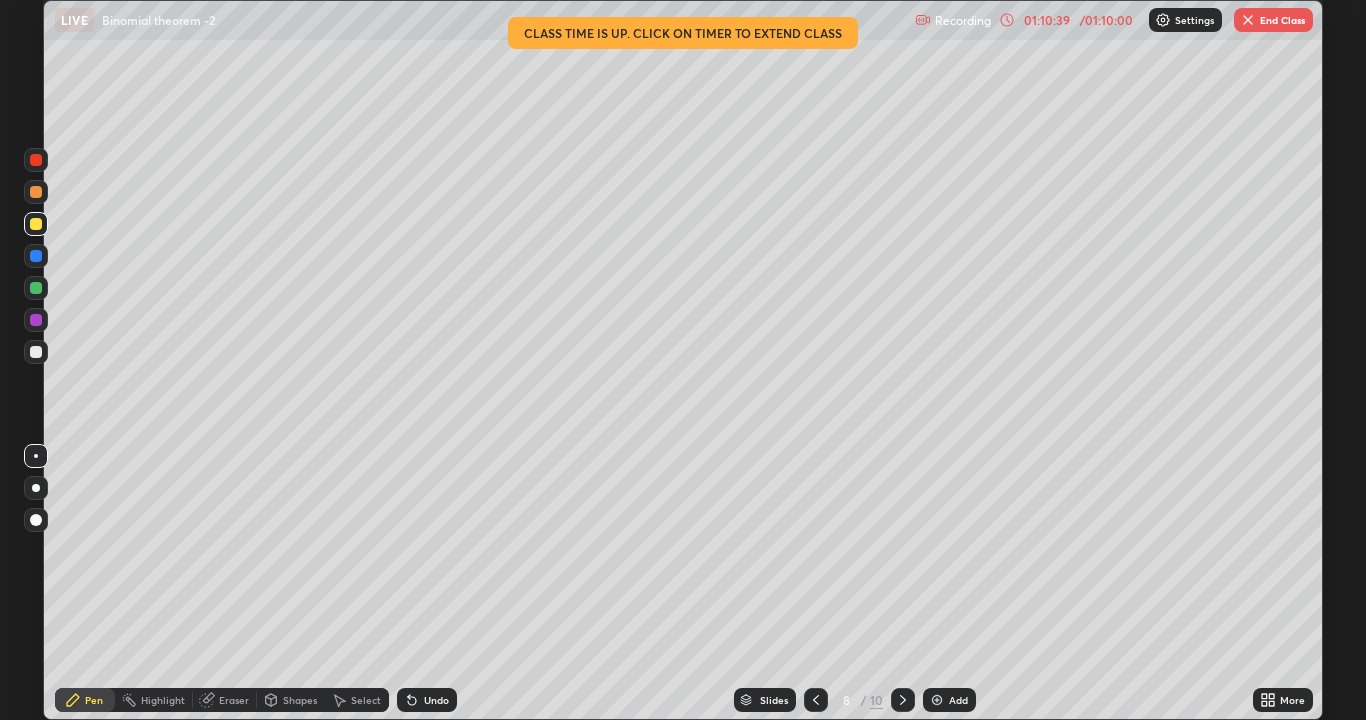 click 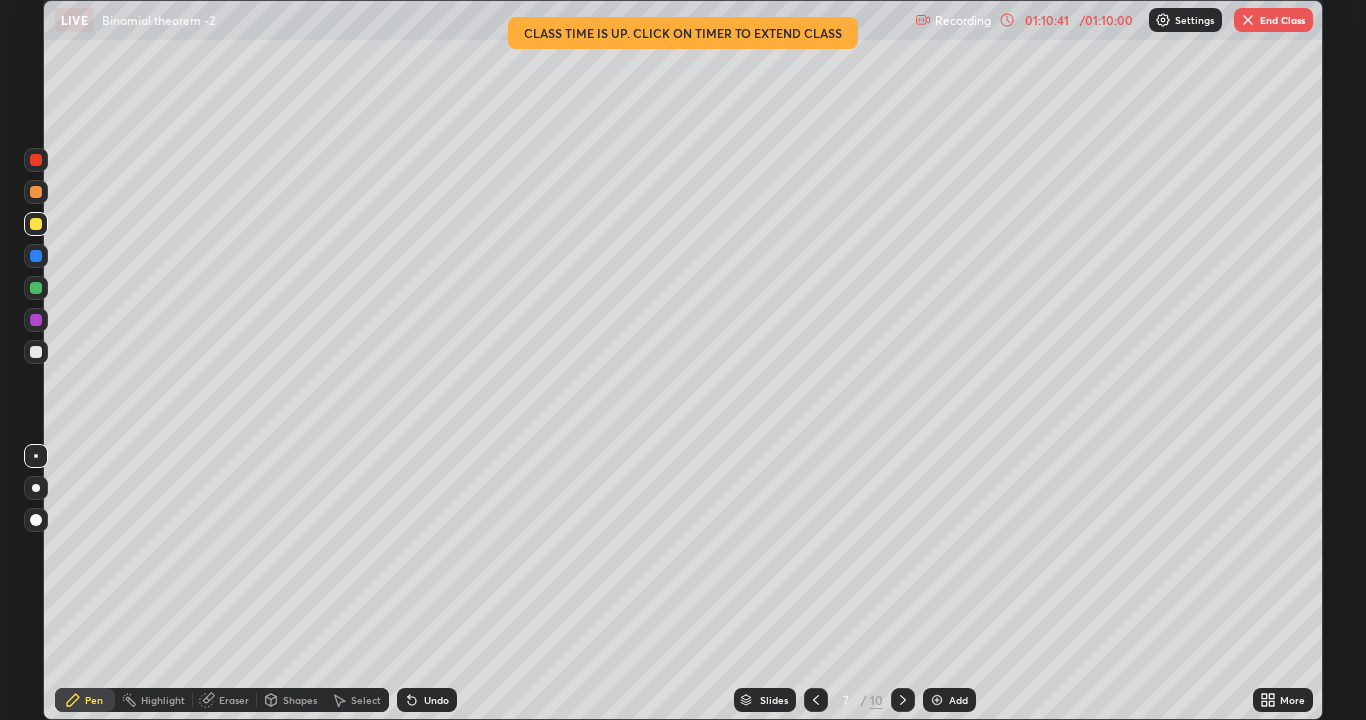 click 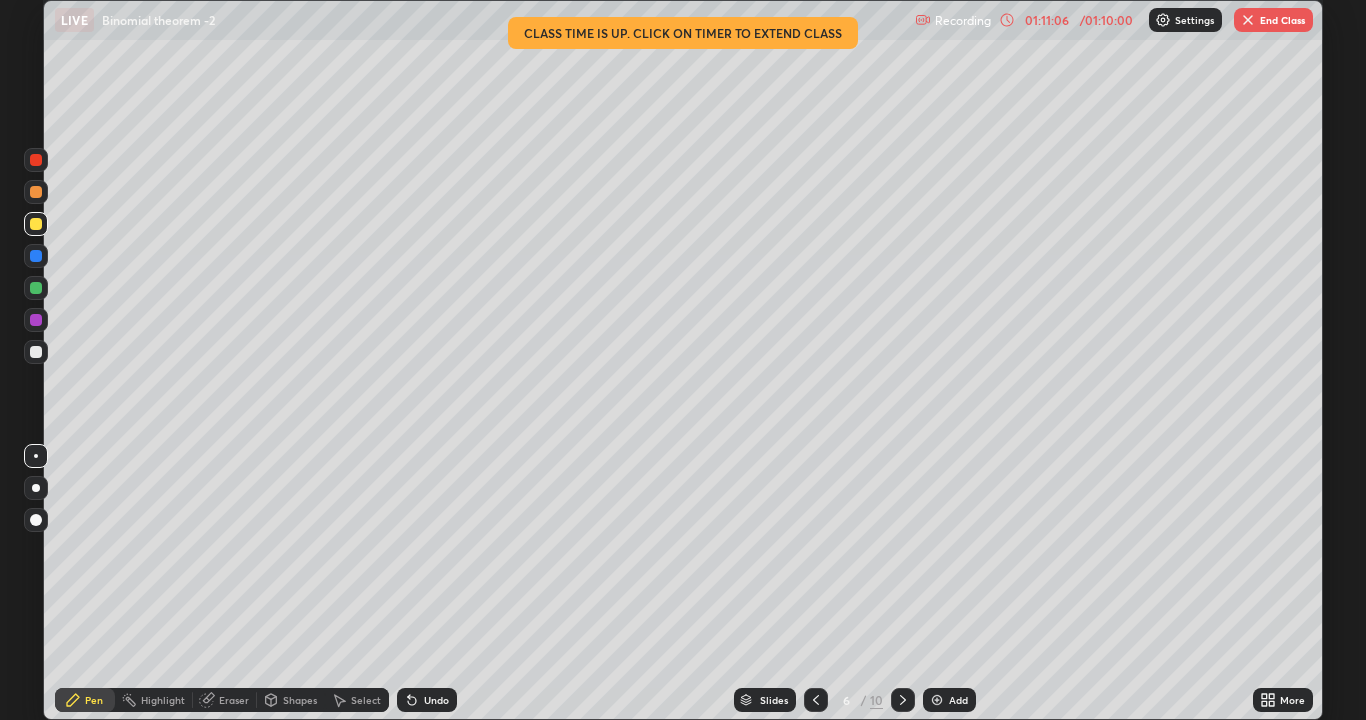 click 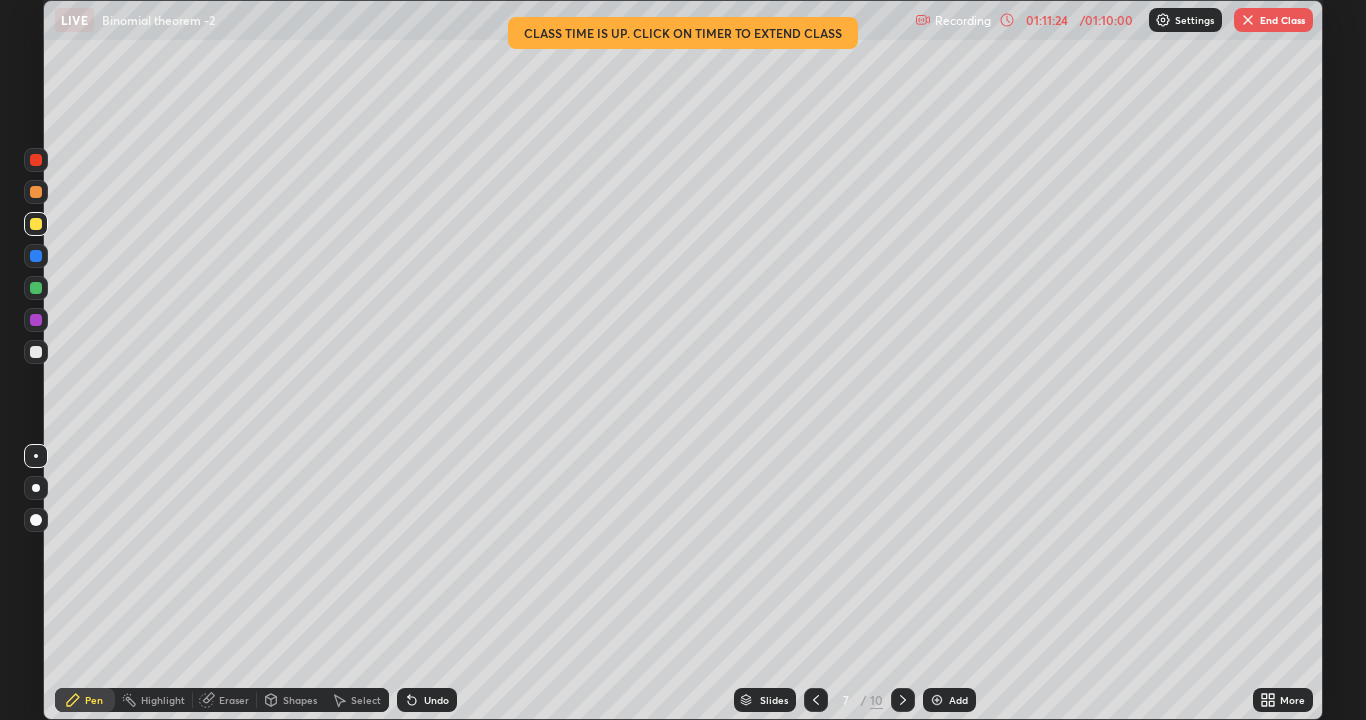 click on "End Class" at bounding box center (1273, 20) 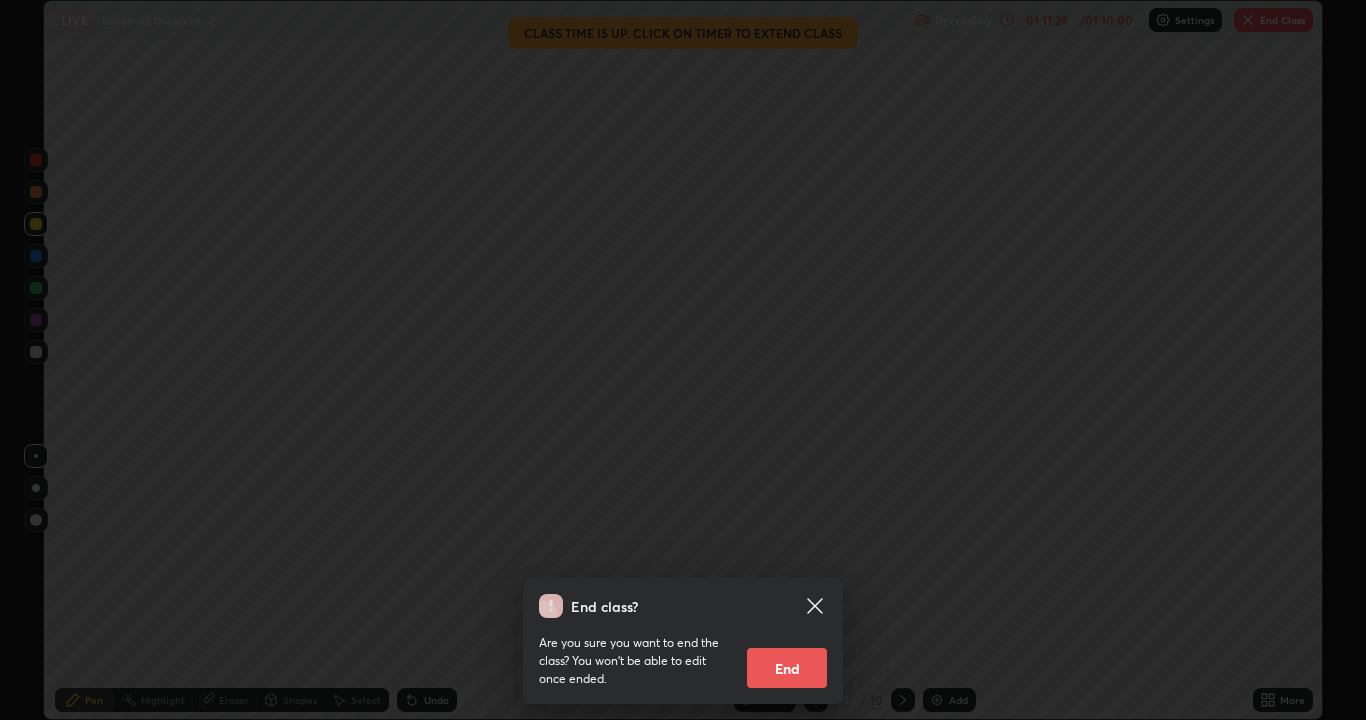 click on "End" at bounding box center (787, 668) 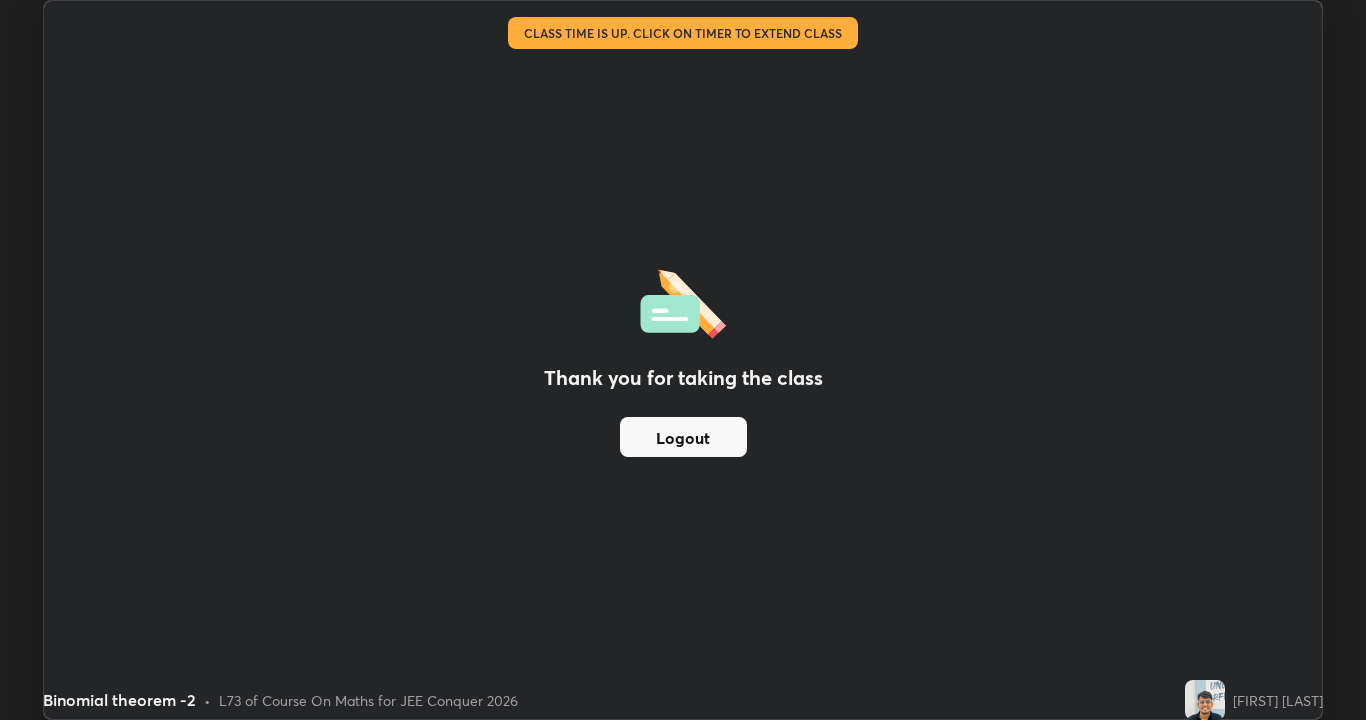 click on "Logout" at bounding box center [683, 437] 